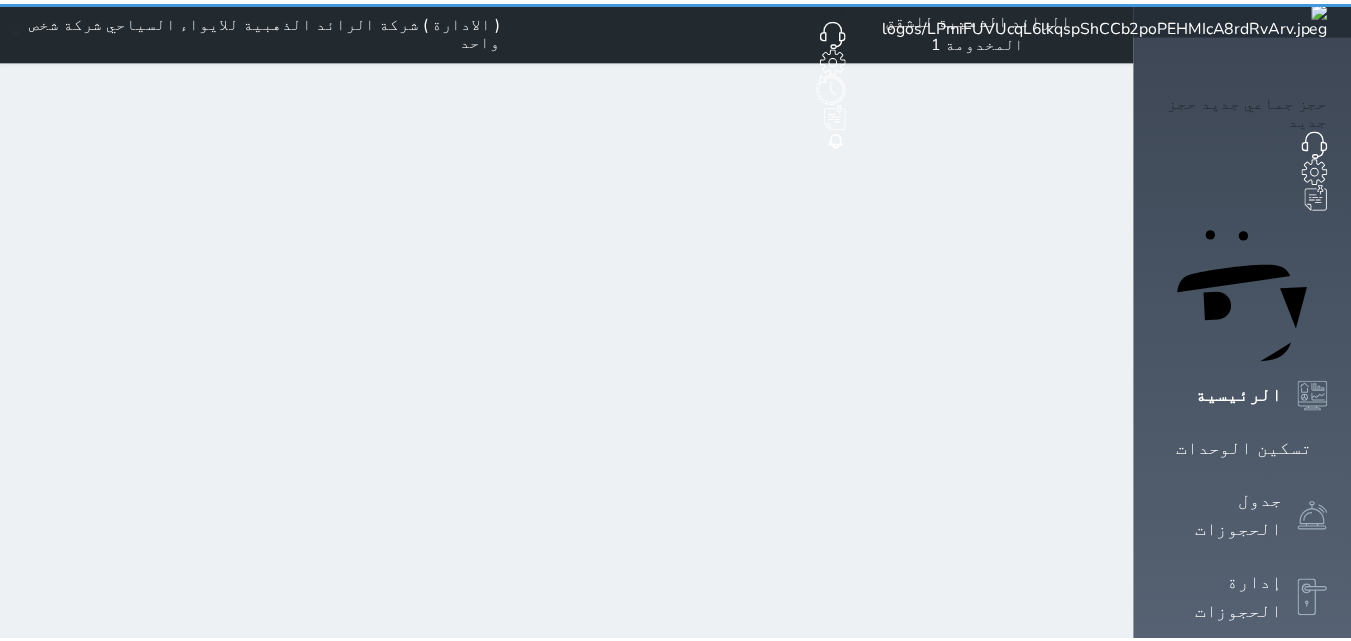 scroll, scrollTop: 0, scrollLeft: 0, axis: both 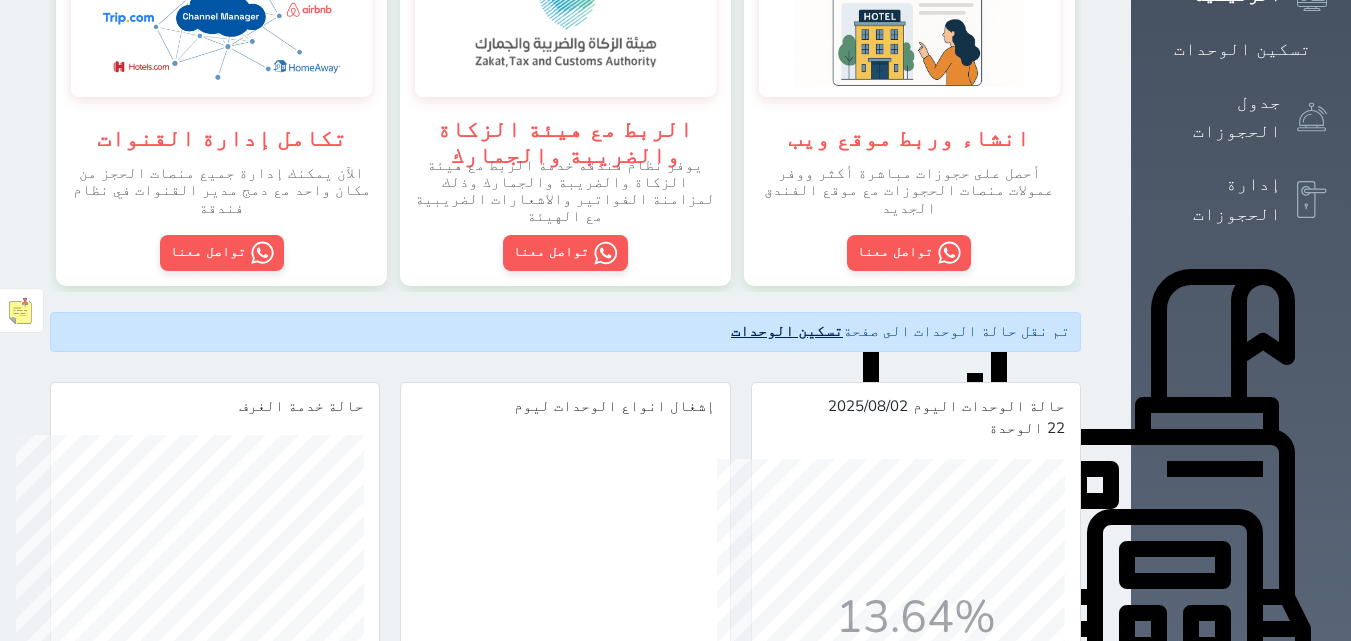 click on "تسكين الوحدات" at bounding box center [787, 331] 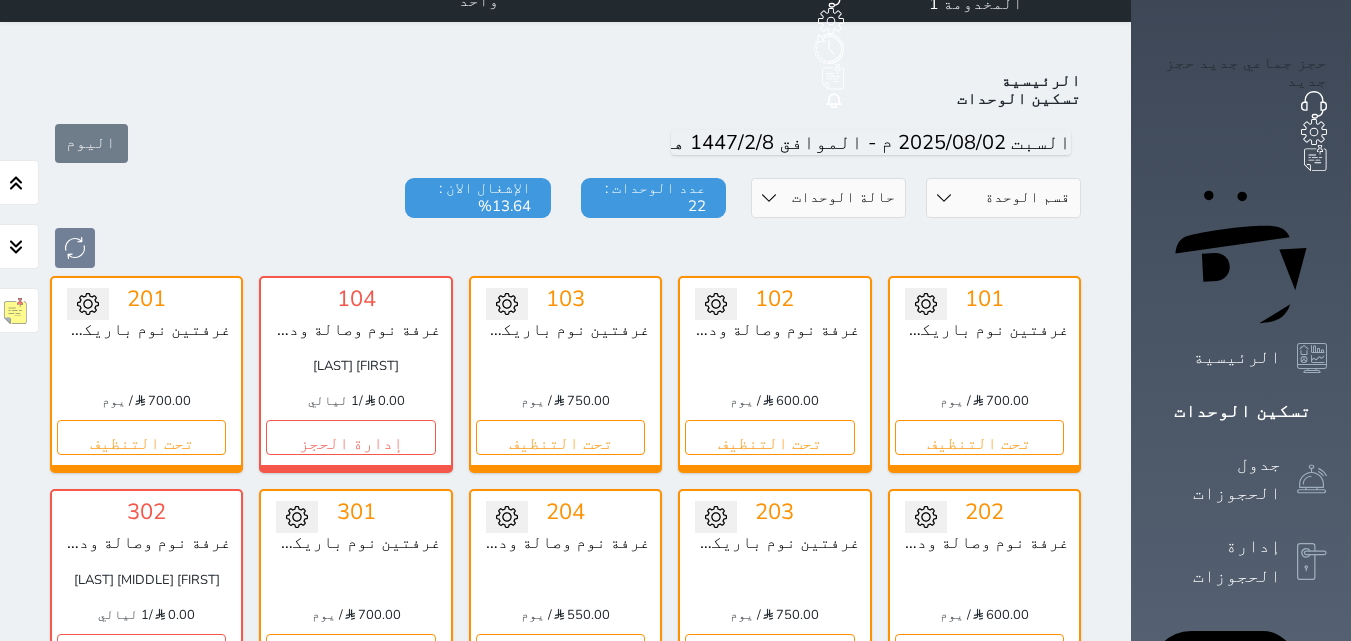scroll, scrollTop: 0, scrollLeft: 0, axis: both 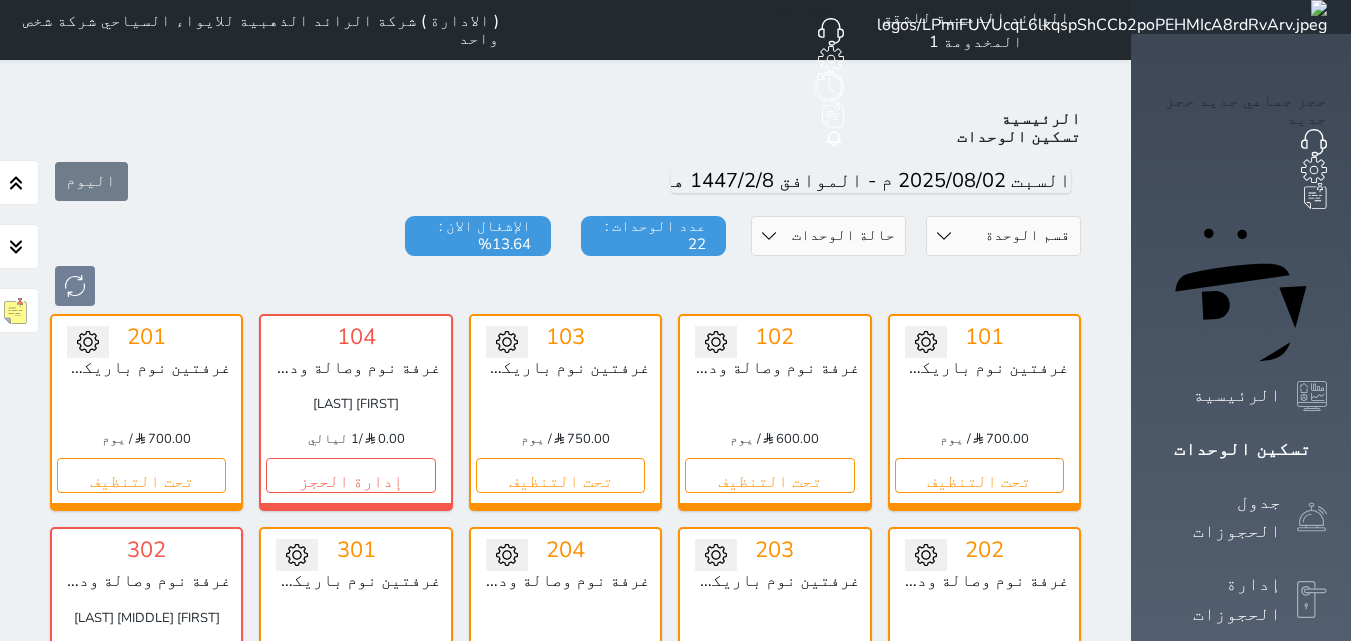 click on "( الادارة ) شركة الرائد الذهبية للايواء السياحي شركة شخص واحد" at bounding box center (259, 30) 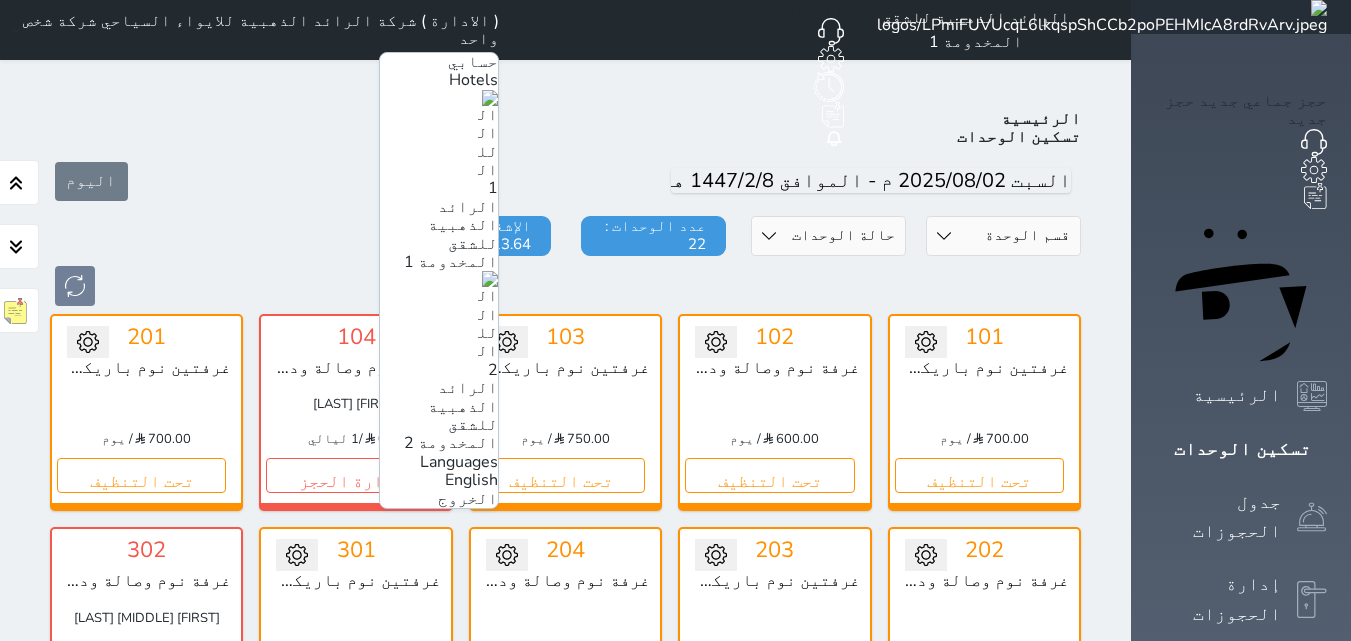click on "الرائد الذهبية للشقق المخدومة 2" at bounding box center (451, 415) 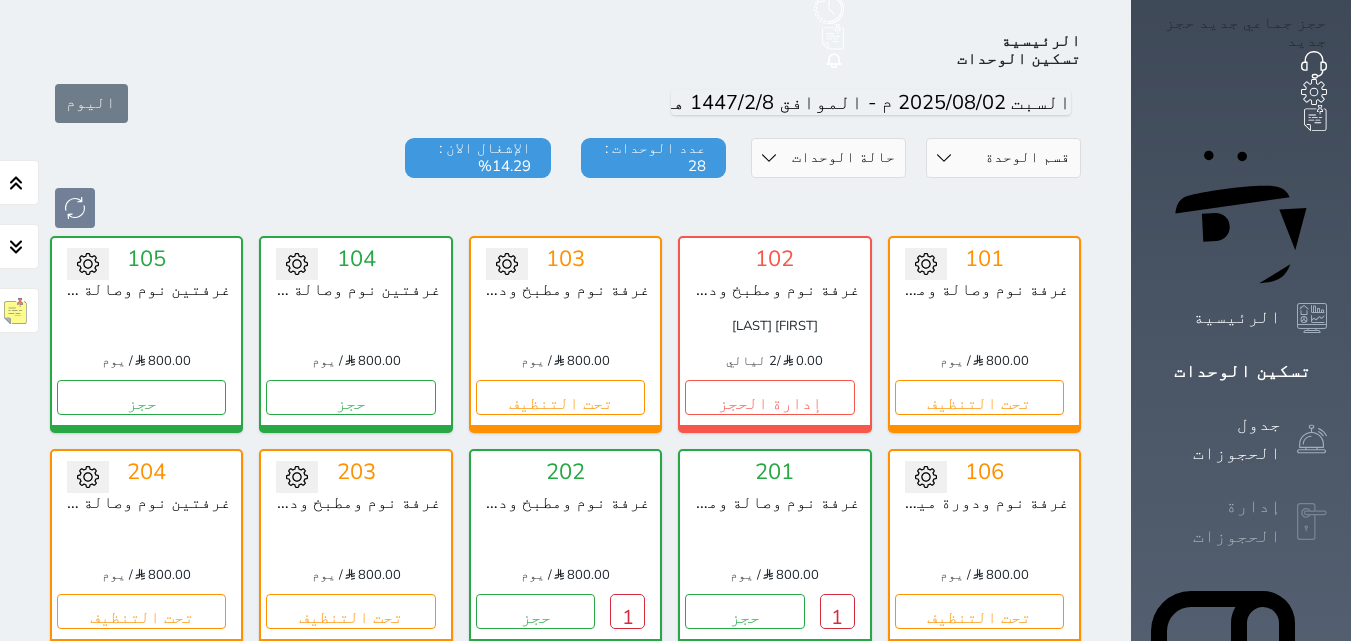 scroll, scrollTop: 0, scrollLeft: 0, axis: both 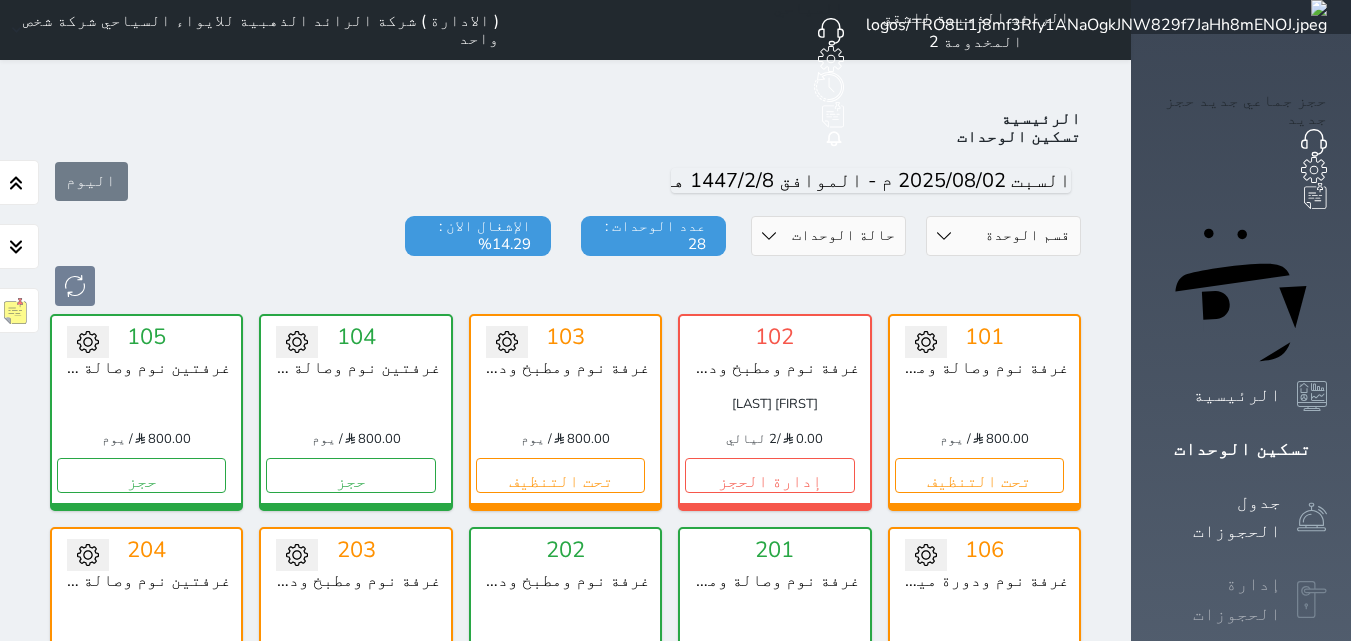 click on "إدارة الحجوزات" at bounding box center [1218, 599] 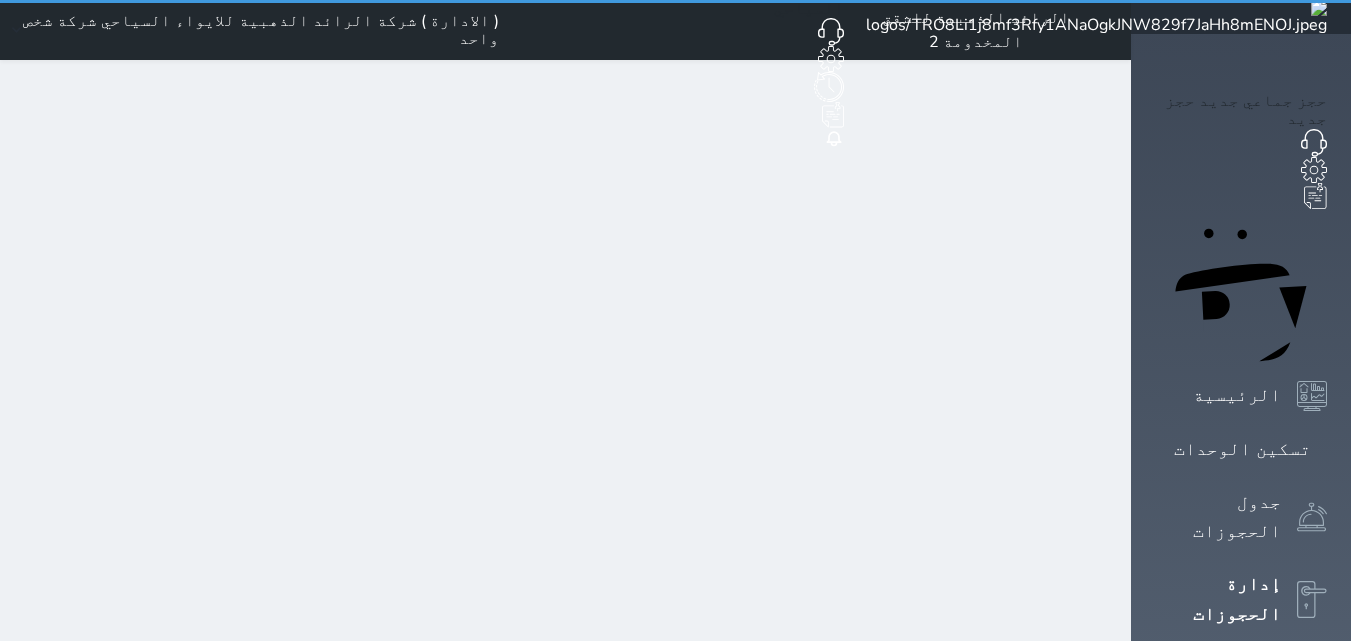 select on "open_all" 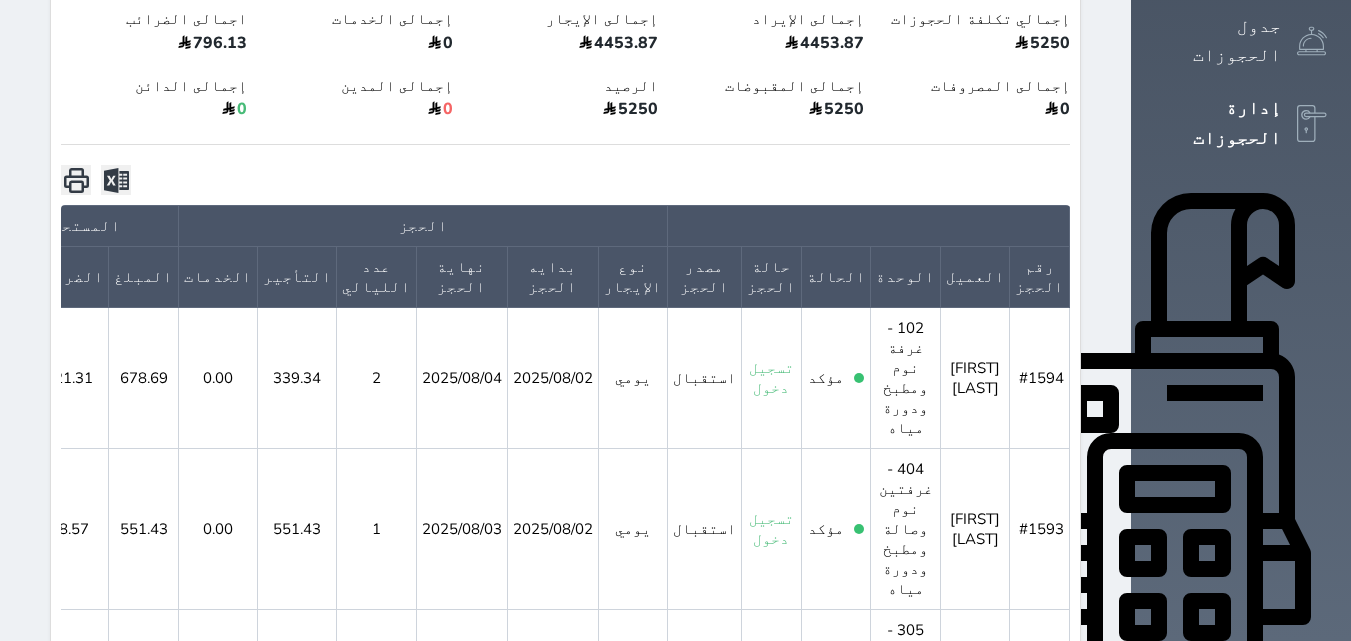 scroll, scrollTop: 409, scrollLeft: 0, axis: vertical 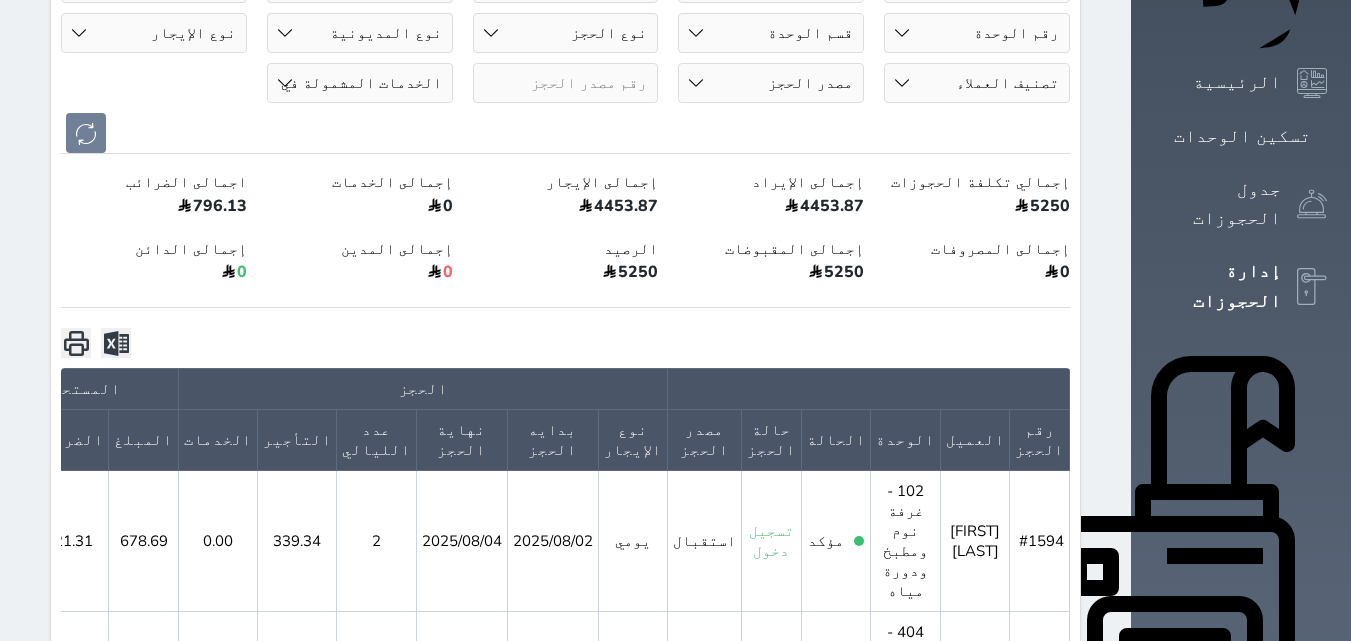 drag, startPoint x: 1085, startPoint y: 410, endPoint x: 1045, endPoint y: 415, distance: 40.311287 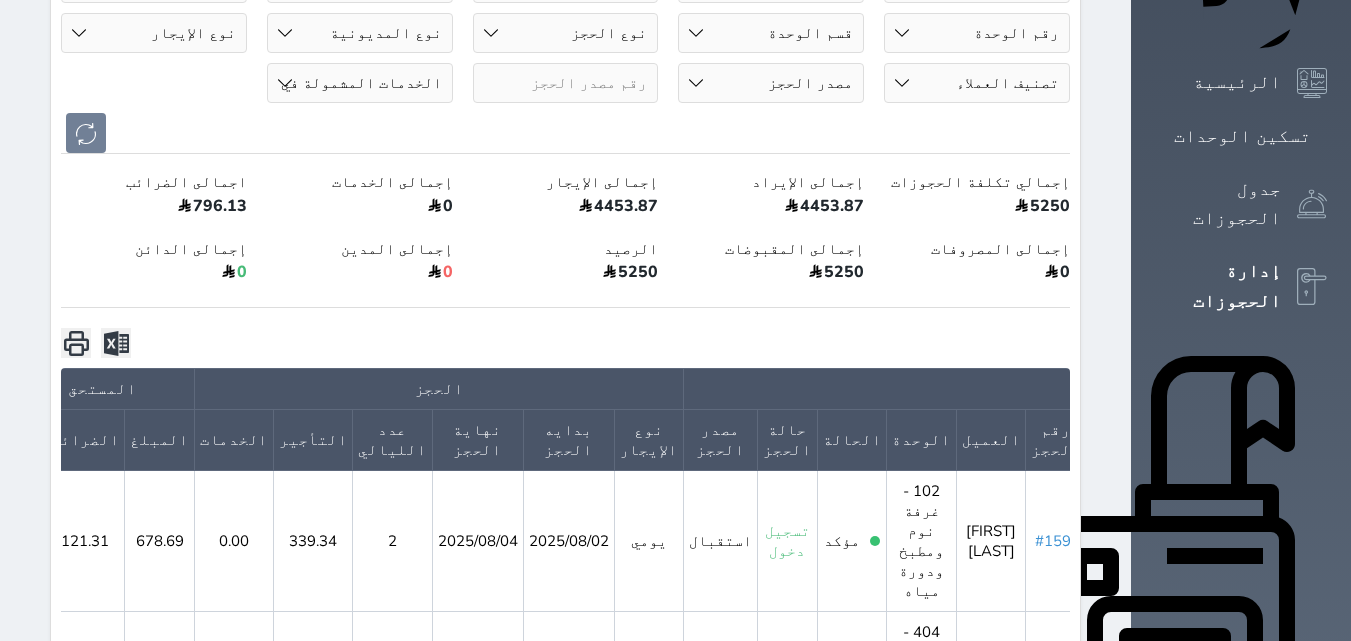 click on "#1594" at bounding box center (1057, 541) 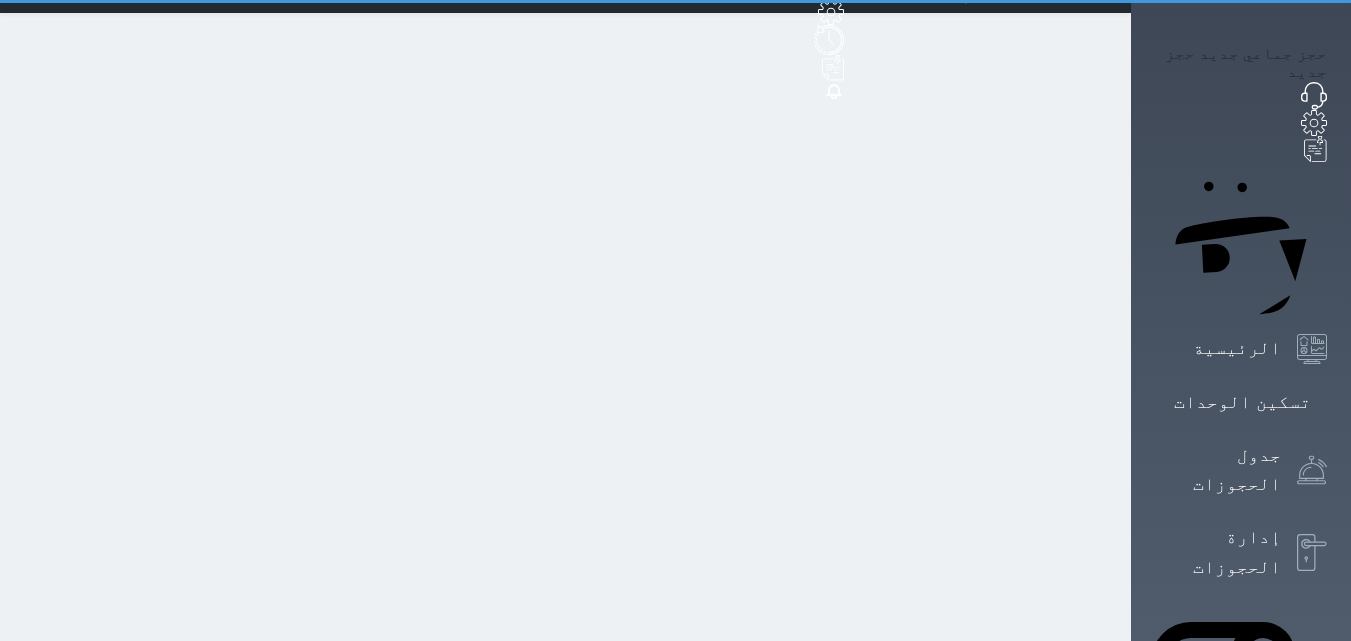 scroll, scrollTop: 0, scrollLeft: 0, axis: both 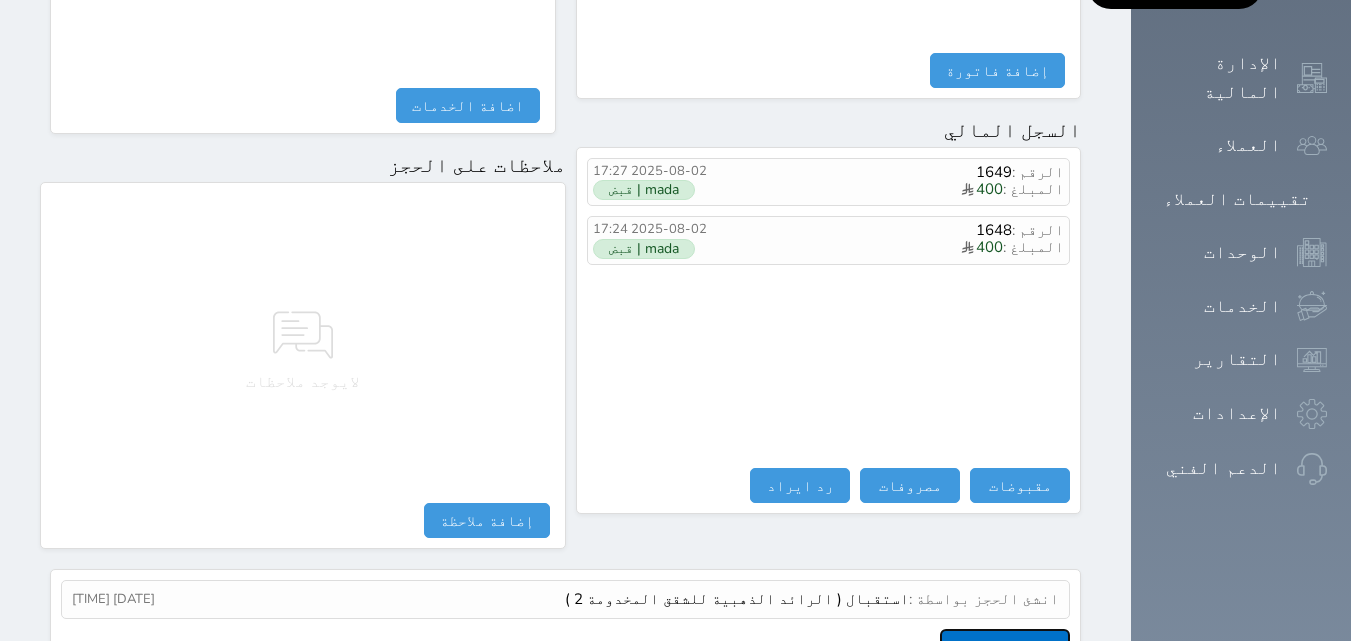 click on "عرض سجل شموس" at bounding box center (1005, 646) 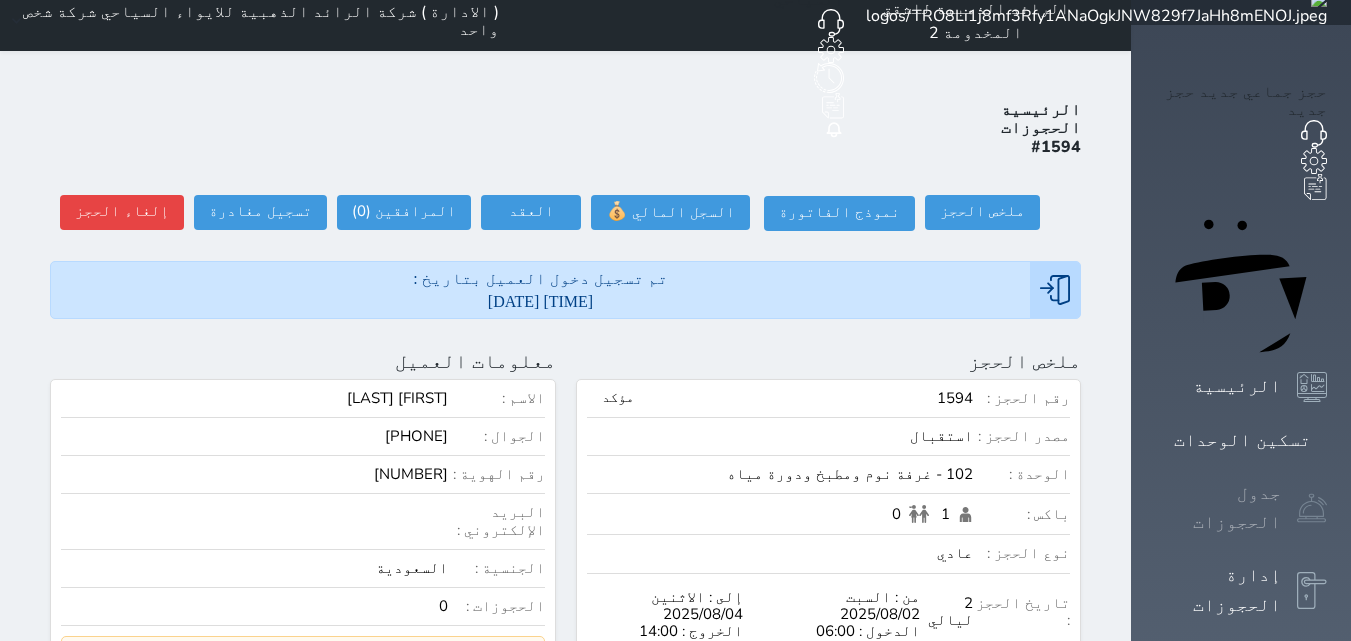 scroll, scrollTop: 0, scrollLeft: 0, axis: both 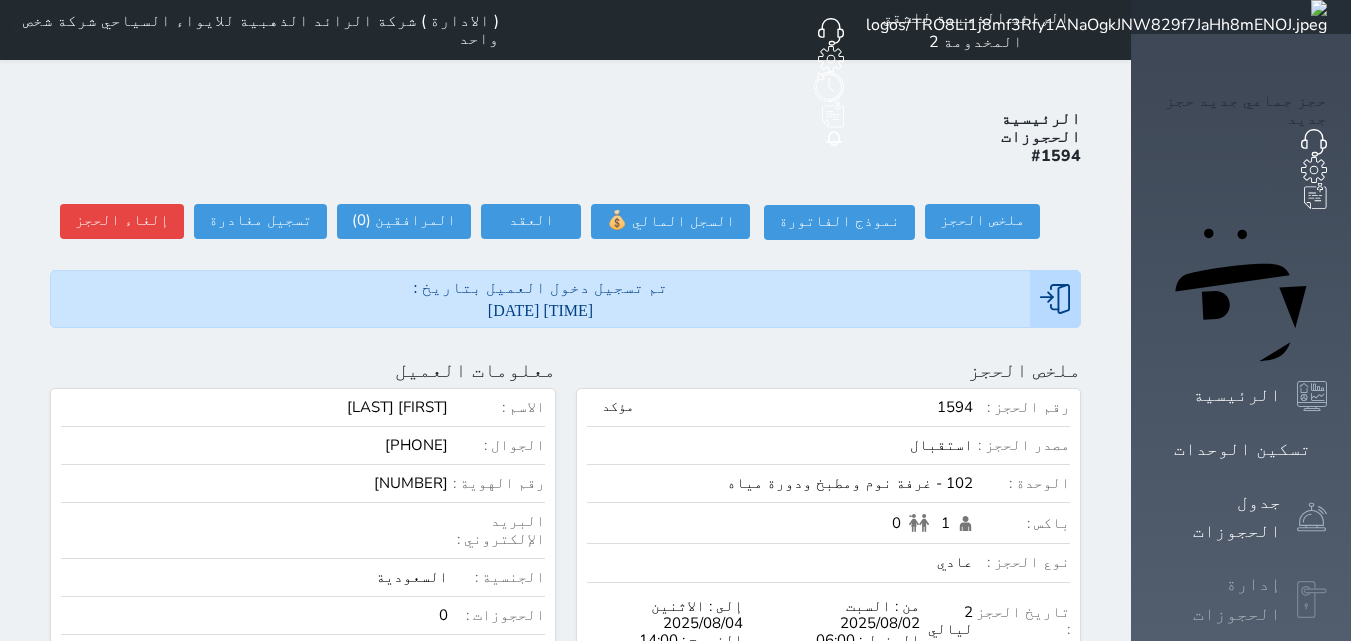 click on "إدارة الحجوزات" at bounding box center [1218, 599] 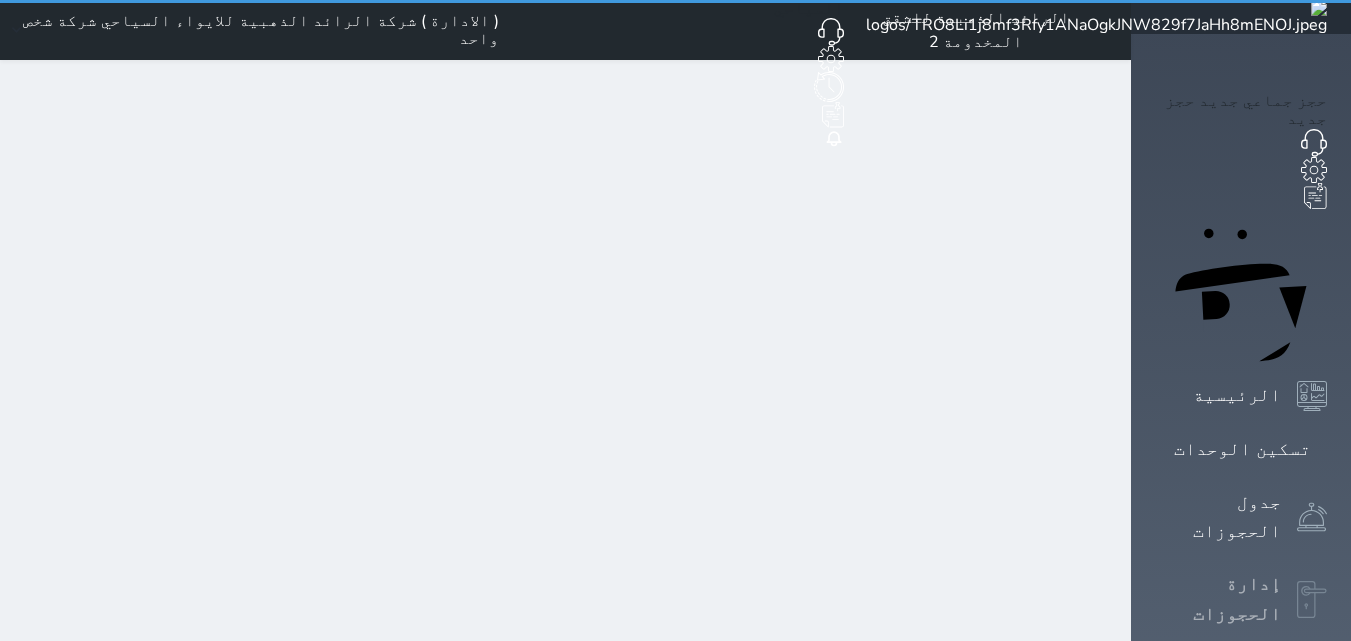 select on "open_all" 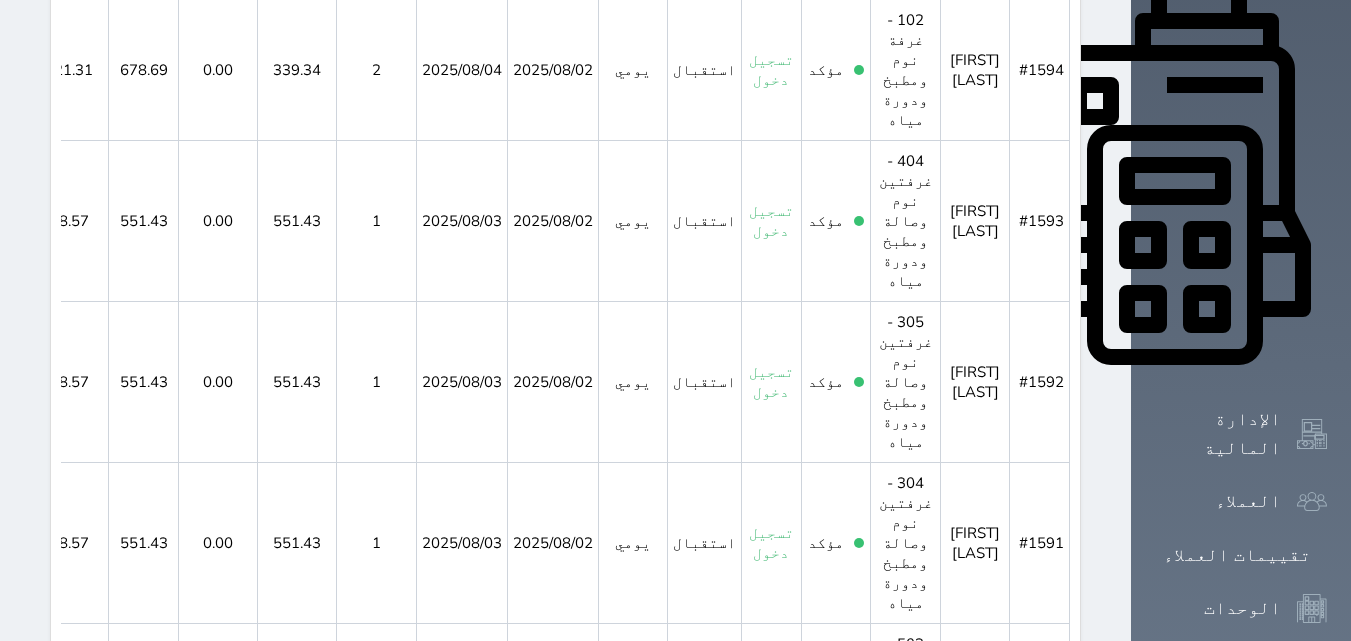scroll, scrollTop: 0, scrollLeft: 0, axis: both 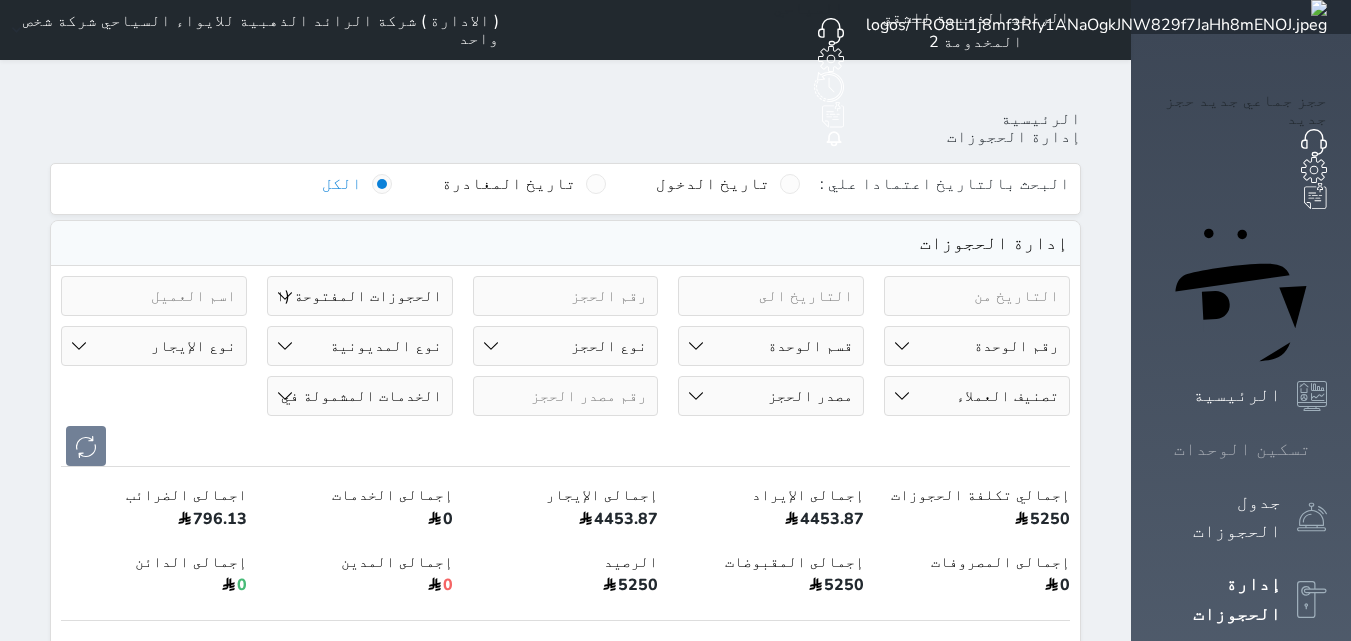 click on "تسكين الوحدات" at bounding box center [1242, 449] 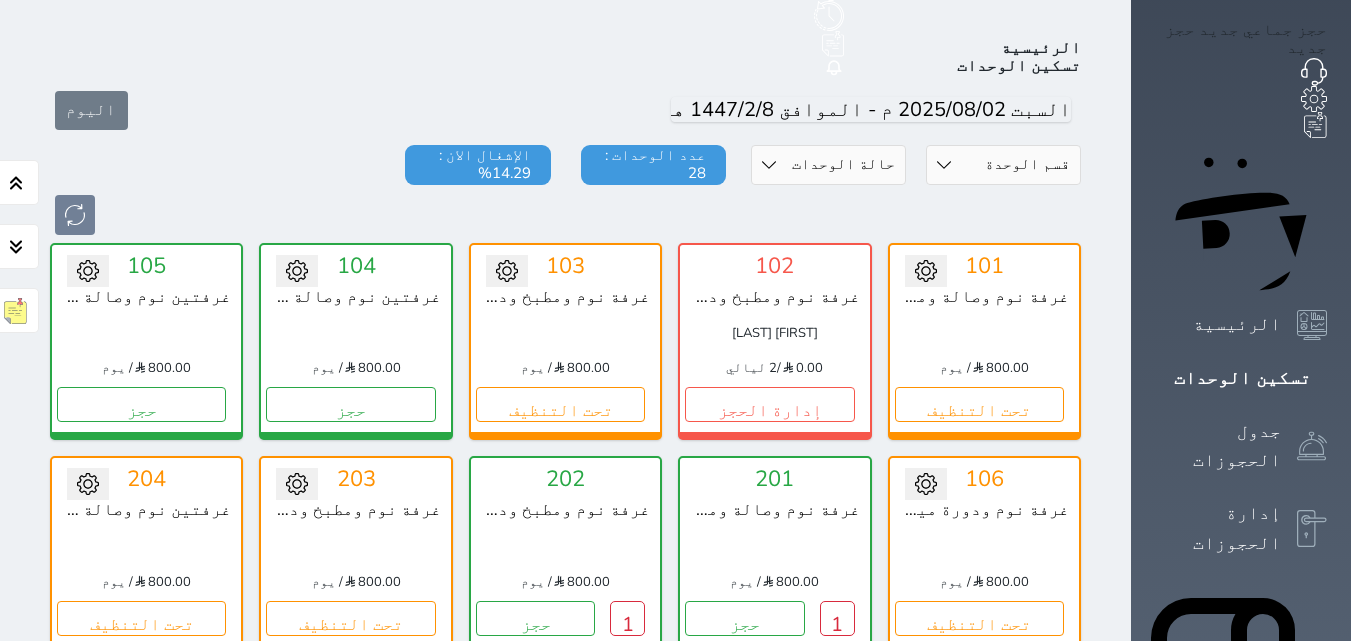 scroll, scrollTop: 78, scrollLeft: 0, axis: vertical 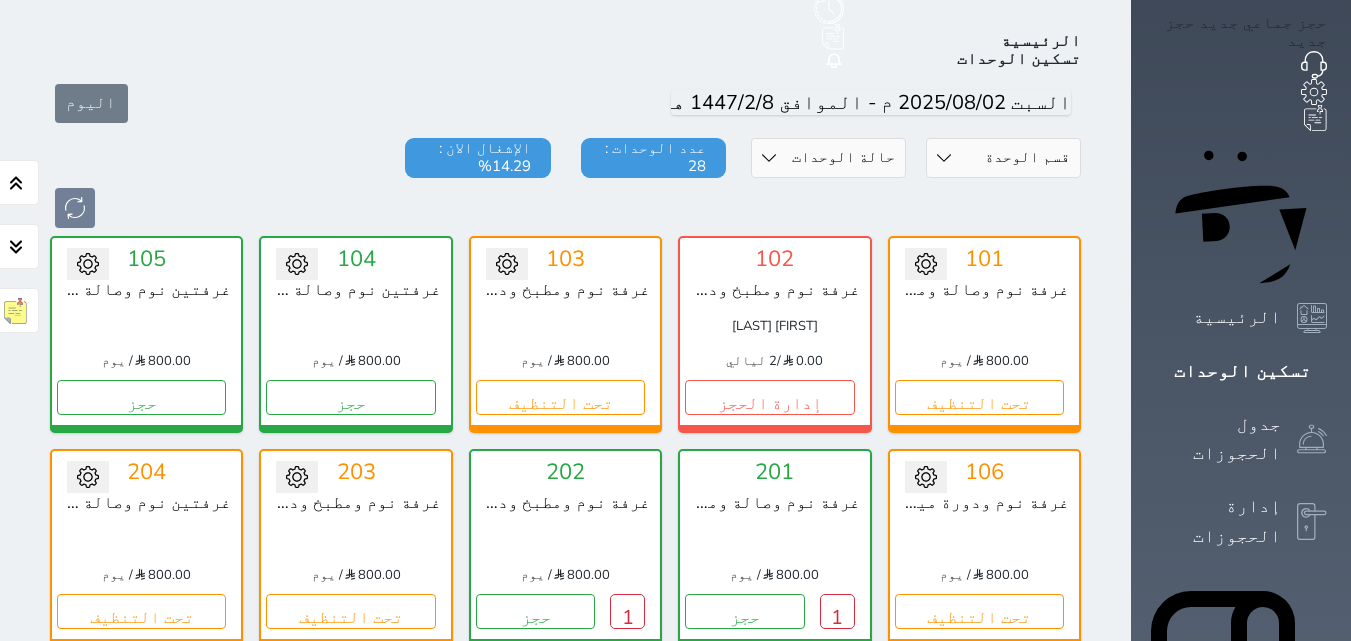 click on "حالة الوحدات متاح تحت التنظيف تحت الصيانة سجل دخول  لم يتم تسجيل الدخول" at bounding box center (828, 158) 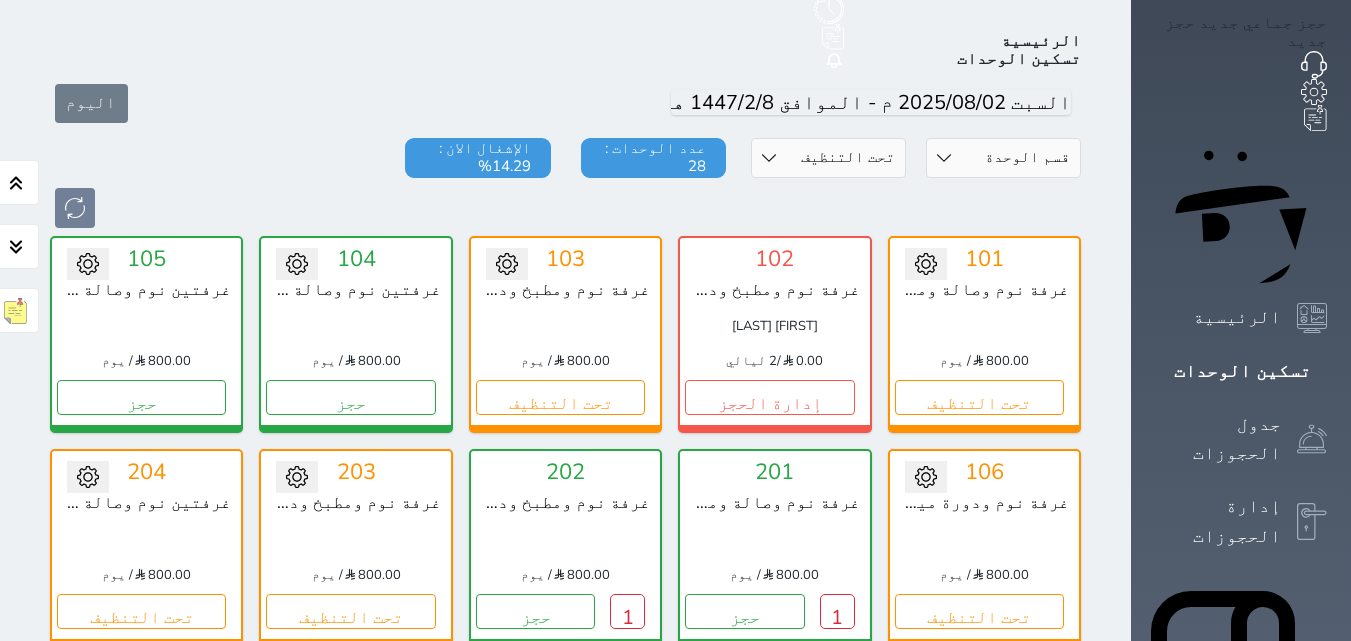 click on "حالة الوحدات متاح تحت التنظيف تحت الصيانة سجل دخول  لم يتم تسجيل الدخول" at bounding box center (828, 158) 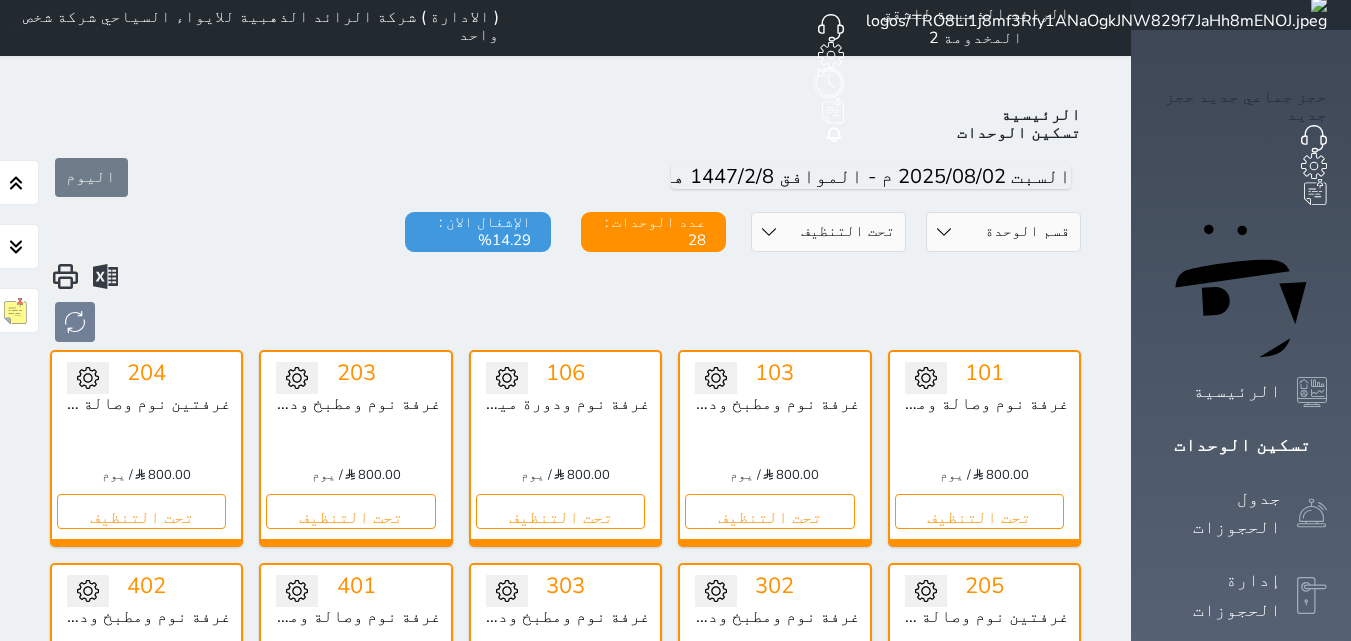 scroll, scrollTop: 0, scrollLeft: 0, axis: both 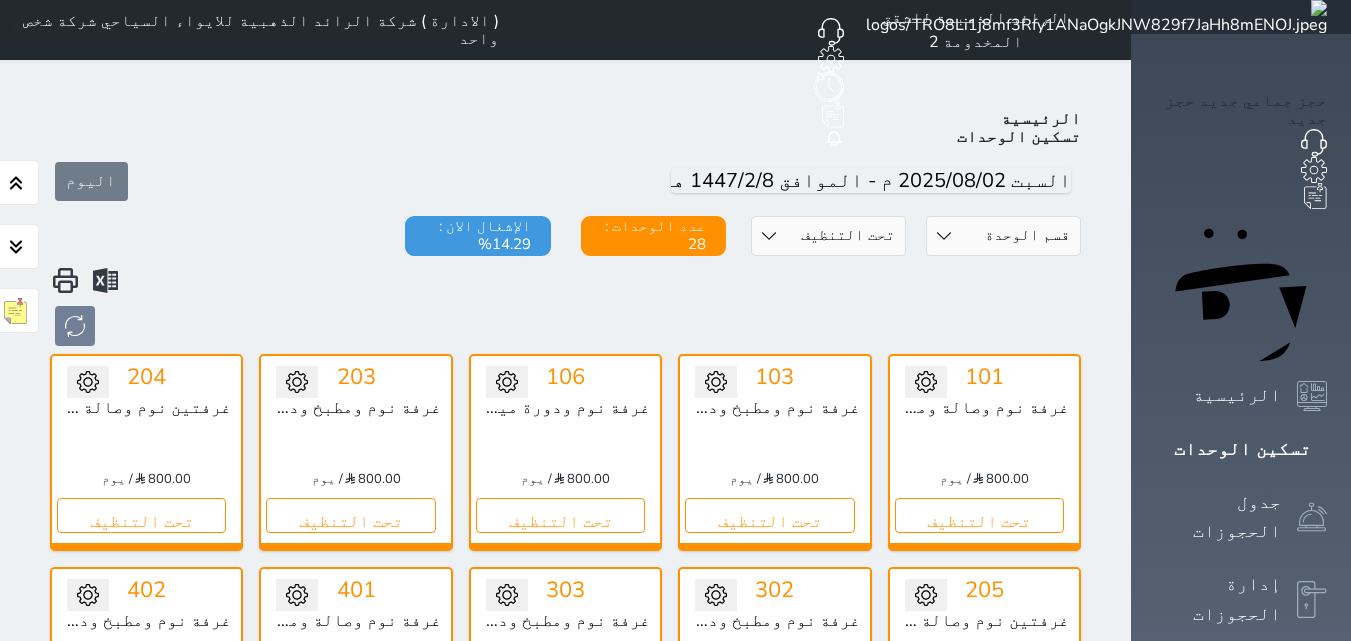 drag, startPoint x: 914, startPoint y: 172, endPoint x: 920, endPoint y: 181, distance: 10.816654 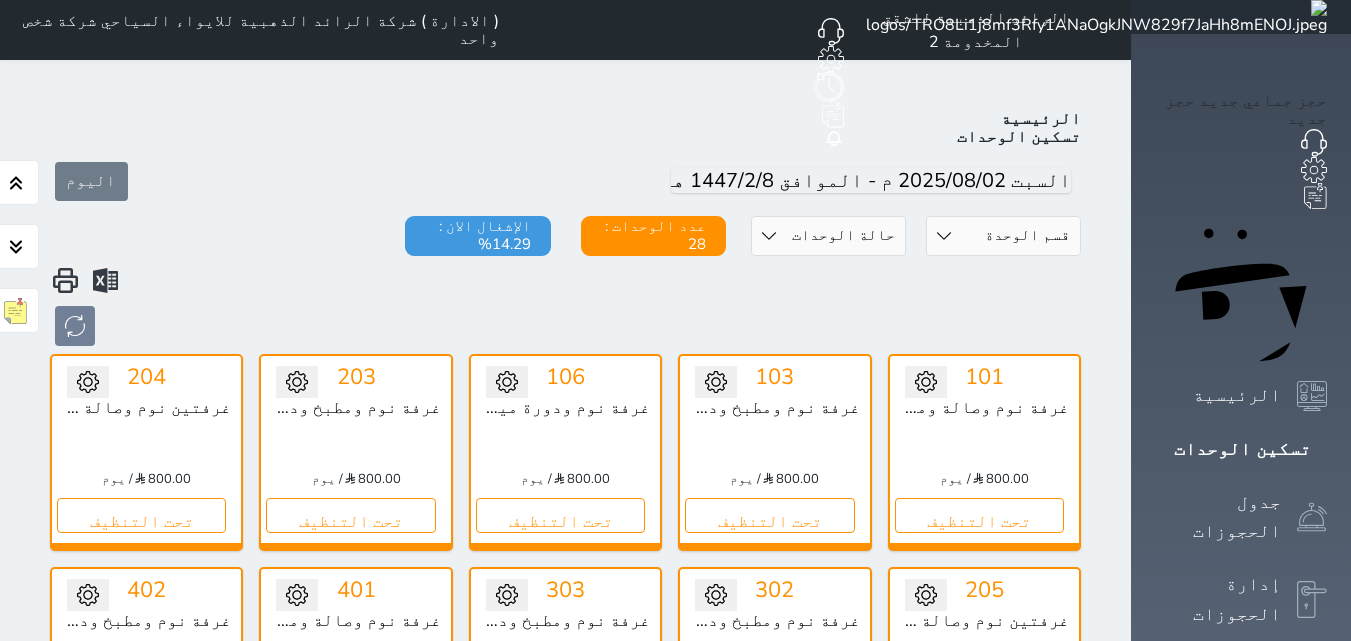 click on "حالة الوحدات متاح تحت التنظيف تحت الصيانة سجل دخول  لم يتم تسجيل الدخول" at bounding box center (828, 236) 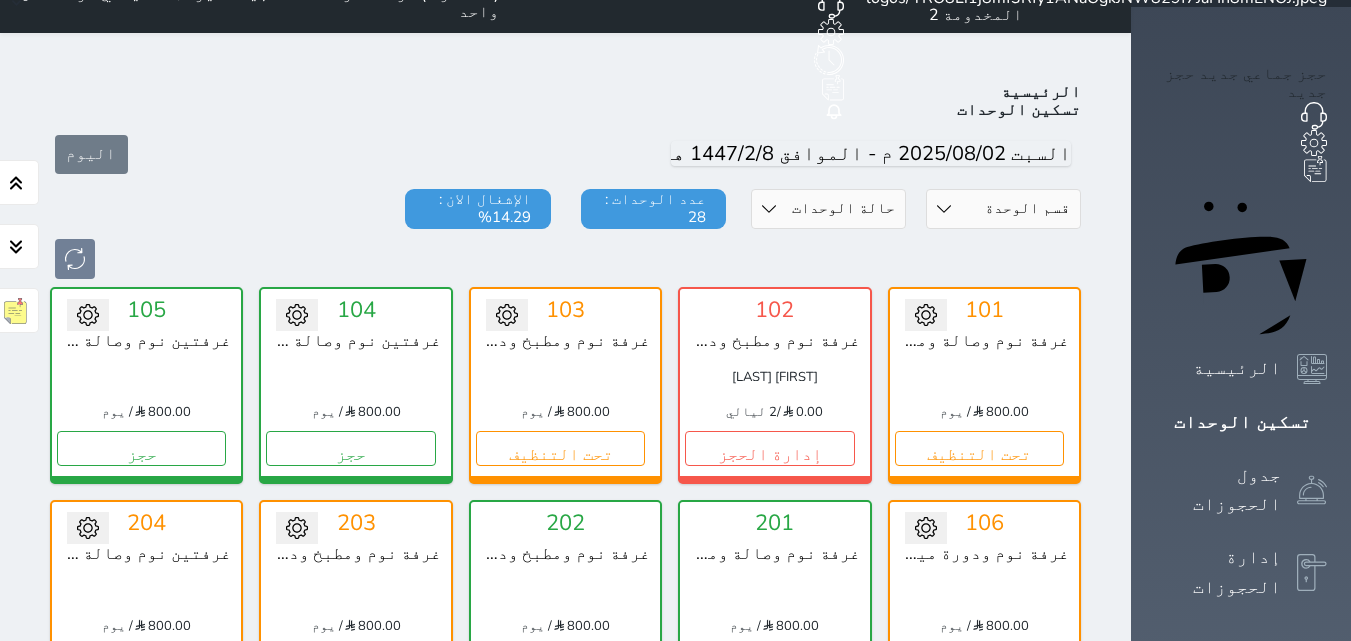 scroll, scrollTop: 0, scrollLeft: 0, axis: both 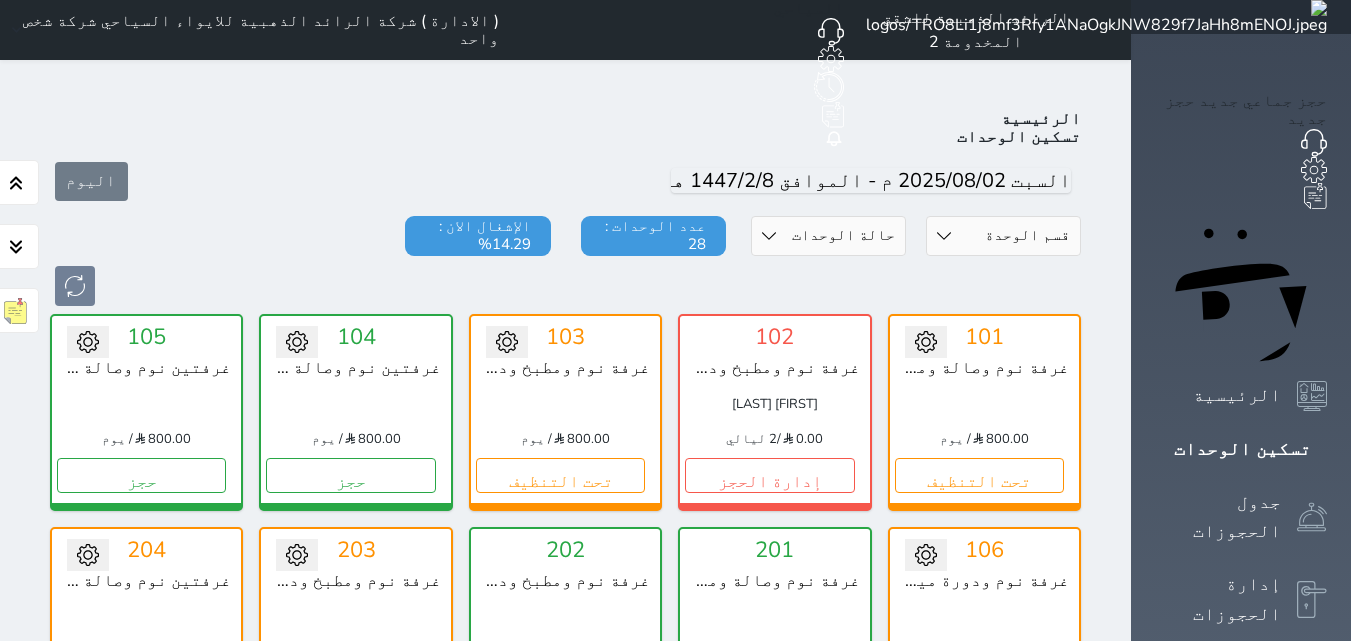 click on "( الادارة ) شركة الرائد الذهبية للايواء السياحي شركة شخص واحد" at bounding box center (259, 30) 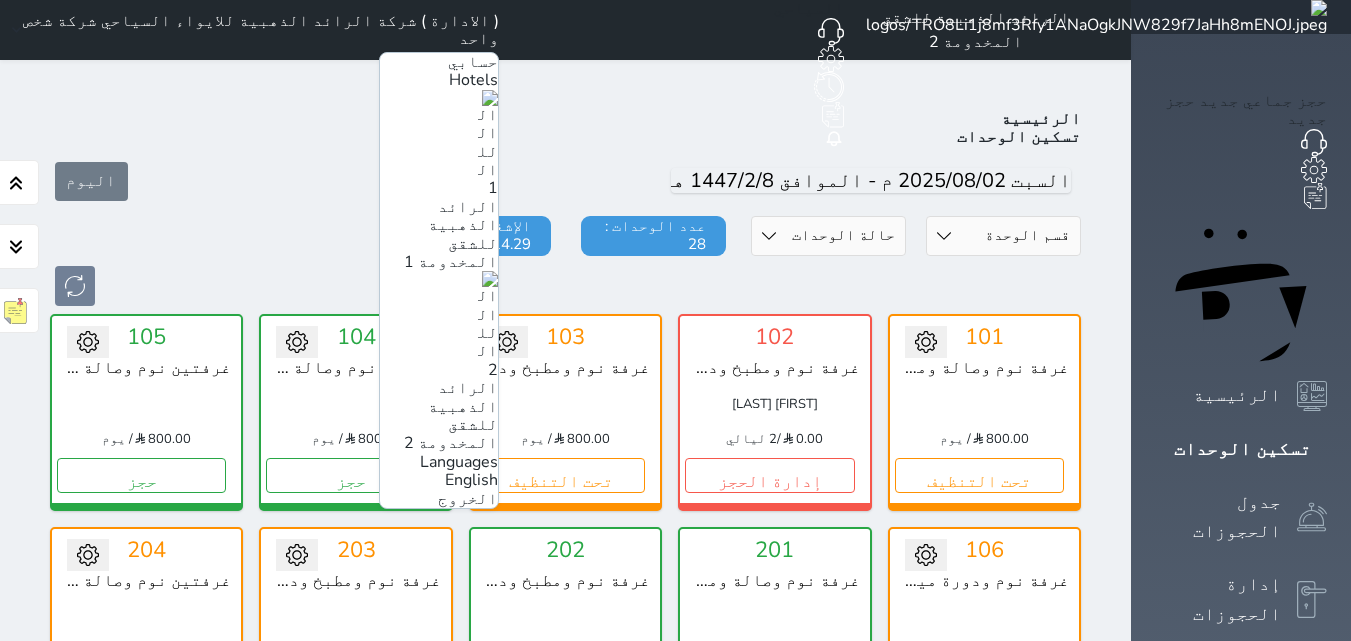 click on "الرائد الذهبية للشقق المخدومة 1" at bounding box center [451, 234] 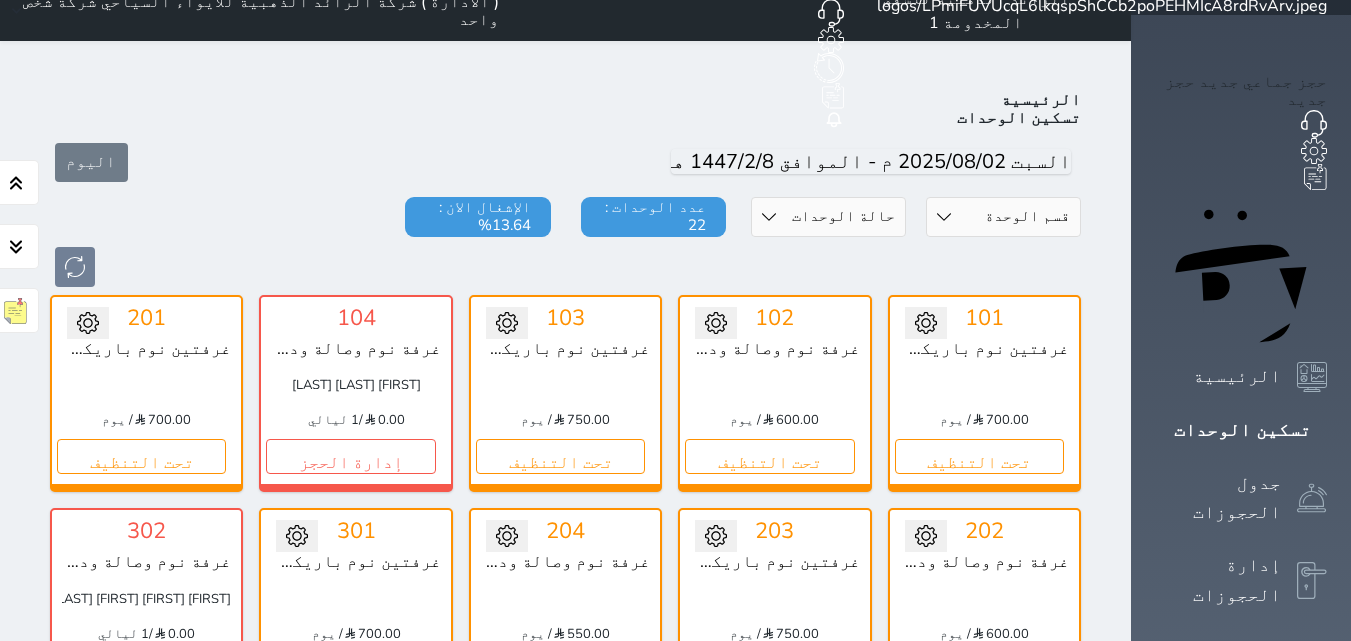 scroll, scrollTop: 78, scrollLeft: 0, axis: vertical 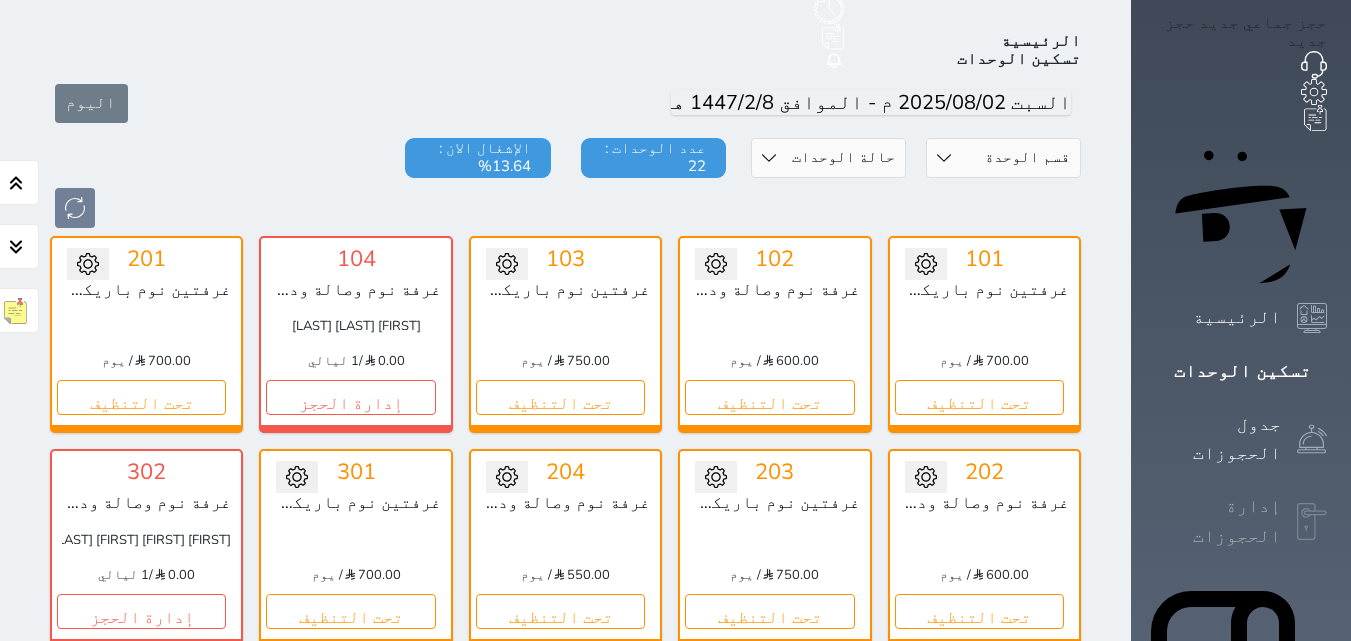 click on "إدارة الحجوزات" at bounding box center (1218, 521) 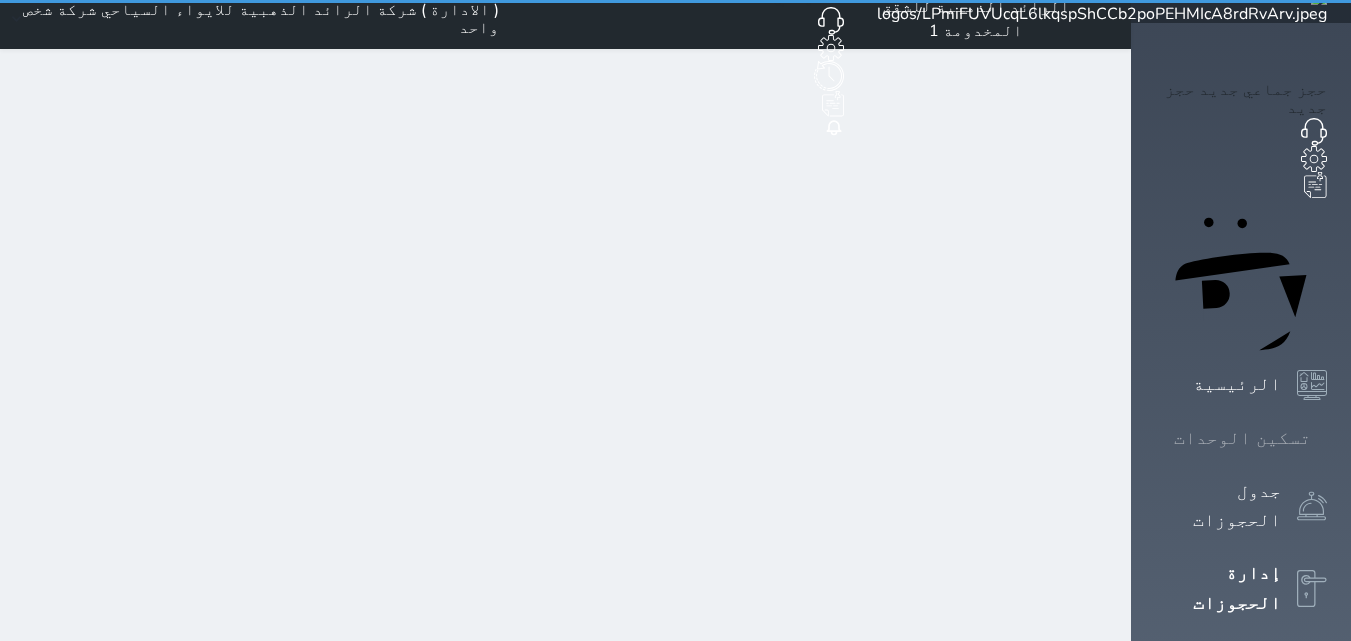 scroll, scrollTop: 0, scrollLeft: 0, axis: both 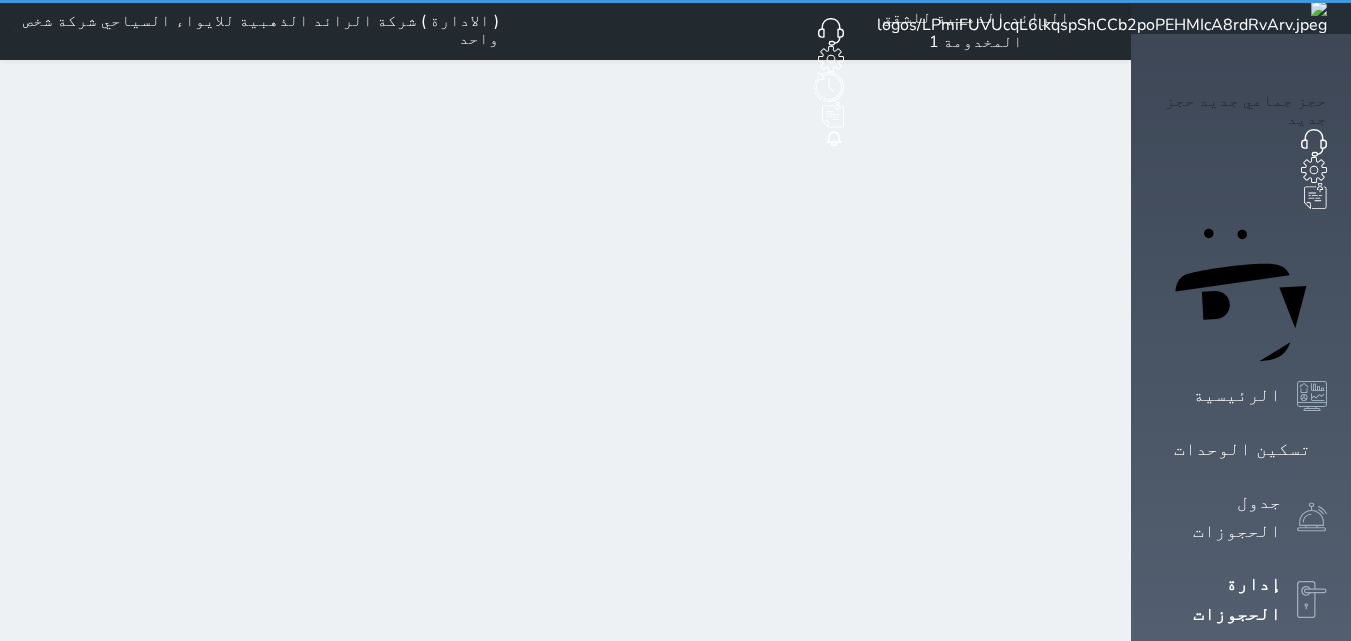 select on "open_all" 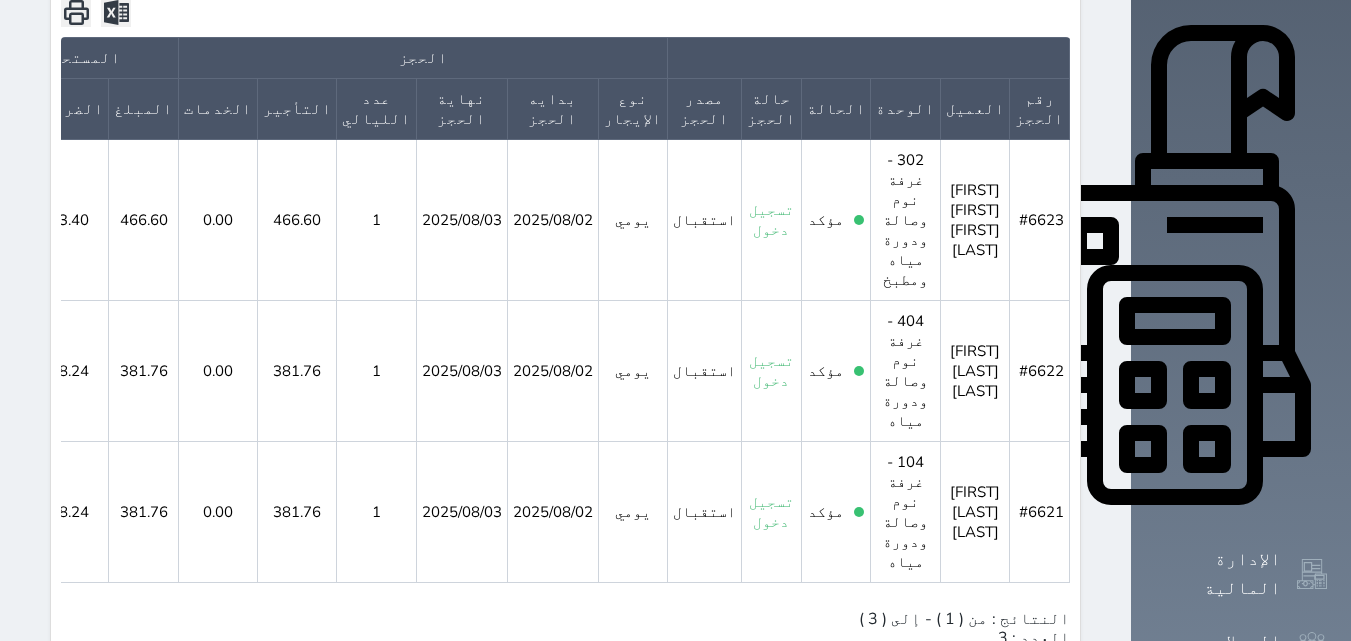 scroll, scrollTop: 0, scrollLeft: 0, axis: both 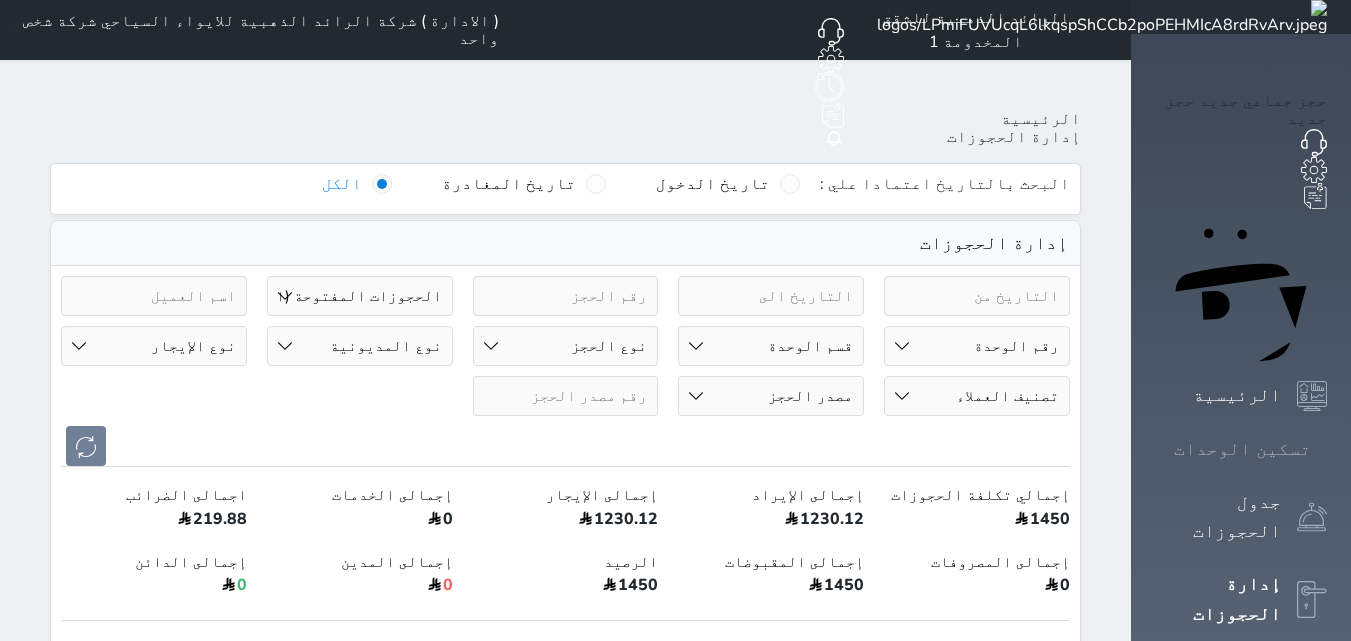 click on "تسكين الوحدات" at bounding box center [1242, 449] 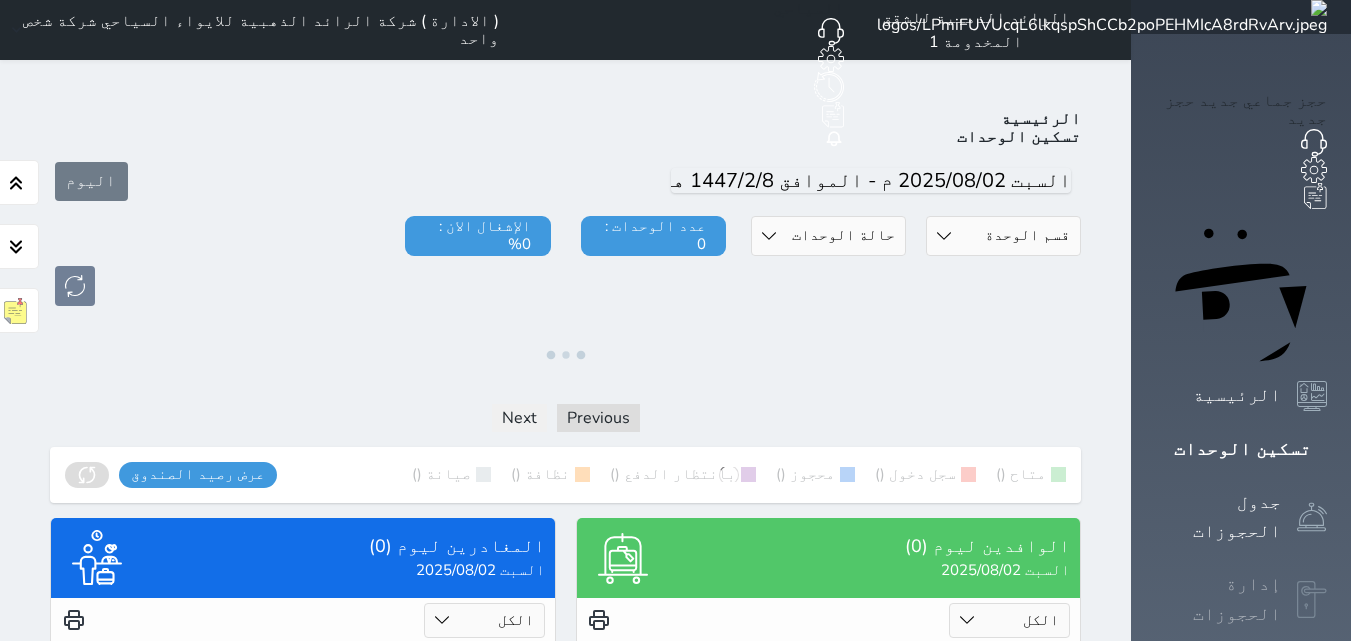 click at bounding box center [1312, 600] 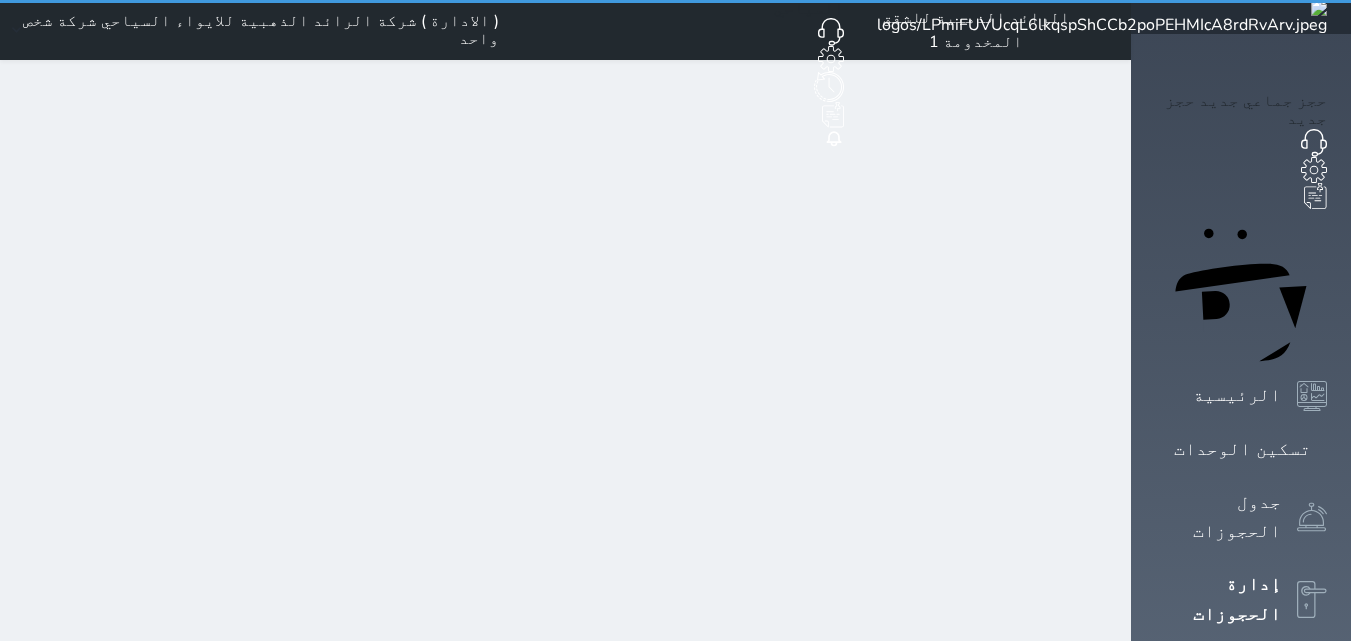 select on "open_all" 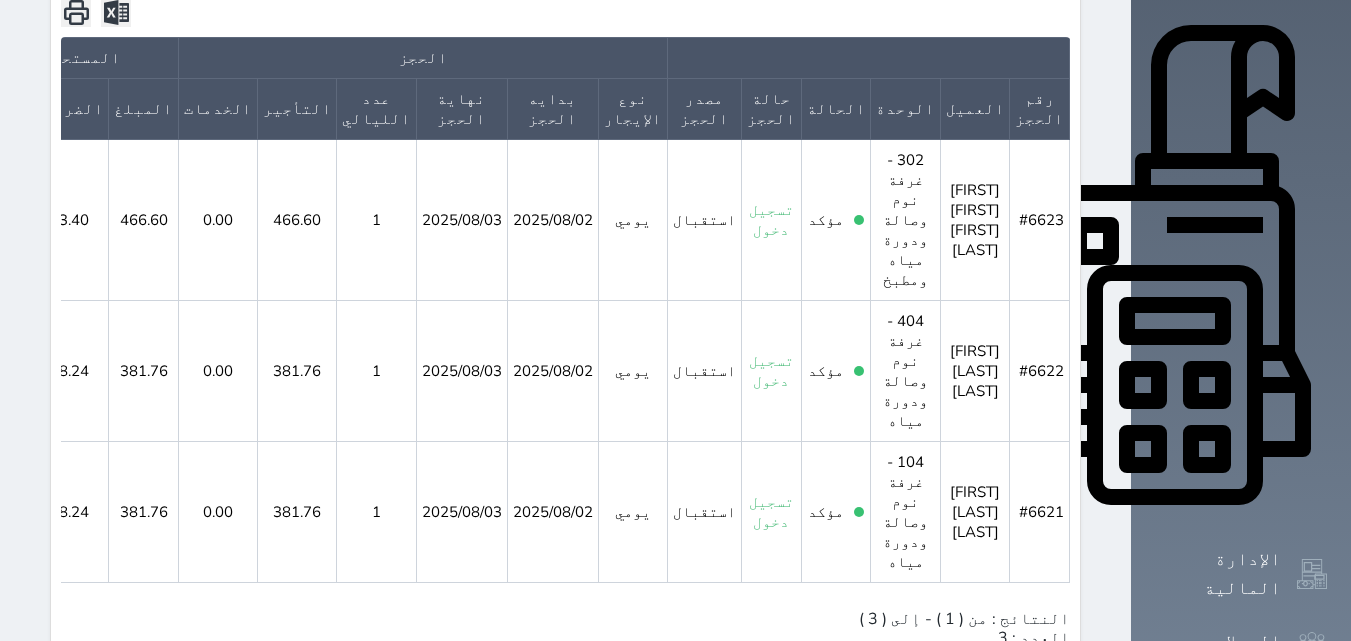 scroll, scrollTop: 0, scrollLeft: 0, axis: both 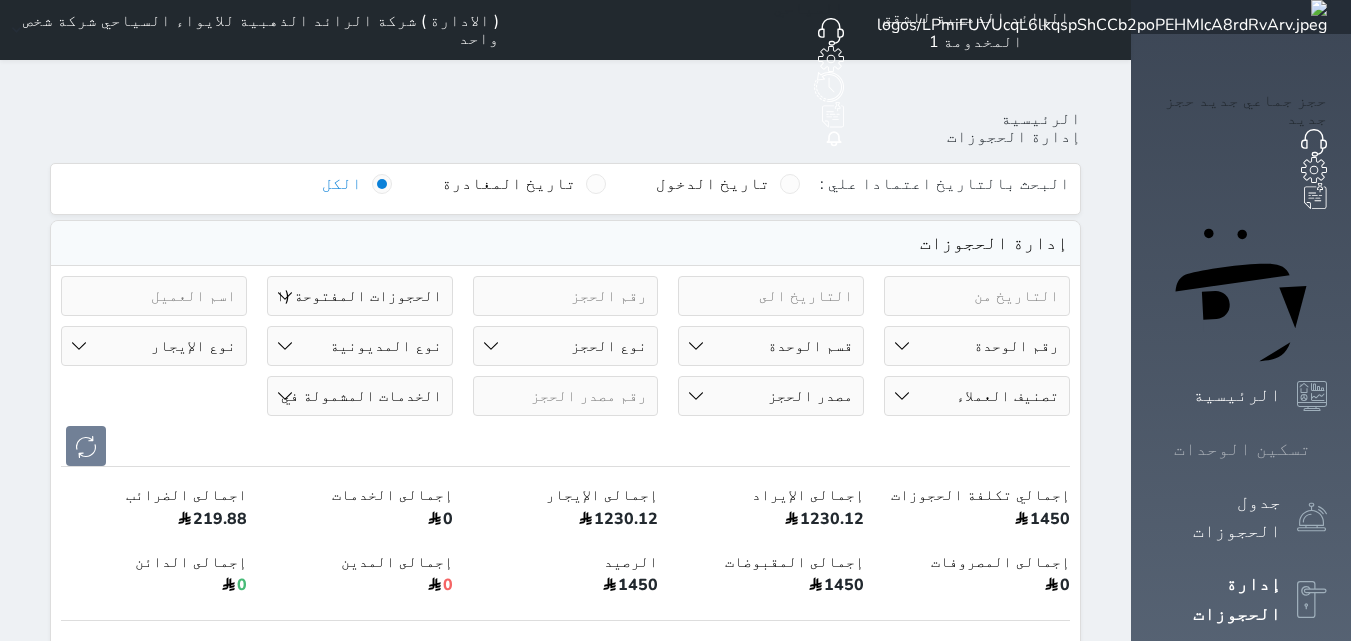 click 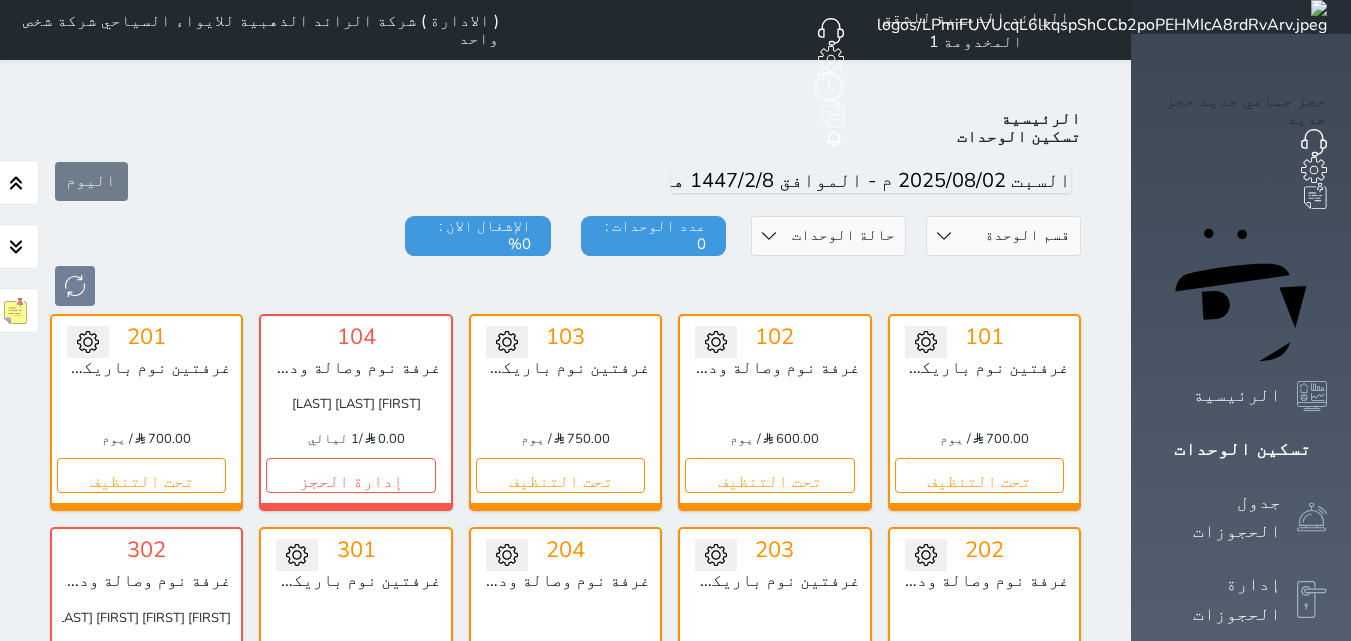 scroll, scrollTop: 78, scrollLeft: 0, axis: vertical 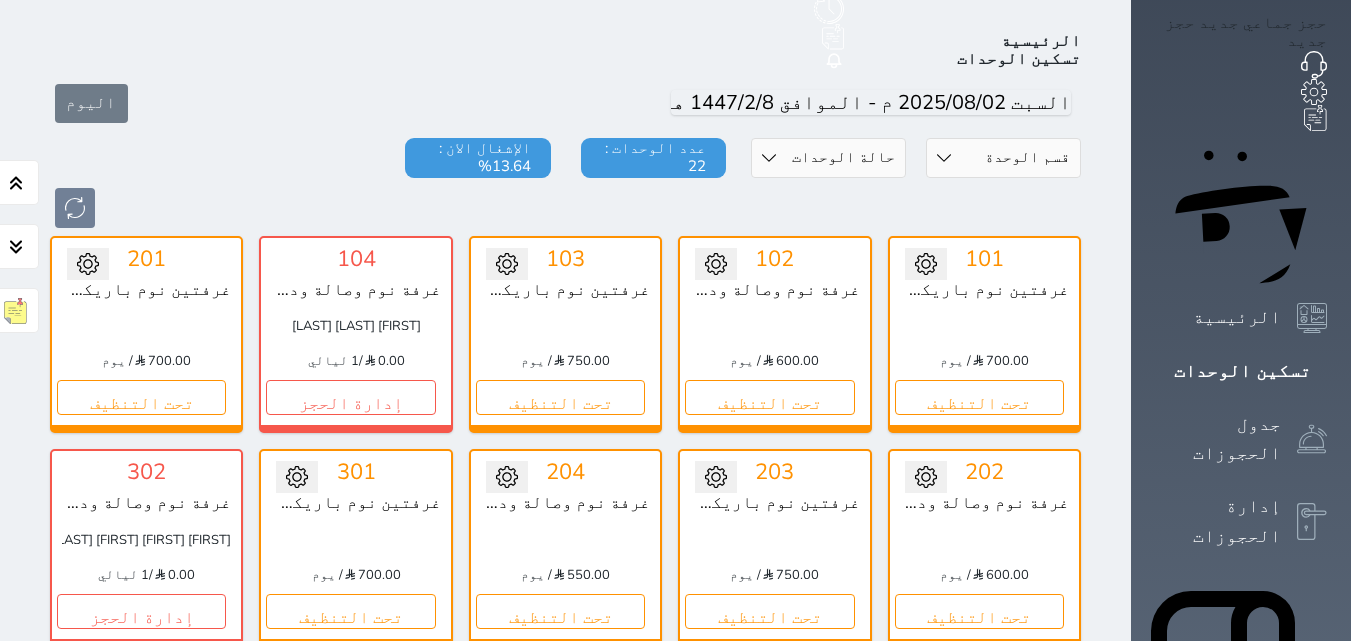 click on "حالة الوحدات متاح تحت التنظيف تحت الصيانة سجل دخول  لم يتم تسجيل الدخول" at bounding box center [828, 158] 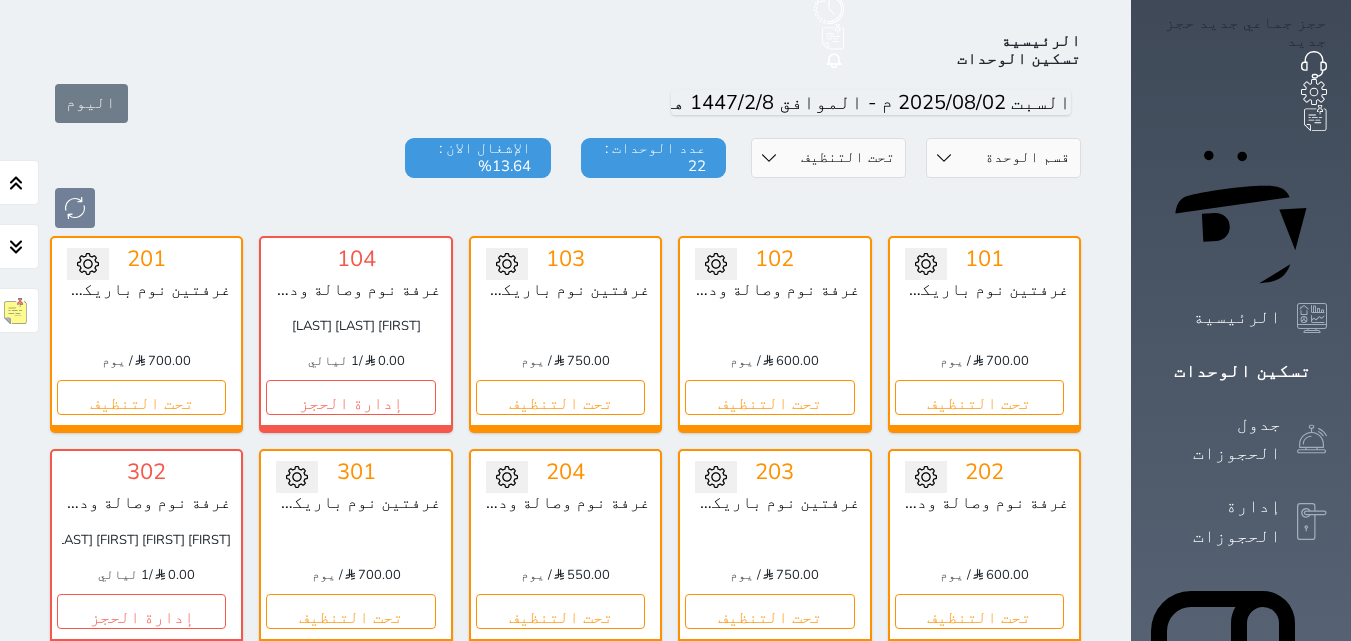 click on "حالة الوحدات متاح تحت التنظيف تحت الصيانة سجل دخول  لم يتم تسجيل الدخول" at bounding box center [828, 158] 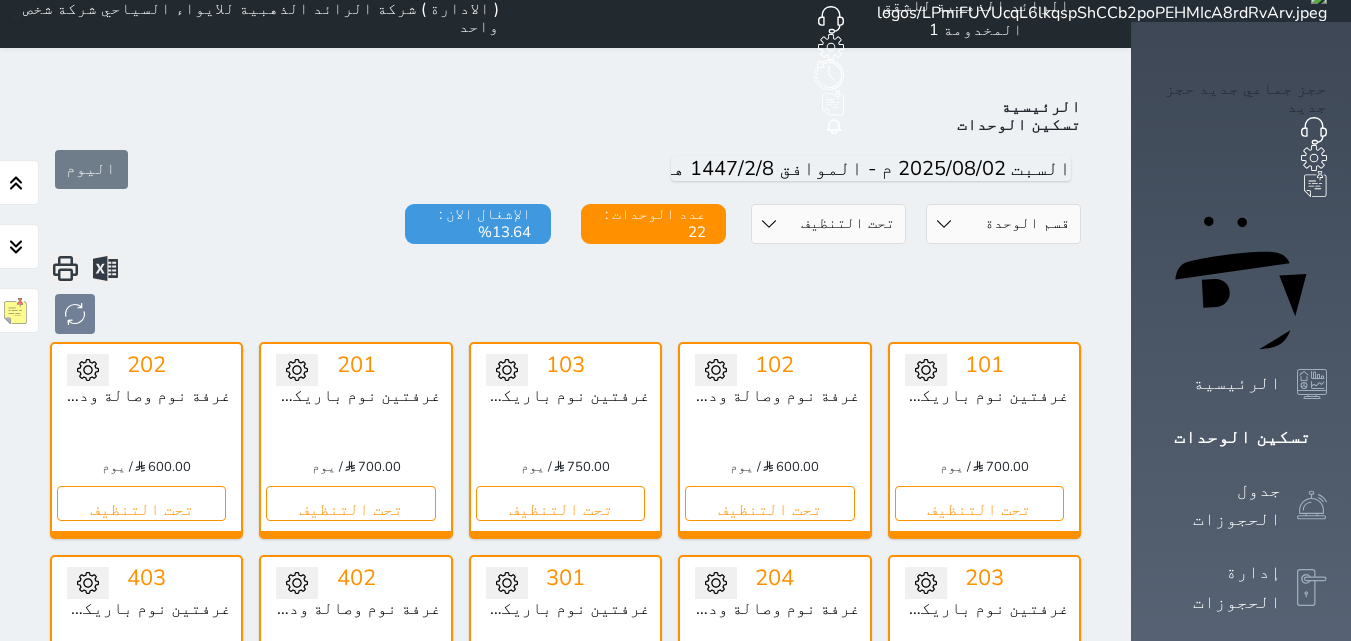 scroll, scrollTop: 0, scrollLeft: 0, axis: both 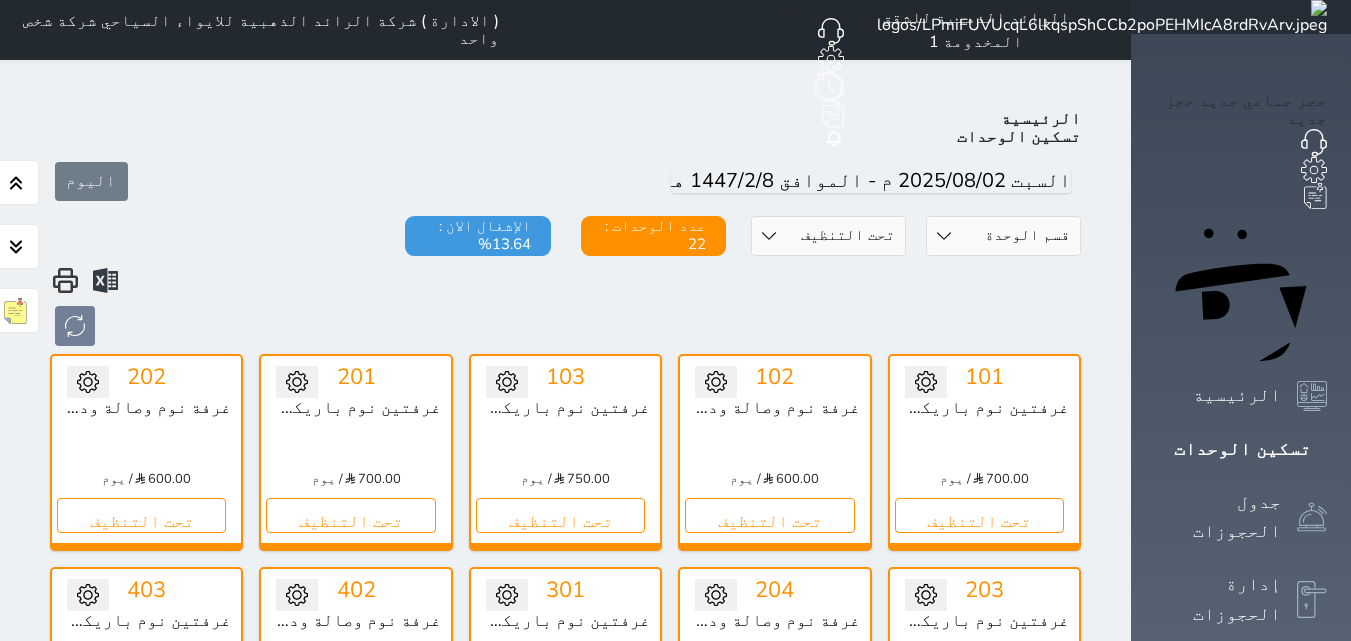 click on "حالة الوحدات متاح تحت التنظيف تحت الصيانة سجل دخول  لم يتم تسجيل الدخول" at bounding box center (828, 236) 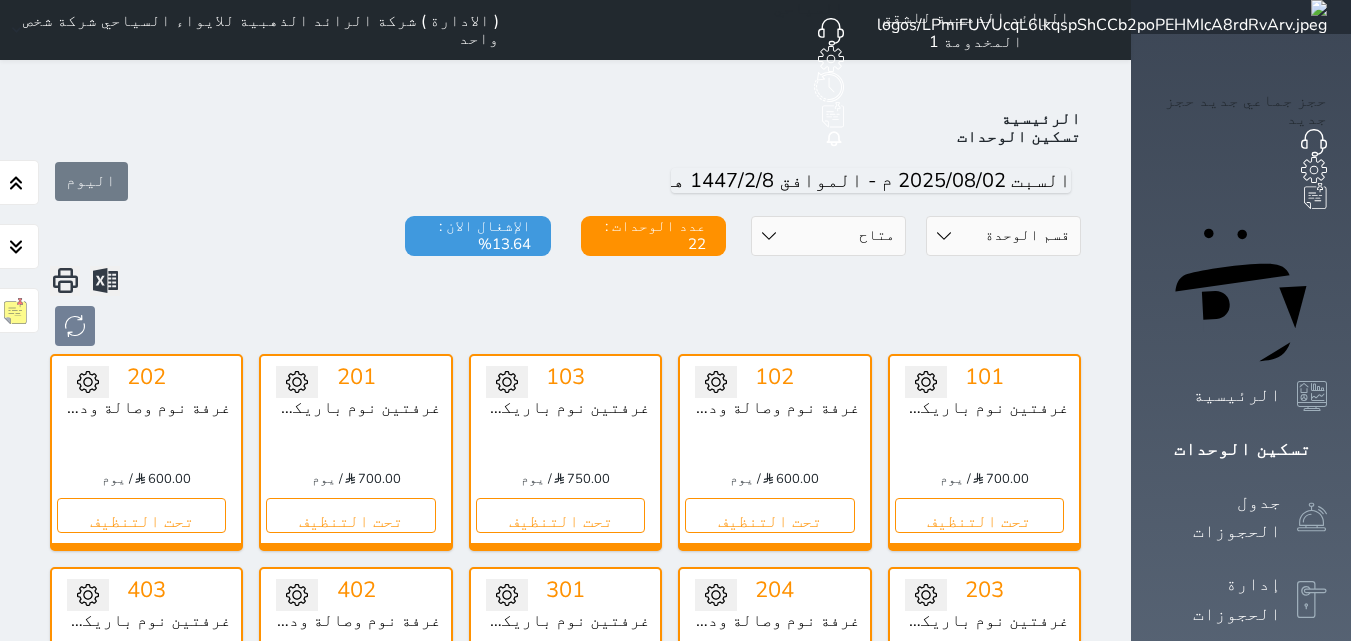 click on "حالة الوحدات متاح تحت التنظيف تحت الصيانة سجل دخول  لم يتم تسجيل الدخول" at bounding box center (828, 236) 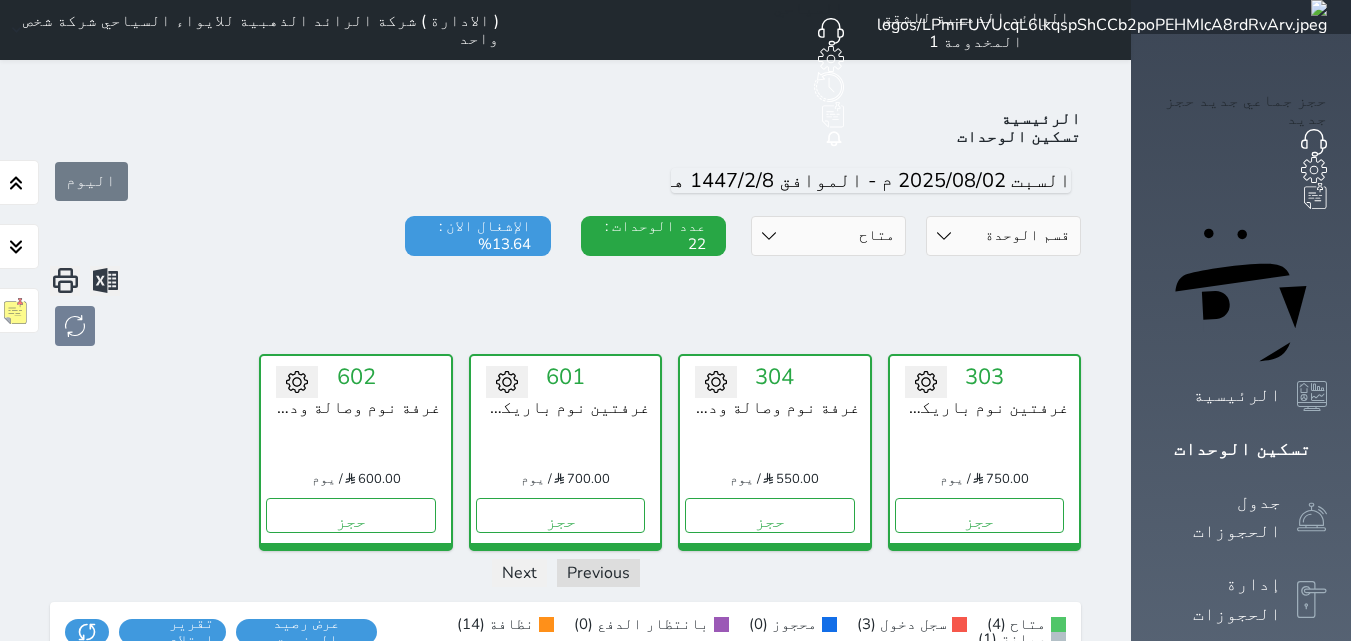 scroll, scrollTop: 78, scrollLeft: 0, axis: vertical 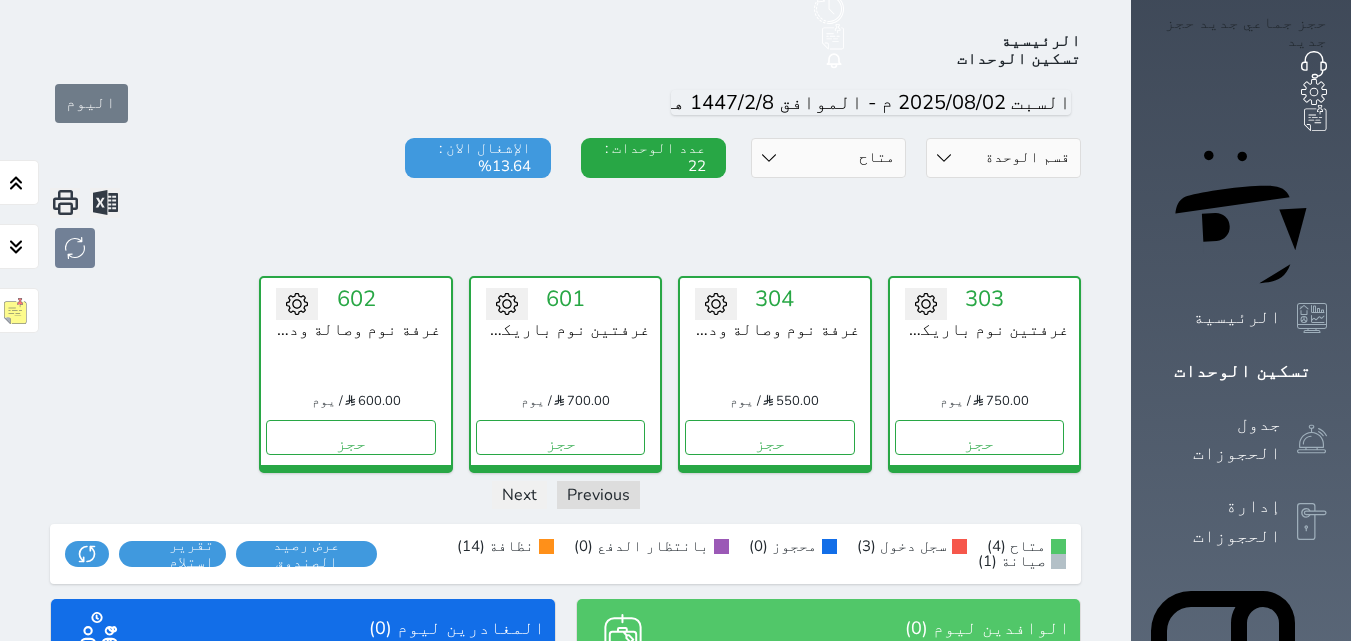 click on "حالة الوحدات متاح تحت التنظيف تحت الصيانة سجل دخول  لم يتم تسجيل الدخول" at bounding box center (828, 158) 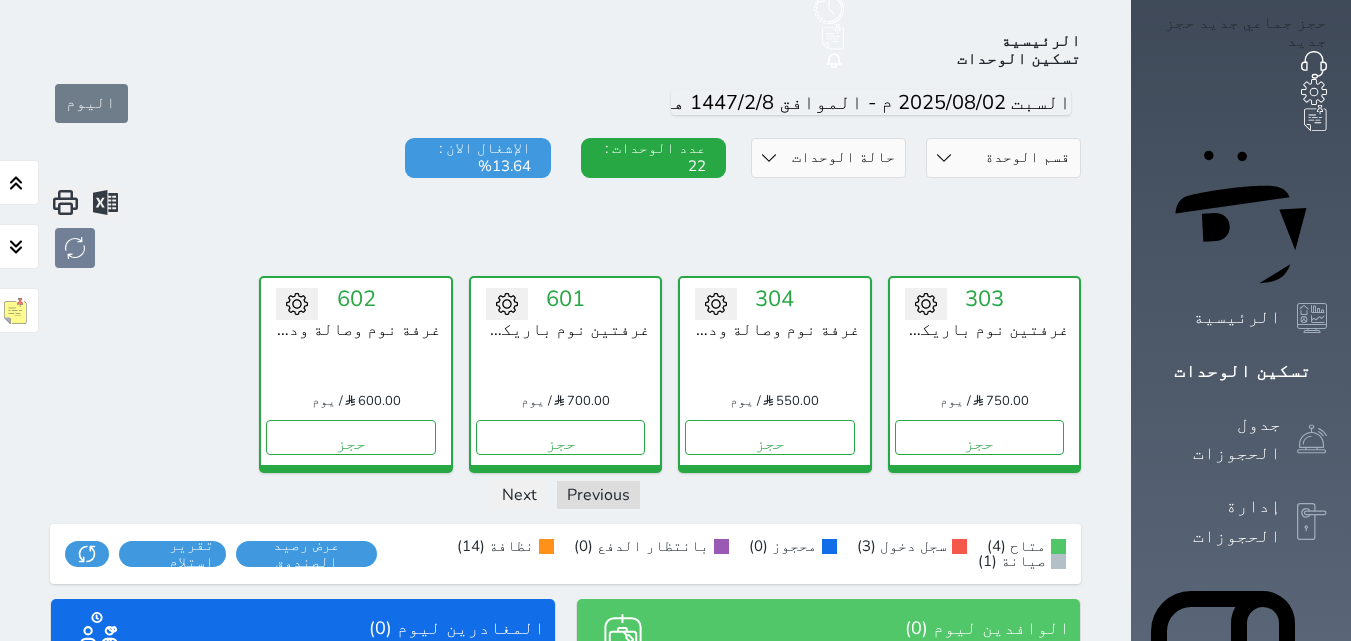 click on "حالة الوحدات متاح تحت التنظيف تحت الصيانة سجل دخول  لم يتم تسجيل الدخول" at bounding box center (828, 158) 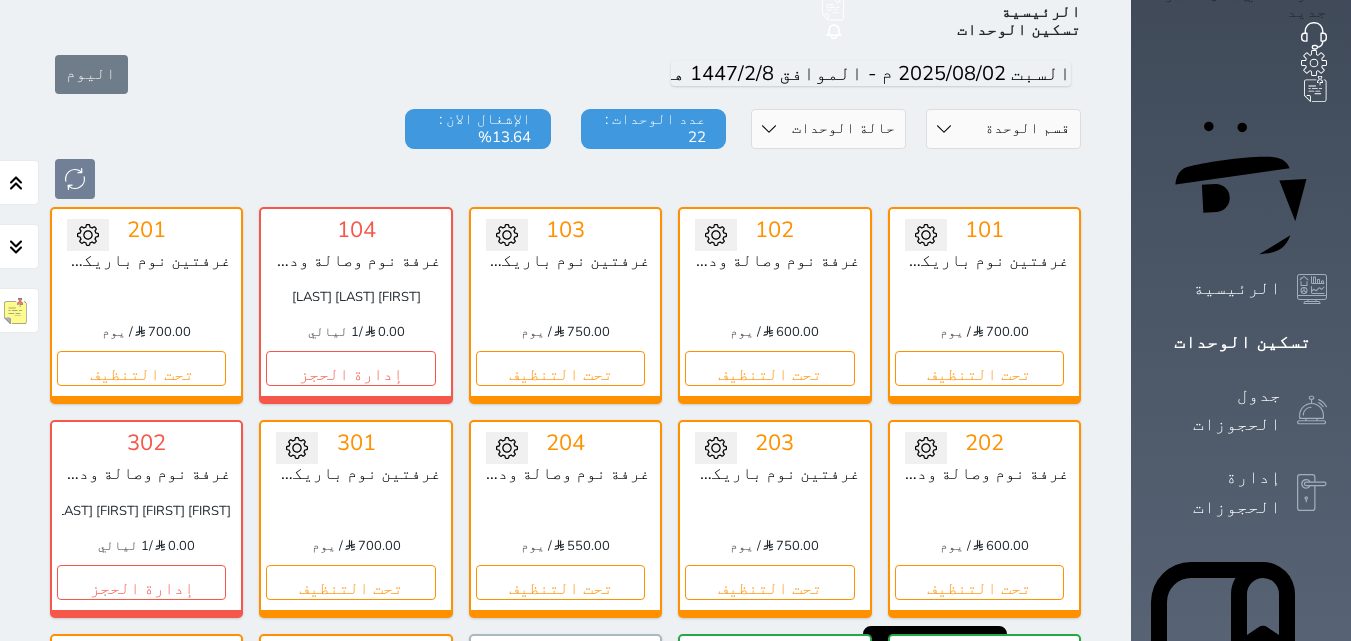 scroll, scrollTop: 0, scrollLeft: 0, axis: both 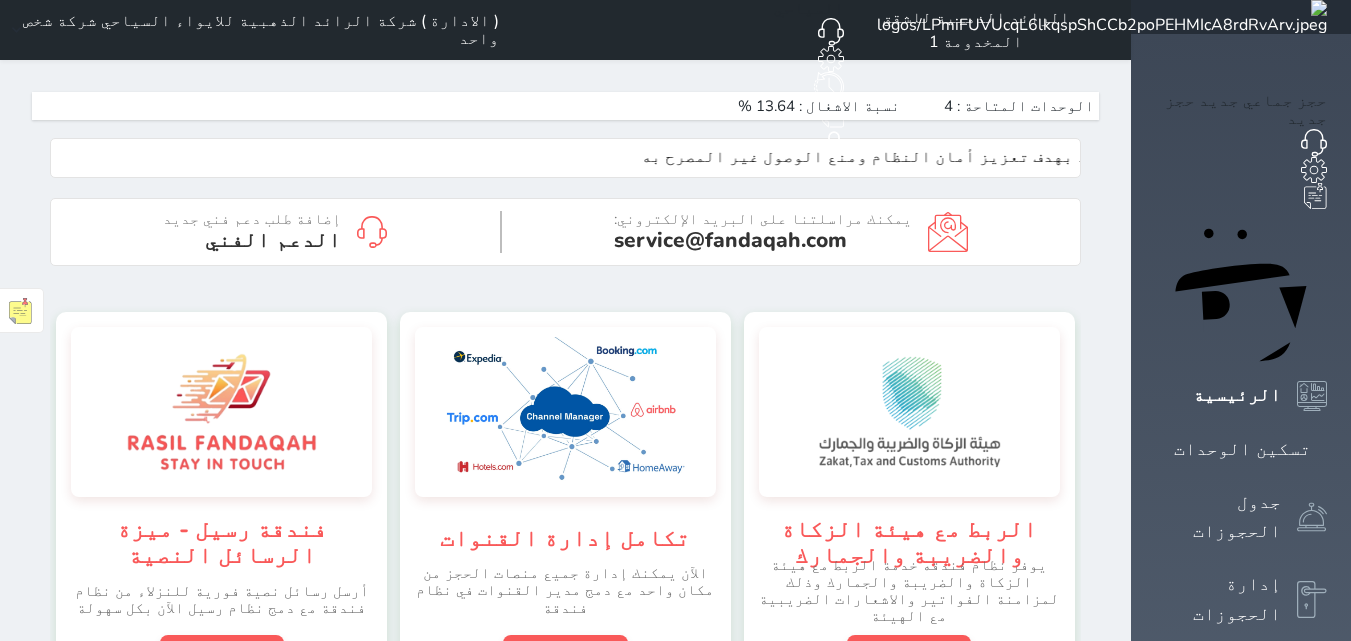 click on "( الادارة ) شركة الرائد الذهبية للايواء السياحي شركة شخص واحد" at bounding box center (259, 30) 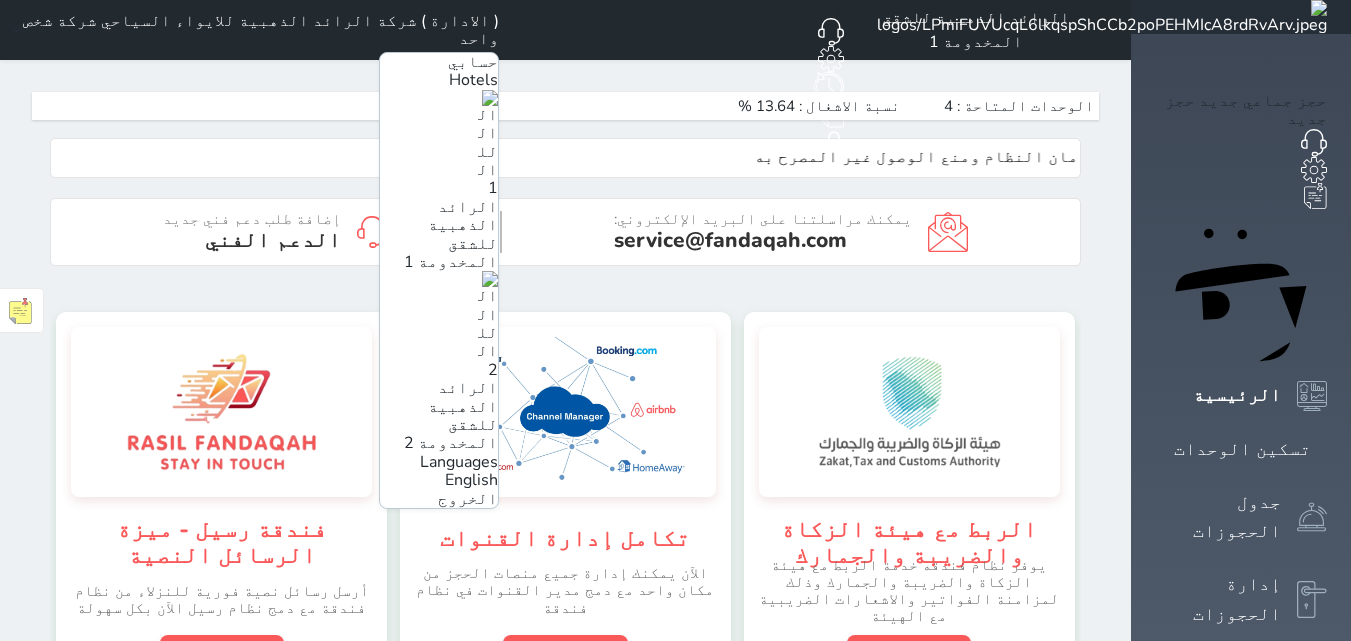 click on "الرائد الذهبية للشقق المخدومة 2" at bounding box center [451, 415] 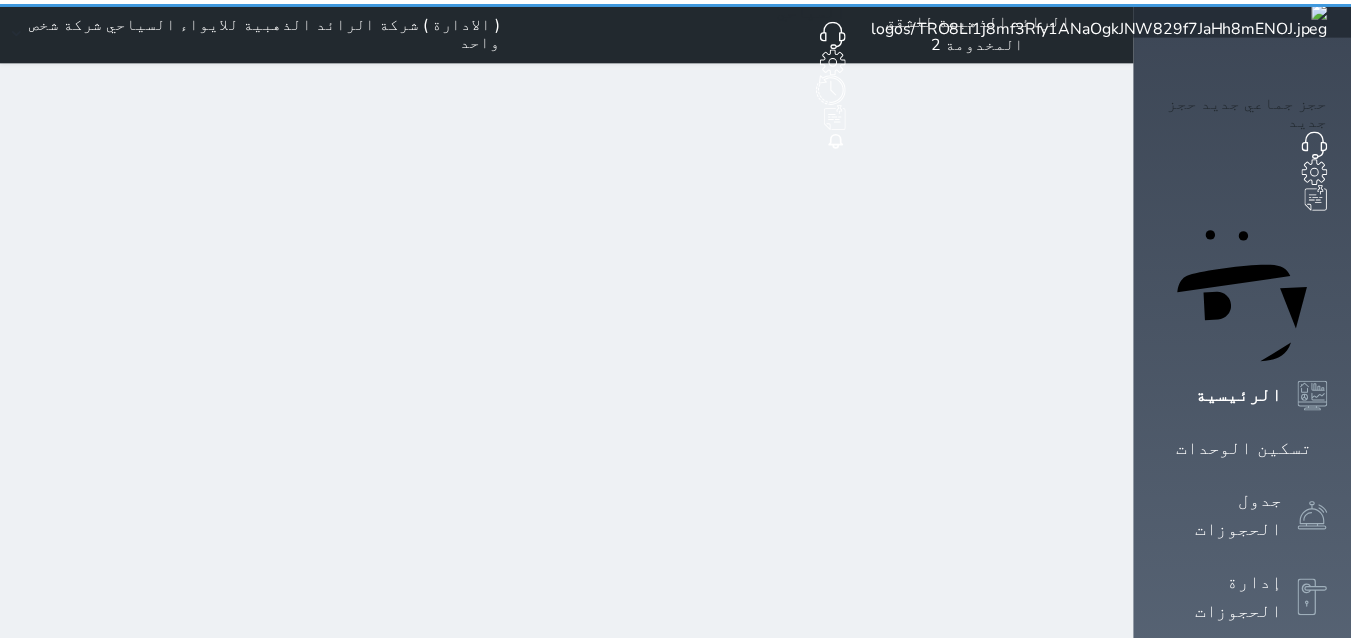 scroll, scrollTop: 0, scrollLeft: 0, axis: both 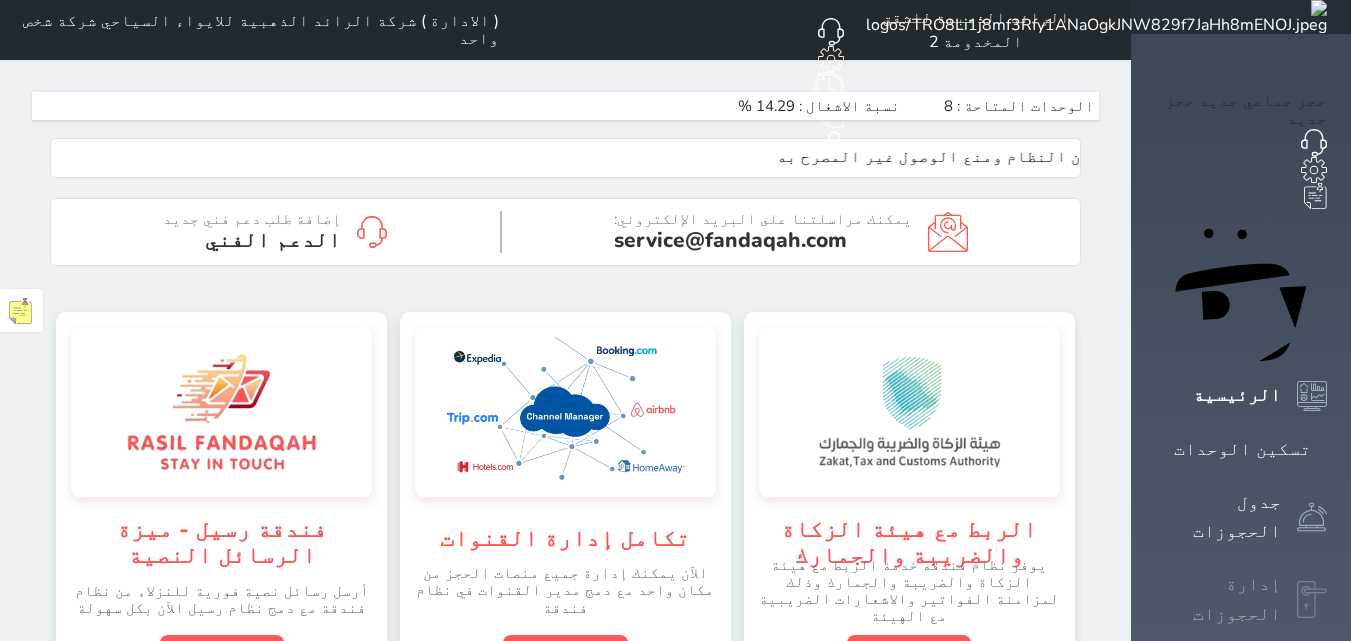 click on "إدارة الحجوزات" at bounding box center [1218, 599] 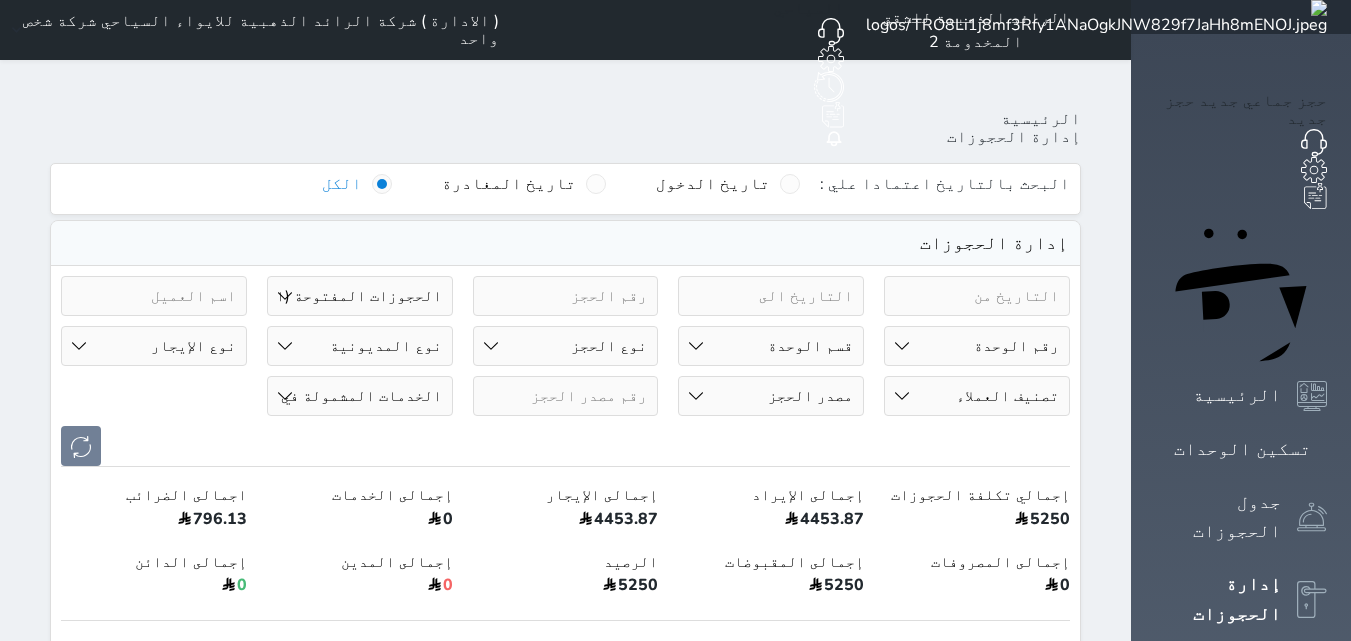 click on "حالة الحجز
الحجوزات المفتوحة (الكل)
الحجوزات المغلقة (الكل)
الحجوزات المفتوحة (مسجل دخول)
الحجوزات المغلقة (تسجيل مغادرة)
الحجوزات لم تسجل دخول
الحجوزات المؤكدة (الكل)
الحجوزات الملغية
الحجوزات المنتهية مهلة دفعها
حجوزات بانتظار الدفع" at bounding box center (360, 296) 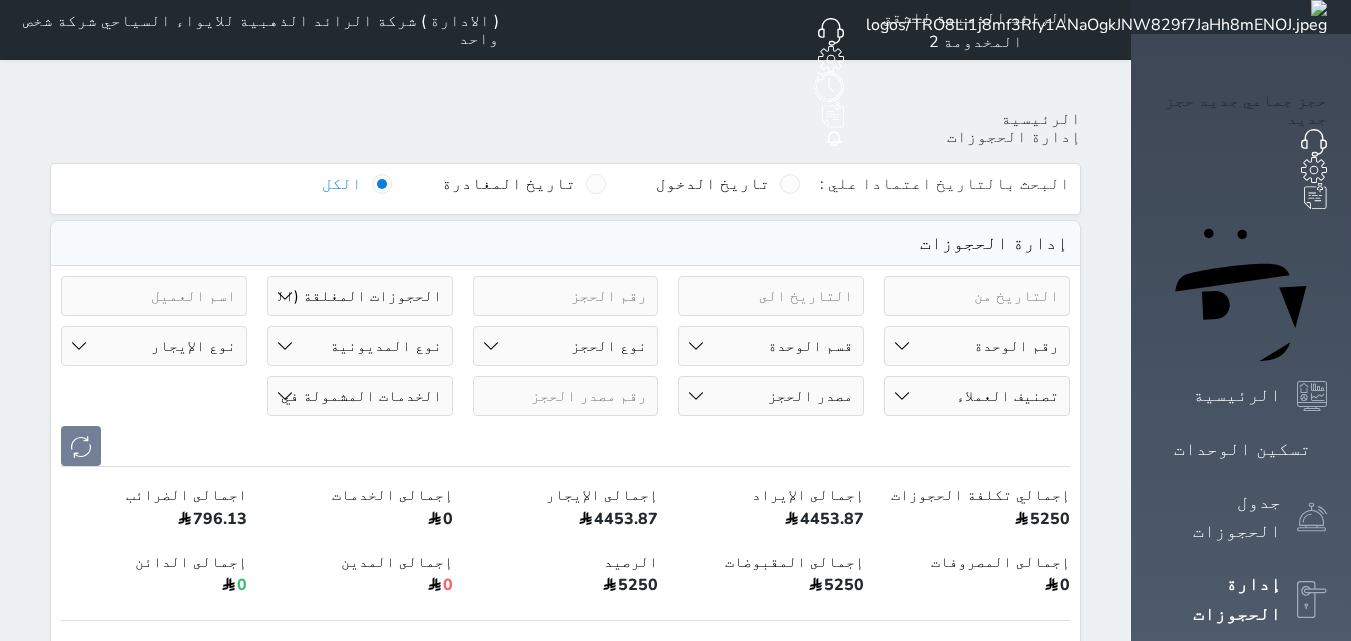 click on "حالة الحجز
الحجوزات المفتوحة (الكل)
الحجوزات المغلقة (الكل)
الحجوزات المفتوحة (مسجل دخول)
الحجوزات المغلقة (تسجيل مغادرة)
الحجوزات لم تسجل دخول
الحجوزات المؤكدة (الكل)
الحجوزات الملغية
الحجوزات المنتهية مهلة دفعها
حجوزات بانتظار الدفع" at bounding box center (360, 296) 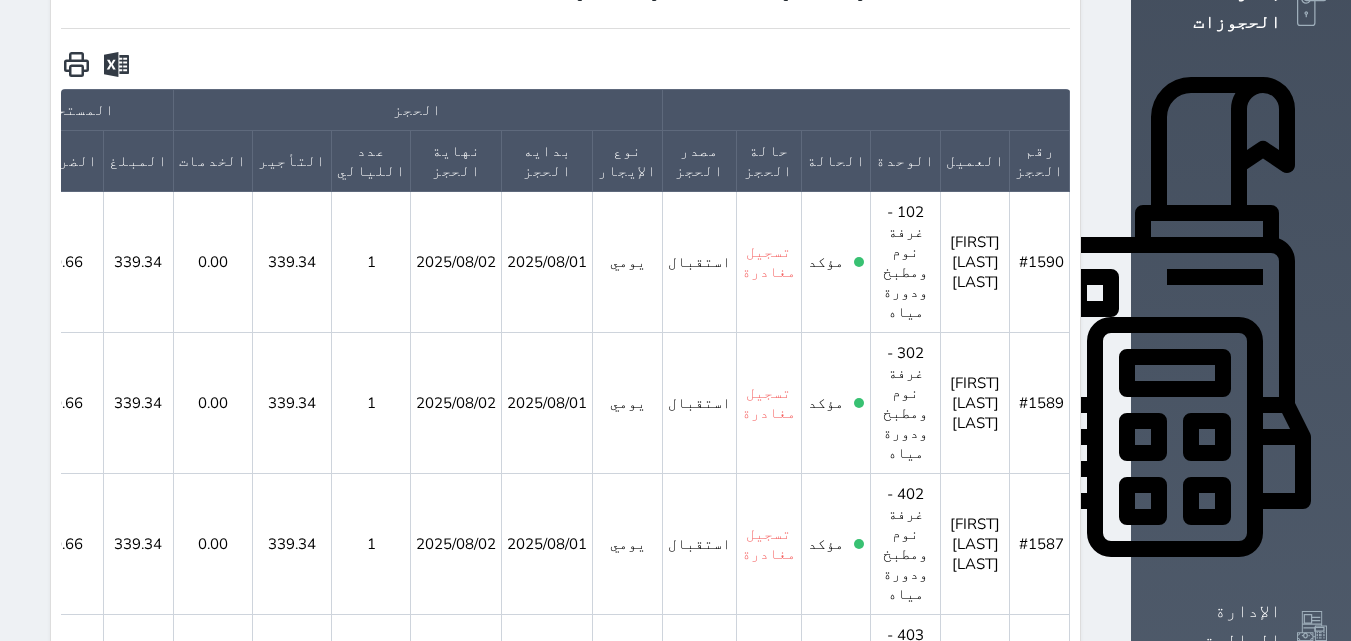 scroll, scrollTop: 600, scrollLeft: 0, axis: vertical 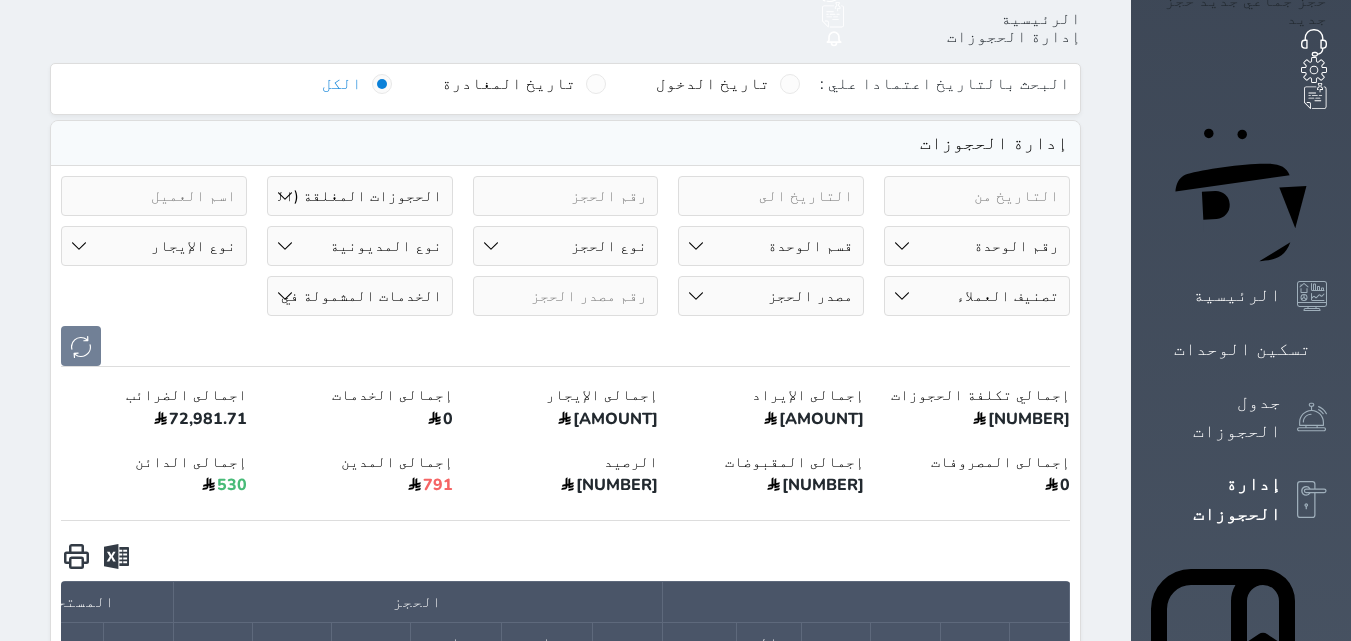 click on "رقم الوحدة 101 - غرفة نوم وصالة ومطبخ ودورة مياه 102 - غرفة نوم ومطبخ ودورة مياه 103 - غرفة نوم ومطبخ ودورة مياه 104 - غرفتين نوم وصالة ومطبخ ودورة مياه 105 - غرفتين نوم وصالة ومطبخ ودورة مياه 106 - غرفة نوم ودورة مياه 201 - غرفة نوم وصالة ومطبخ ودورة مياه 202 - غرفة نوم ومطبخ ودورة مياه 203 - غرفة نوم ومطبخ ودورة مياه 204 - غرفتين نوم وصالة ومطبخ ودورة مياه 205 - غرفتين نوم وصالة ومطبخ ودورة مياه" at bounding box center (977, 246) 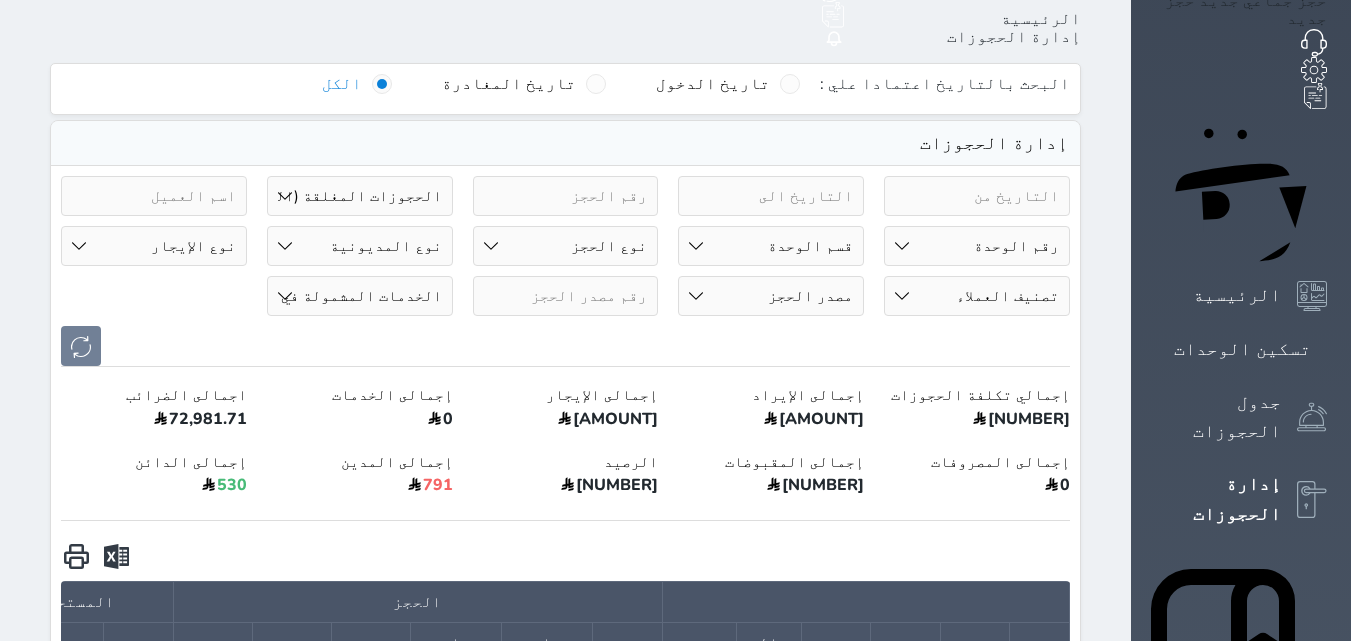 select on "[ACCOUNT_NUMBER]" 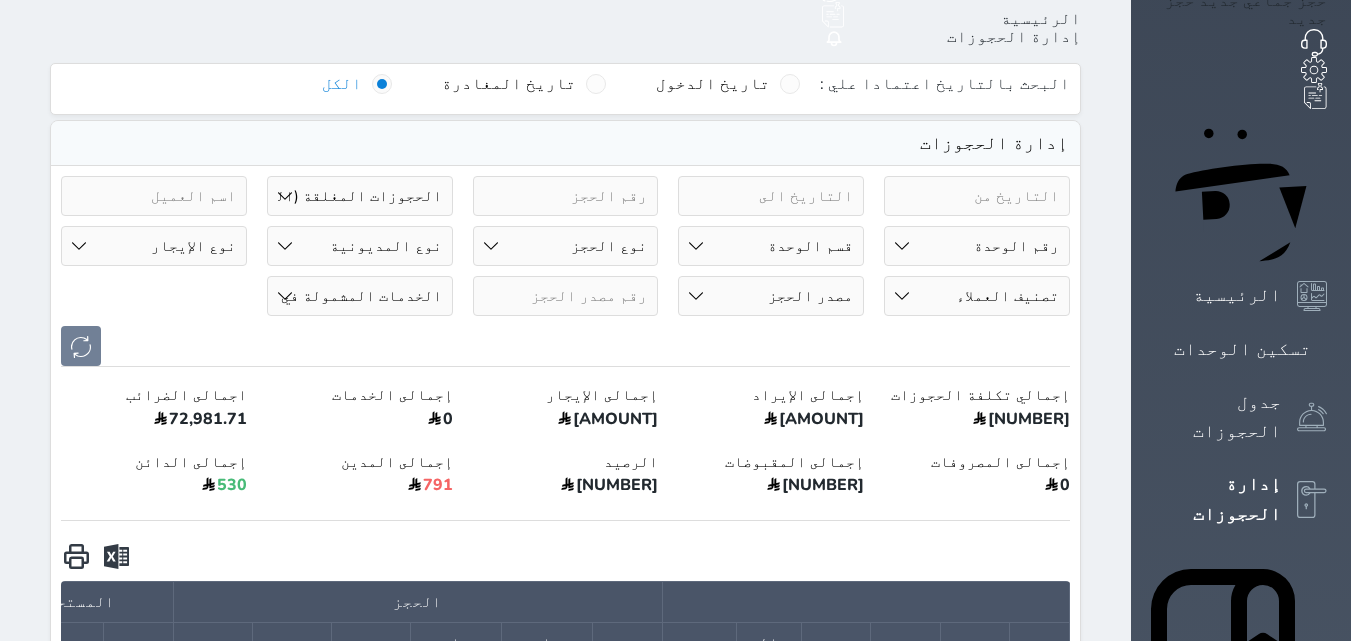 click on "رقم الوحدة 101 - غرفة نوم وصالة ومطبخ ودورة مياه 102 - غرفة نوم ومطبخ ودورة مياه 103 - غرفة نوم ومطبخ ودورة مياه 104 - غرفتين نوم وصالة ومطبخ ودورة مياه 105 - غرفتين نوم وصالة ومطبخ ودورة مياه 106 - غرفة نوم ودورة مياه 201 - غرفة نوم وصالة ومطبخ ودورة مياه 202 - غرفة نوم ومطبخ ودورة مياه 203 - غرفة نوم ومطبخ ودورة مياه 204 - غرفتين نوم وصالة ومطبخ ودورة مياه 205 - غرفتين نوم وصالة ومطبخ ودورة مياه" at bounding box center [977, 246] 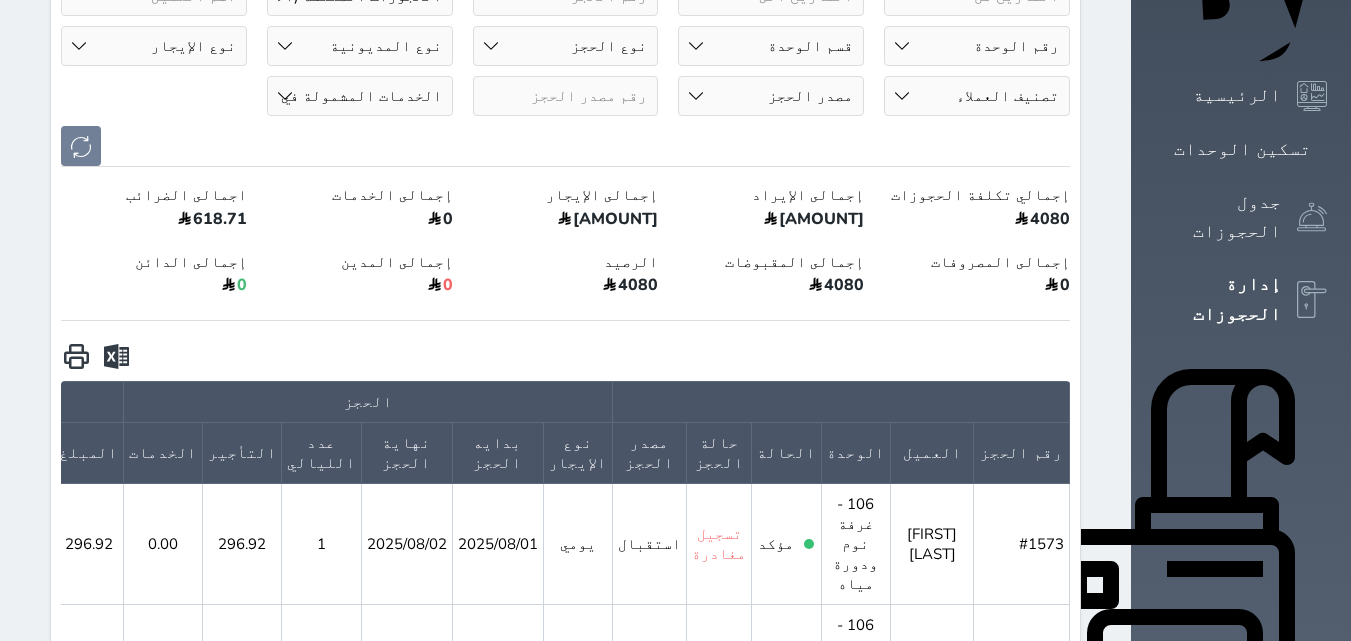 scroll, scrollTop: 400, scrollLeft: 0, axis: vertical 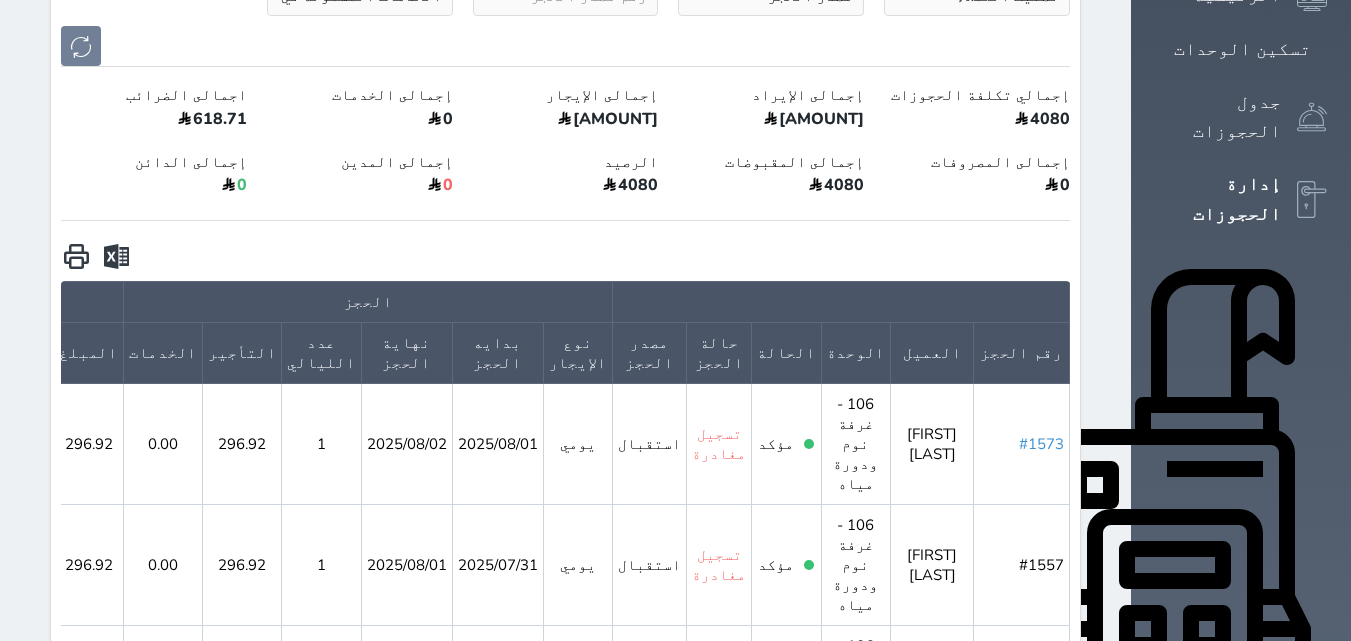 click on "#1573" at bounding box center (1041, 444) 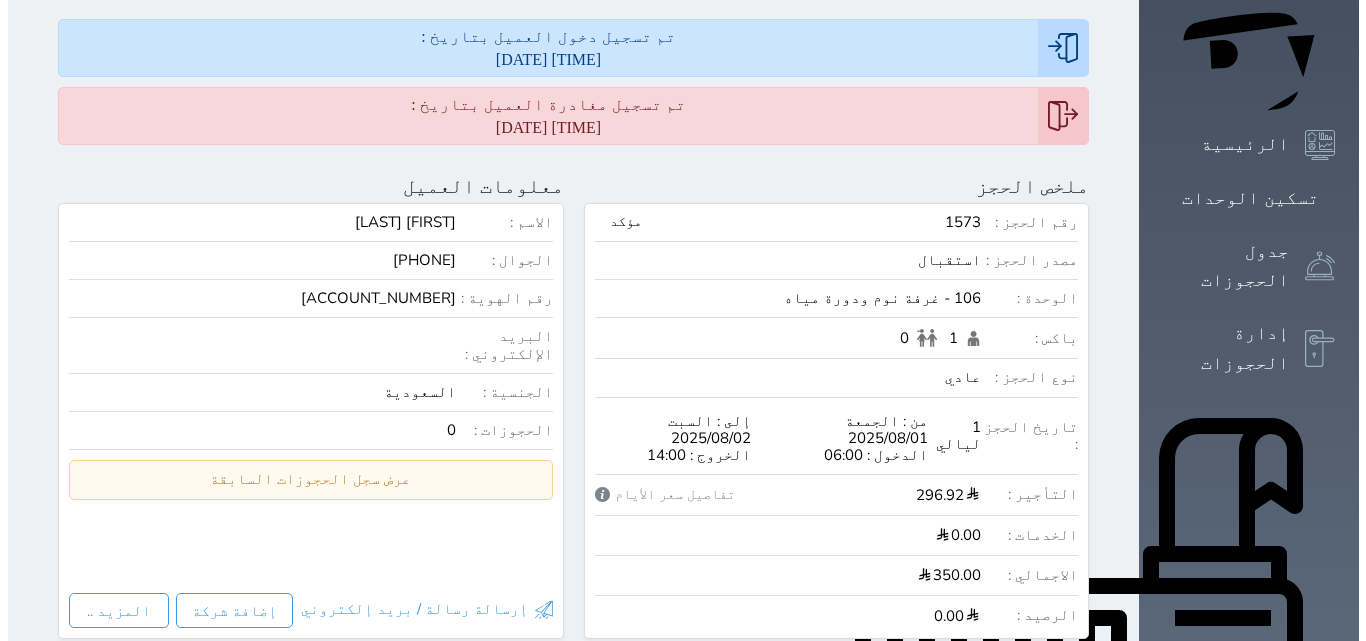 scroll, scrollTop: 600, scrollLeft: 0, axis: vertical 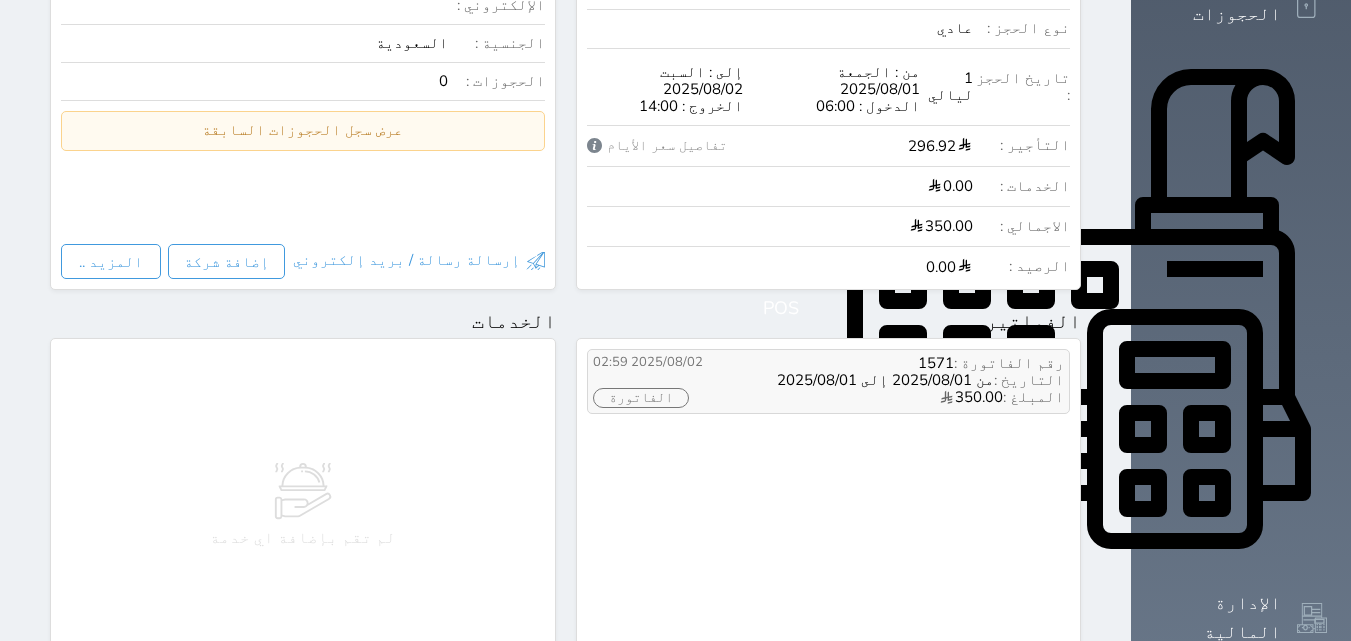 click on "من 2025/08/01 إلى 2025/08/01" at bounding box center [885, 380] 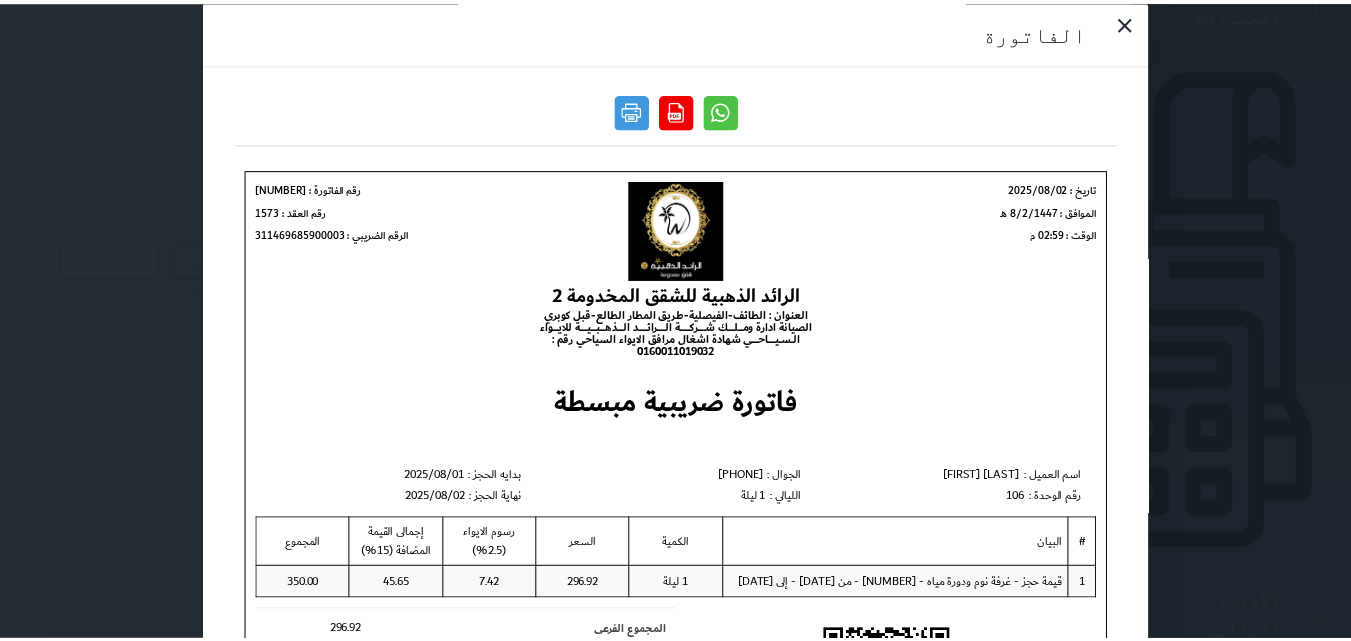 scroll, scrollTop: 0, scrollLeft: 0, axis: both 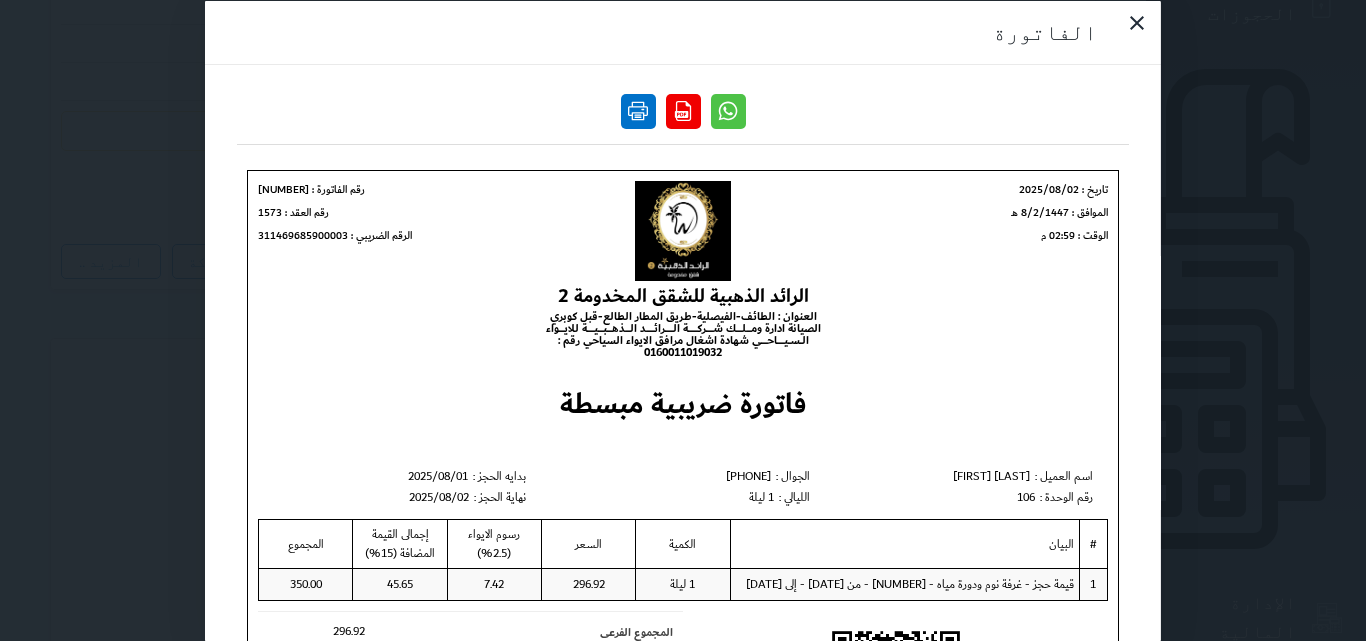 click at bounding box center (638, 110) 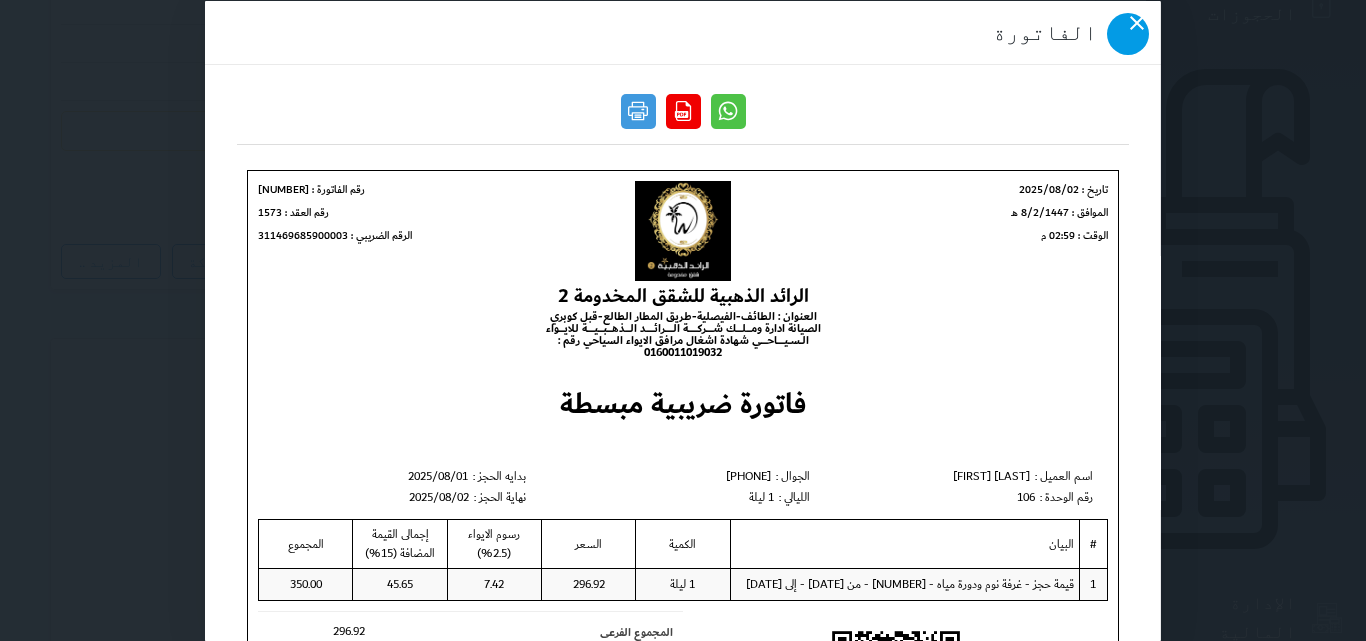 click 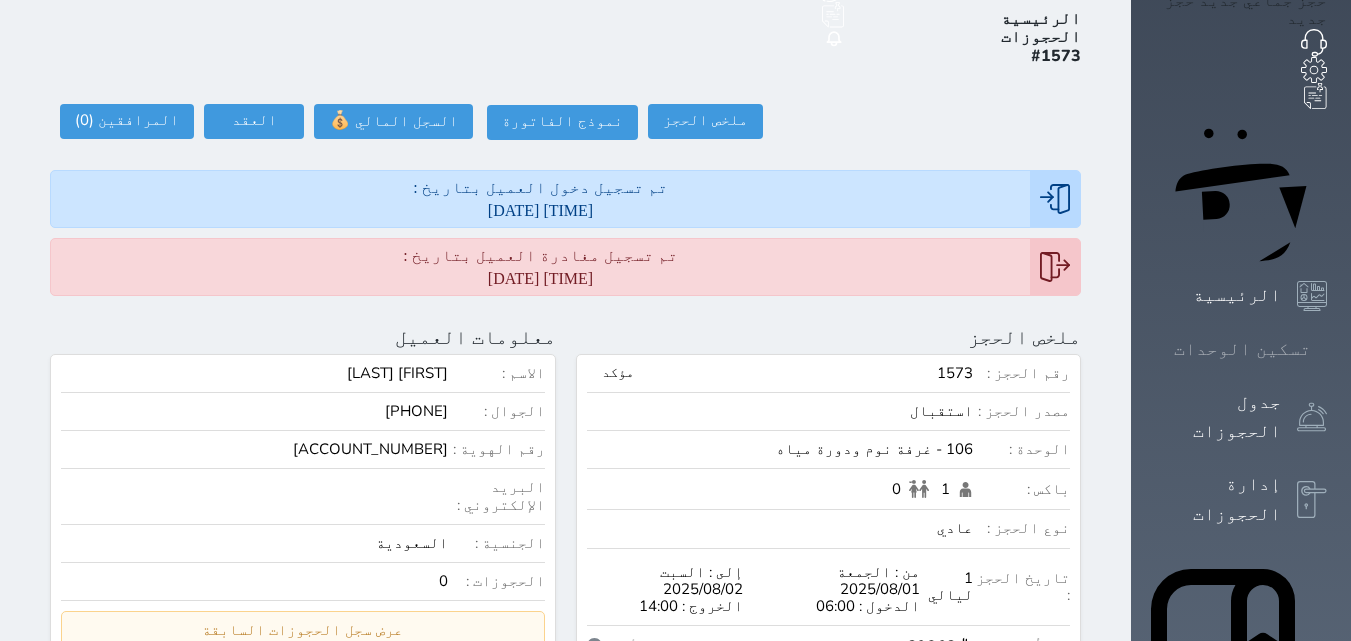 click on "تسكين الوحدات" at bounding box center [1242, 349] 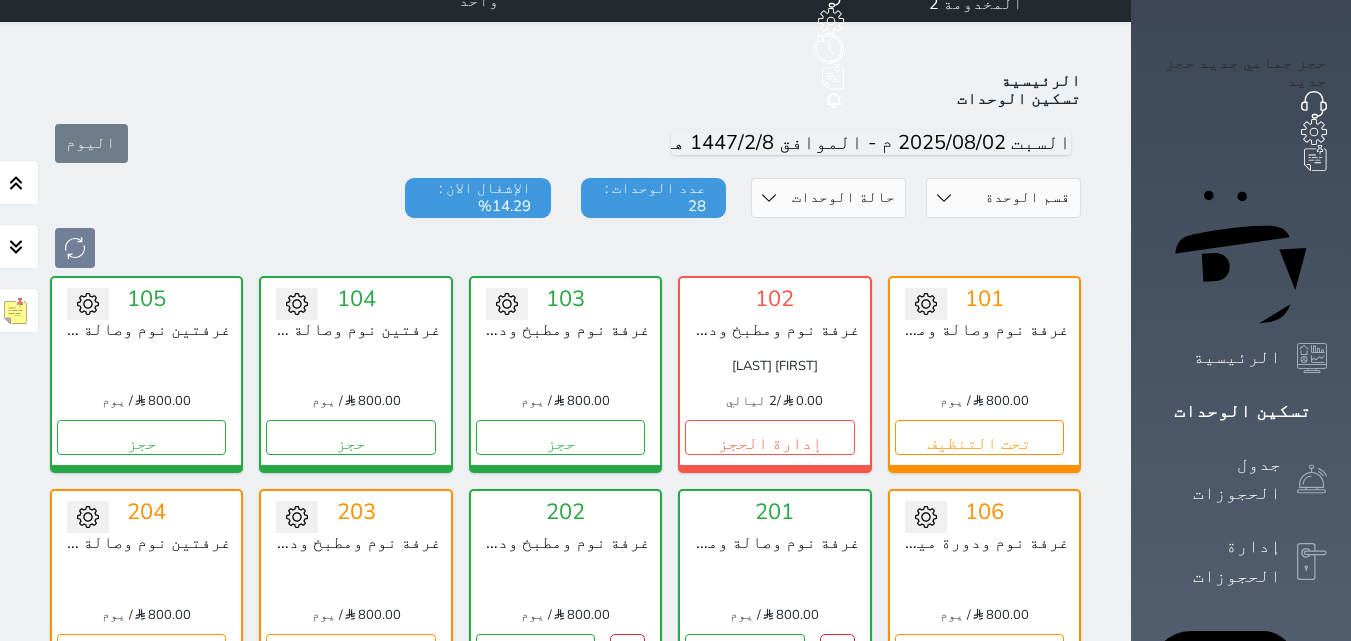 scroll, scrollTop: 0, scrollLeft: 0, axis: both 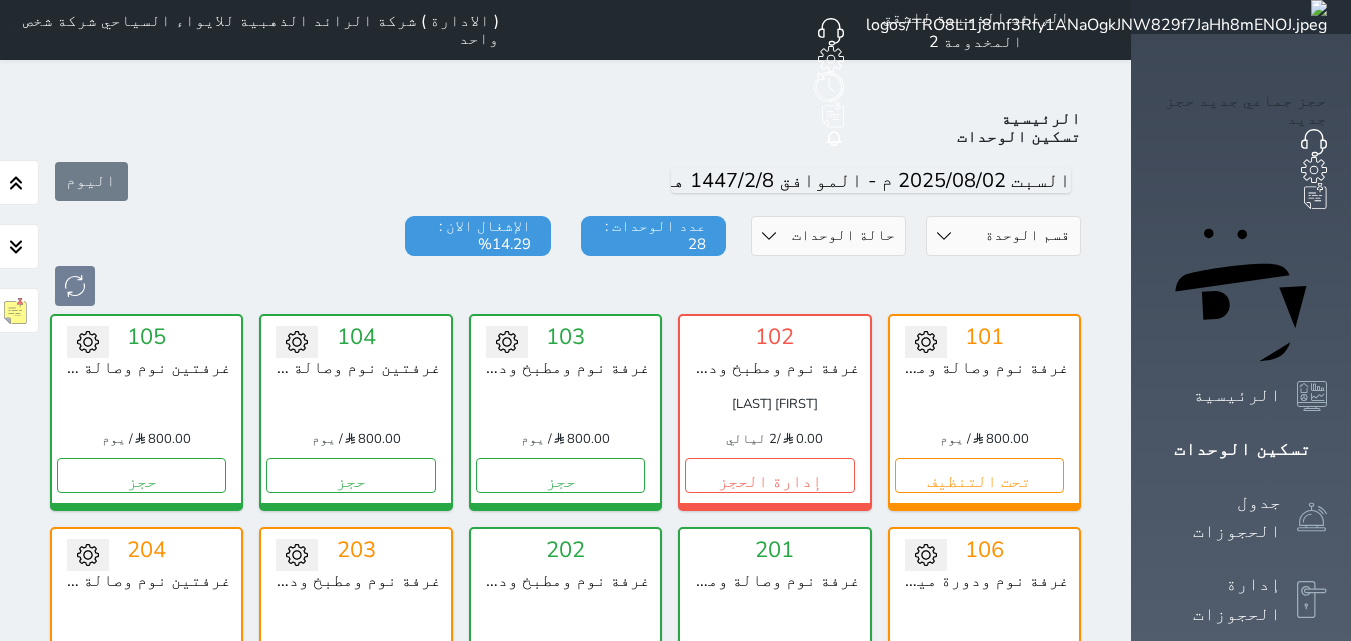 click 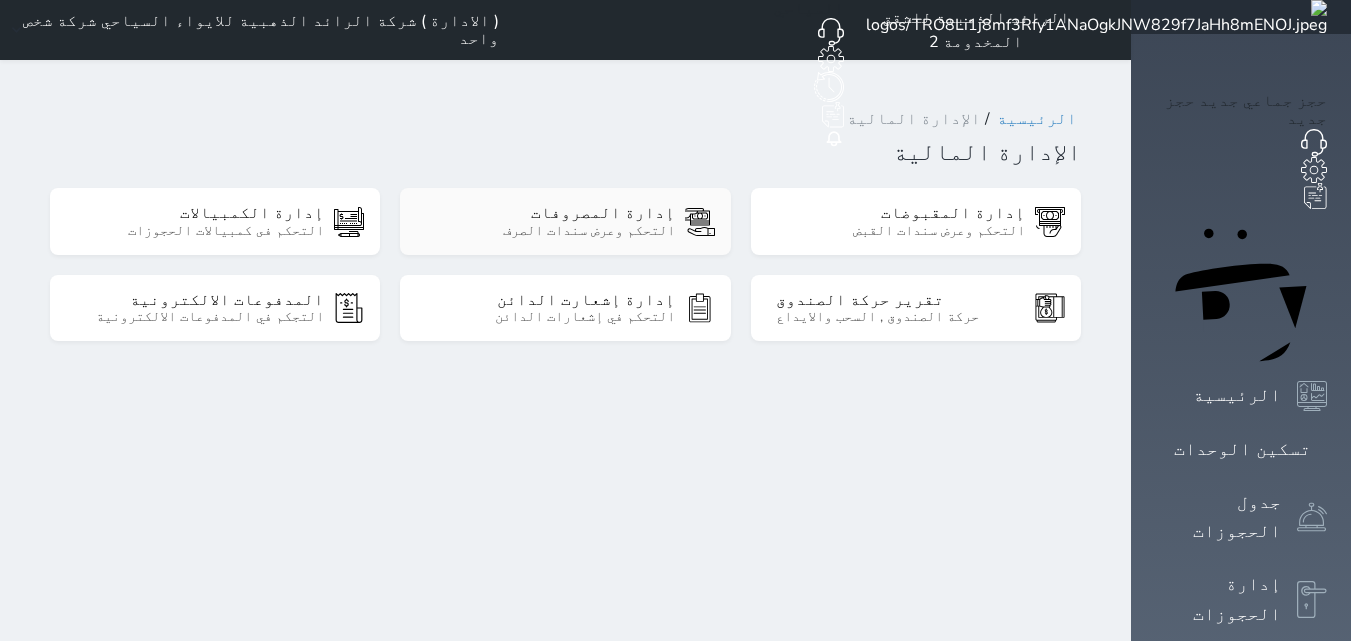click on "التحكم وعرض سندات الصرف" at bounding box center (550, 231) 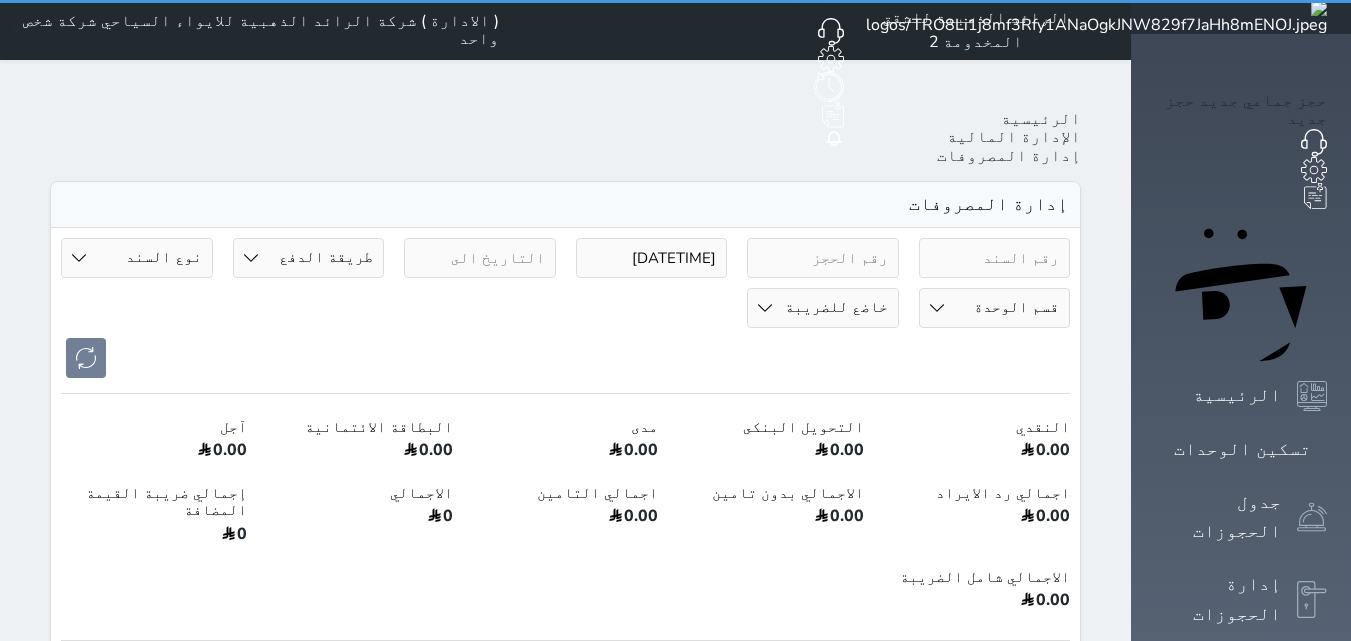 select 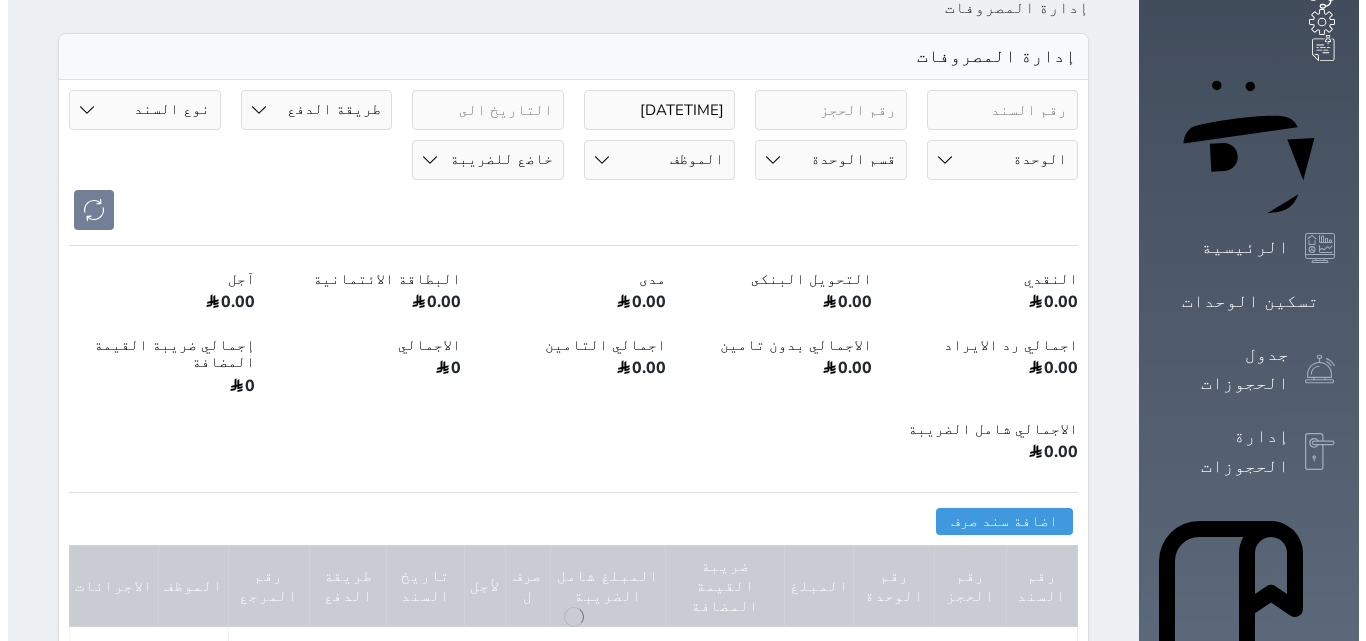 scroll, scrollTop: 200, scrollLeft: 0, axis: vertical 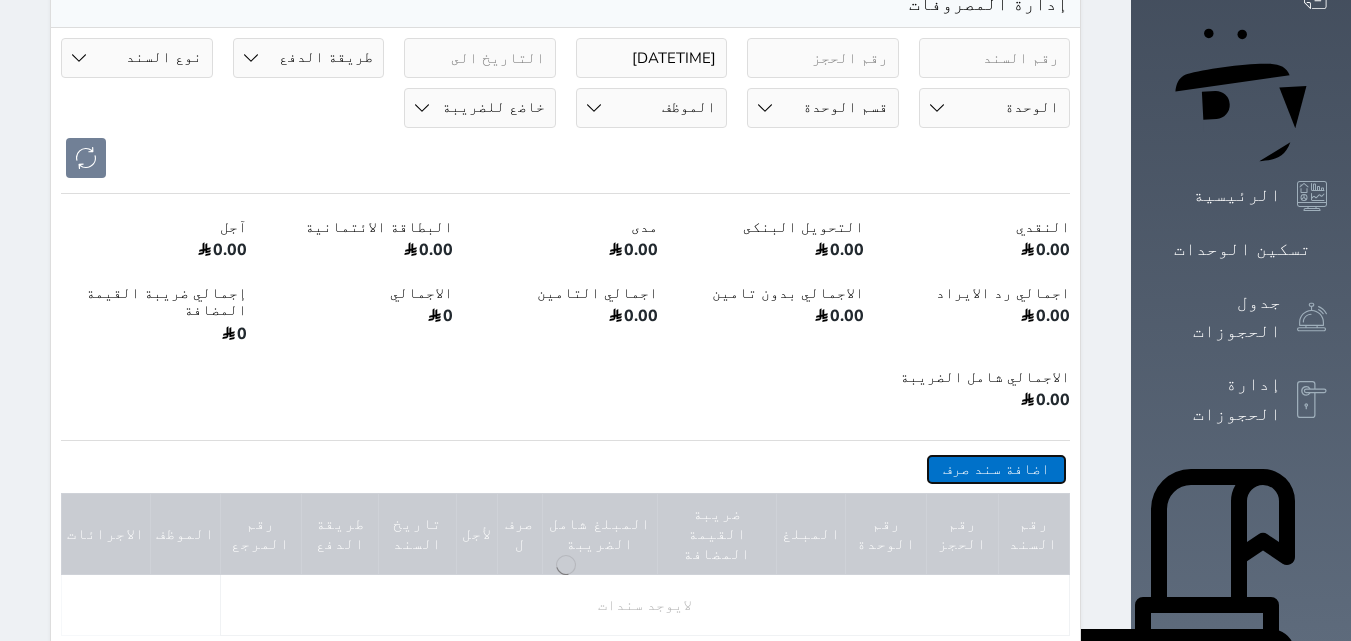 click on "اضافة سند صرف" at bounding box center [996, 469] 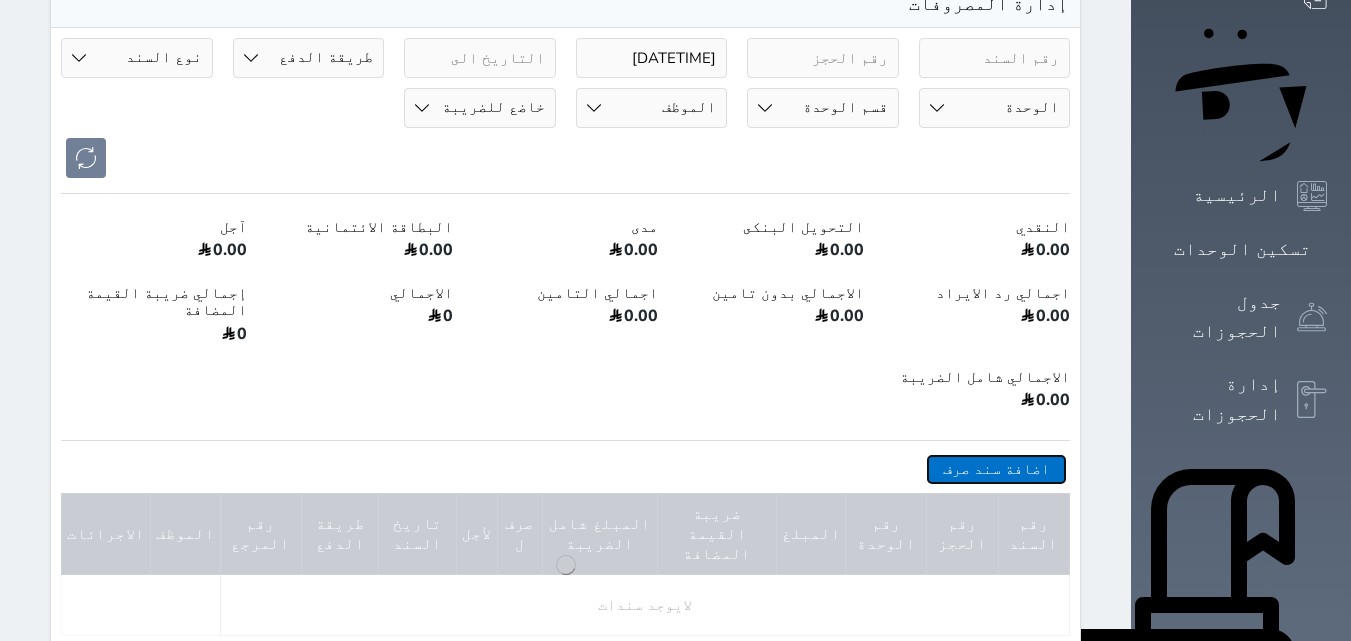 select 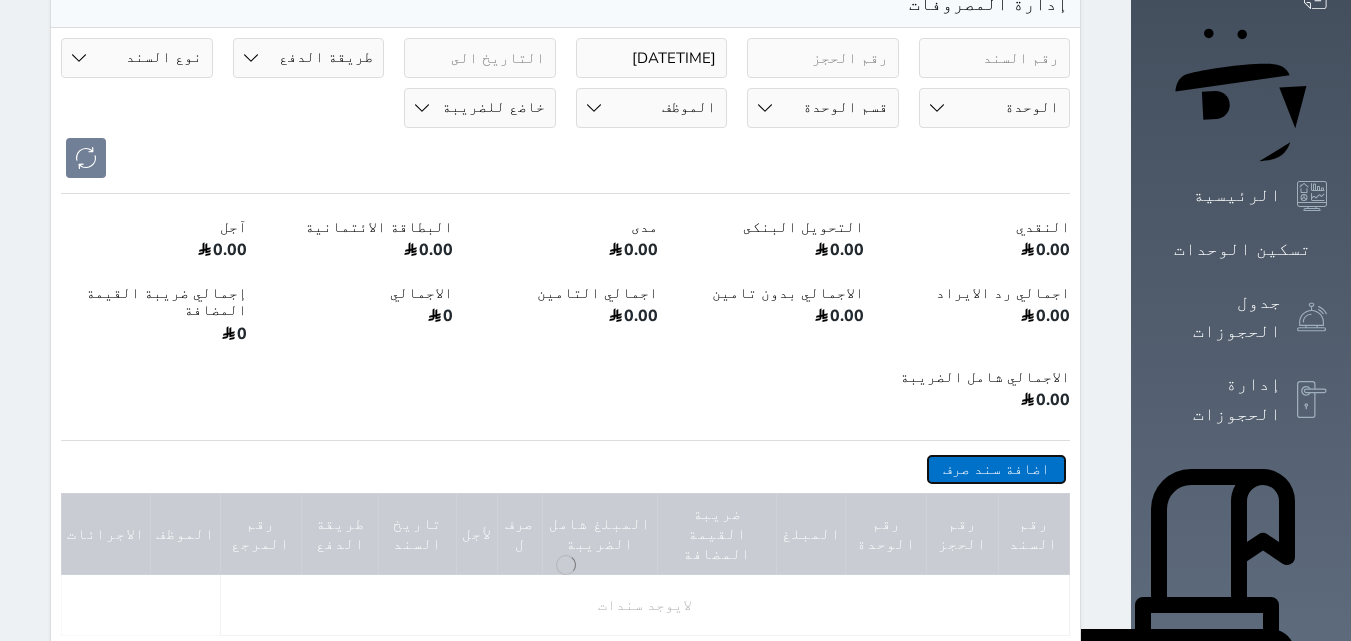 select 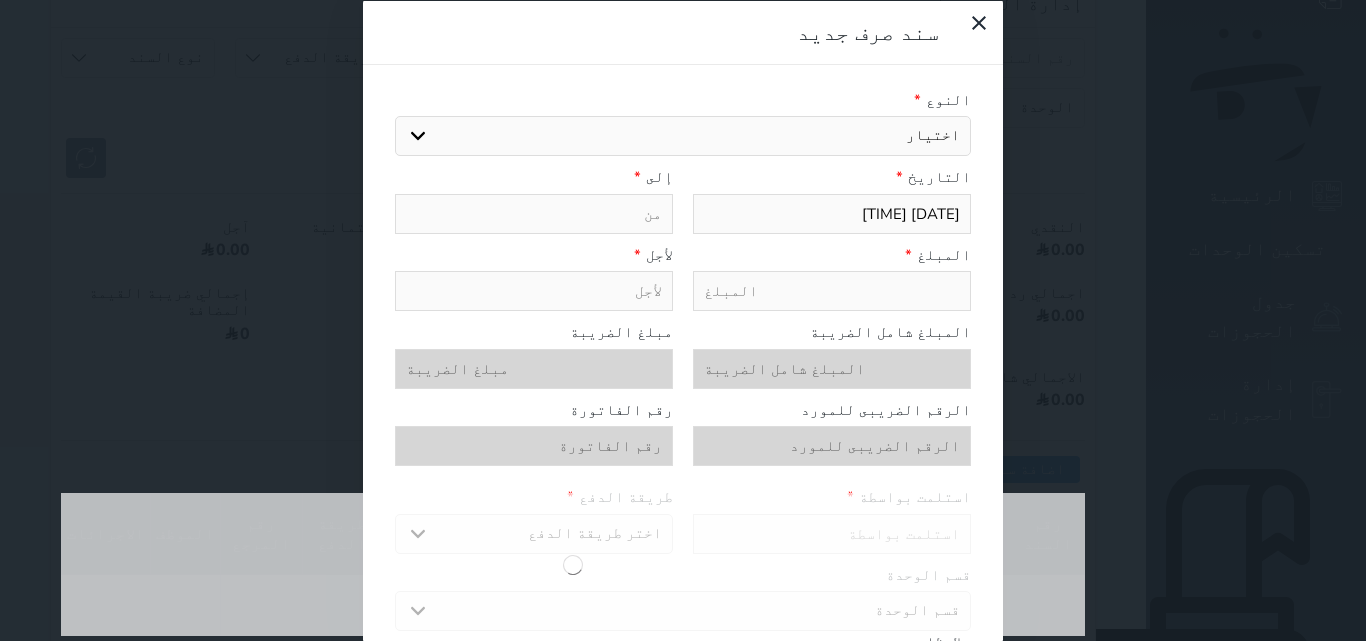 click on "اختيار مرتجع إيجار رواتب صيانة مصروفات عامة تحويل من الصندوق الى الادارة استرجاع تامين استرجاع العربون رواتب الموظفين ( موظفين فرع رقم 2 ) مشتريات ضريبية لفرع رقم 2 مصروفات المياه وشركات المياه للفرع رقم 2 مصروفات النت وشركات الاتصال لفرع رقم 2 الصيانة العامة وشغل يد المعلمين فرع رقم 2 عمولات البنوك والمصاريف البنكية مصروفات حكومية ضرائب حكومية مصروفات الكهرباء وشركات الكهرباء للفرع رقم 2 ايجارات فرع رقم 2" at bounding box center [683, 136] 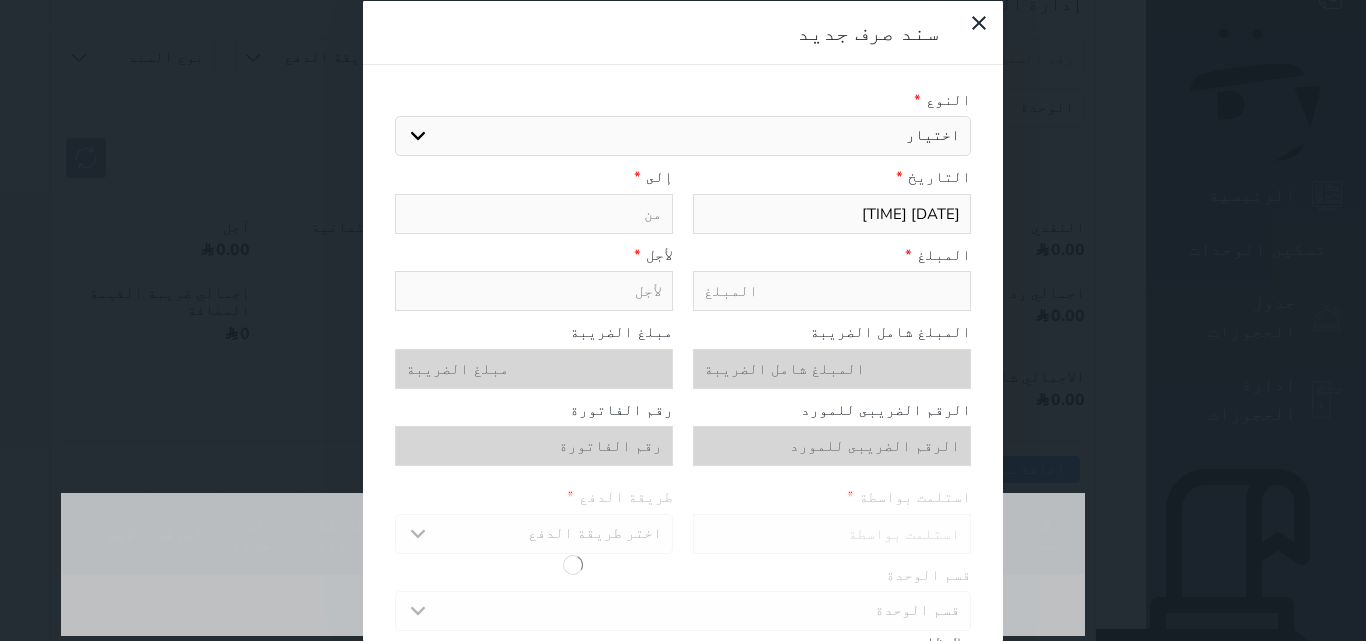 select on "[ACCOUNT_NUMBER]" 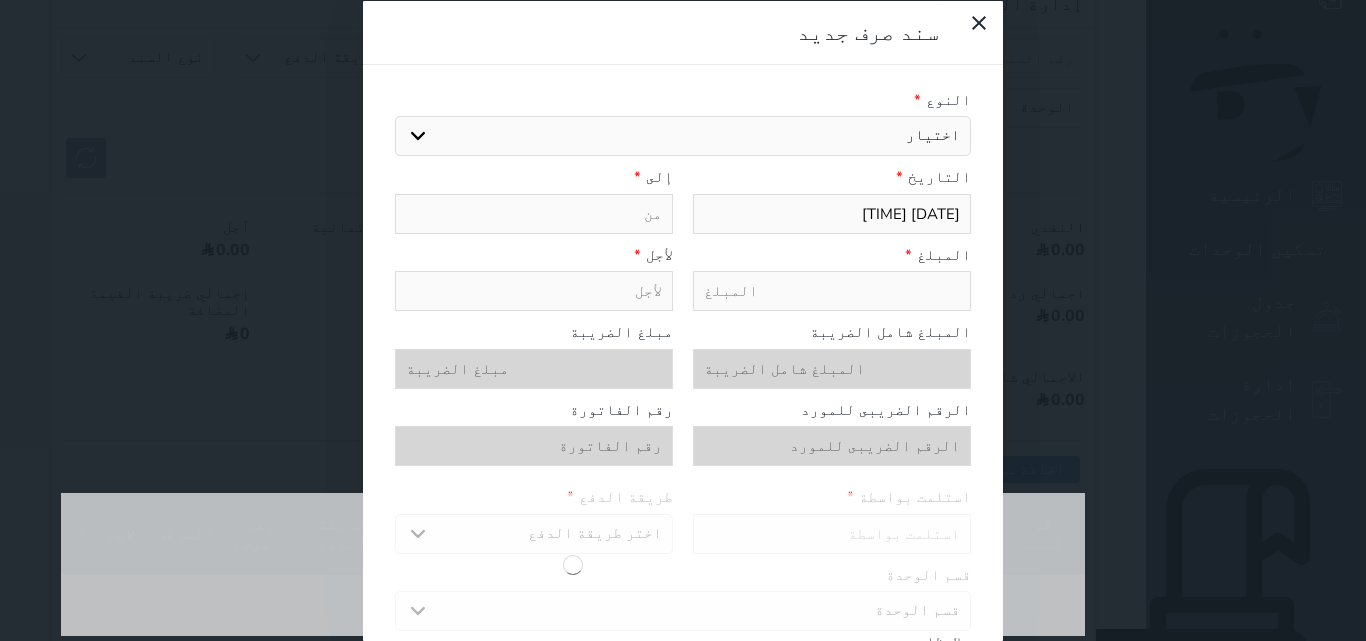 click on "اختيار مرتجع إيجار رواتب صيانة مصروفات عامة تحويل من الصندوق الى الادارة استرجاع تامين استرجاع العربون رواتب الموظفين ( موظفين فرع رقم 2 ) مشتريات ضريبية لفرع رقم 2 مصروفات المياه وشركات المياه للفرع رقم 2 مصروفات النت وشركات الاتصال لفرع رقم 2 الصيانة العامة وشغل يد المعلمين فرع رقم 2 عمولات البنوك والمصاريف البنكية مصروفات حكومية ضرائب حكومية مصروفات الكهرباء وشركات الكهرباء للفرع رقم 2 ايجارات فرع رقم 2" at bounding box center (683, 136) 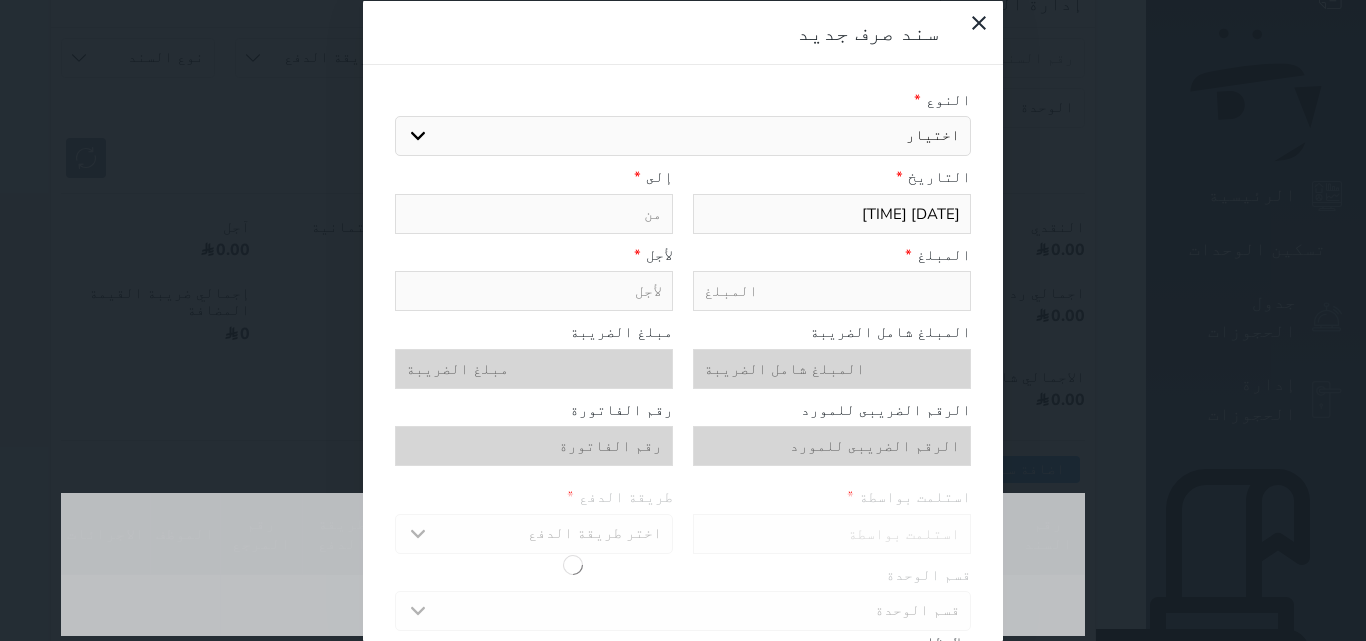 type on "مشتريات ضريبية لفرع رقم 2" 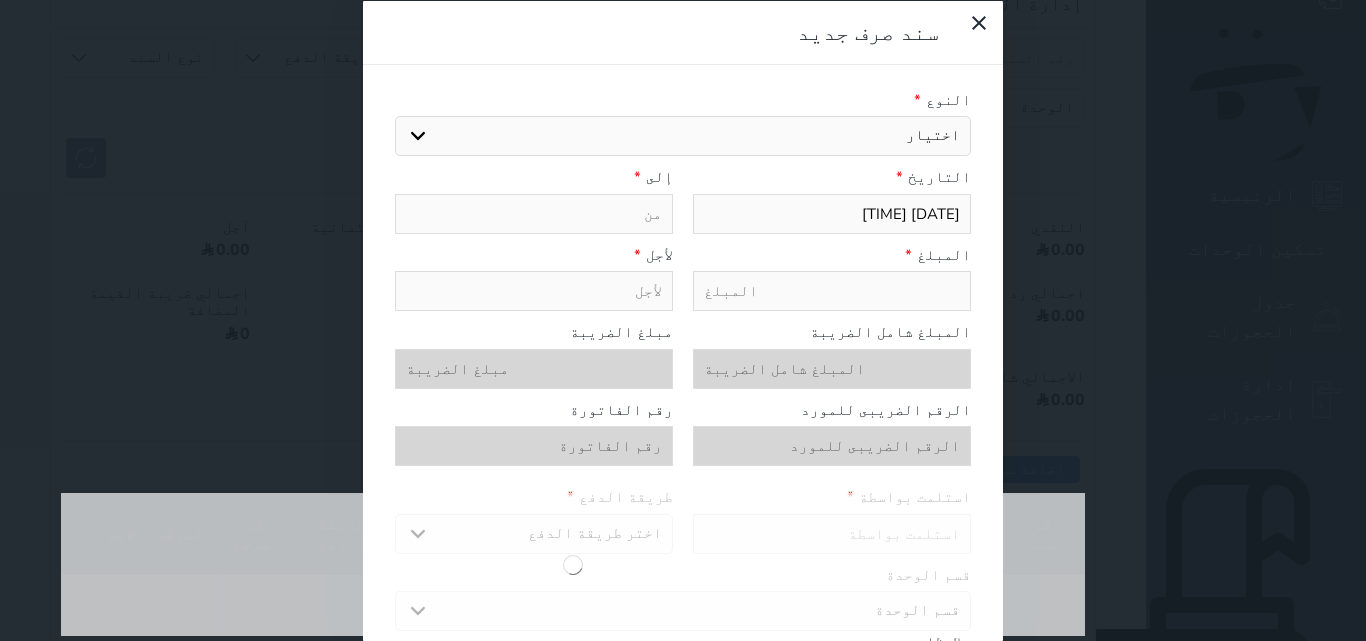 select 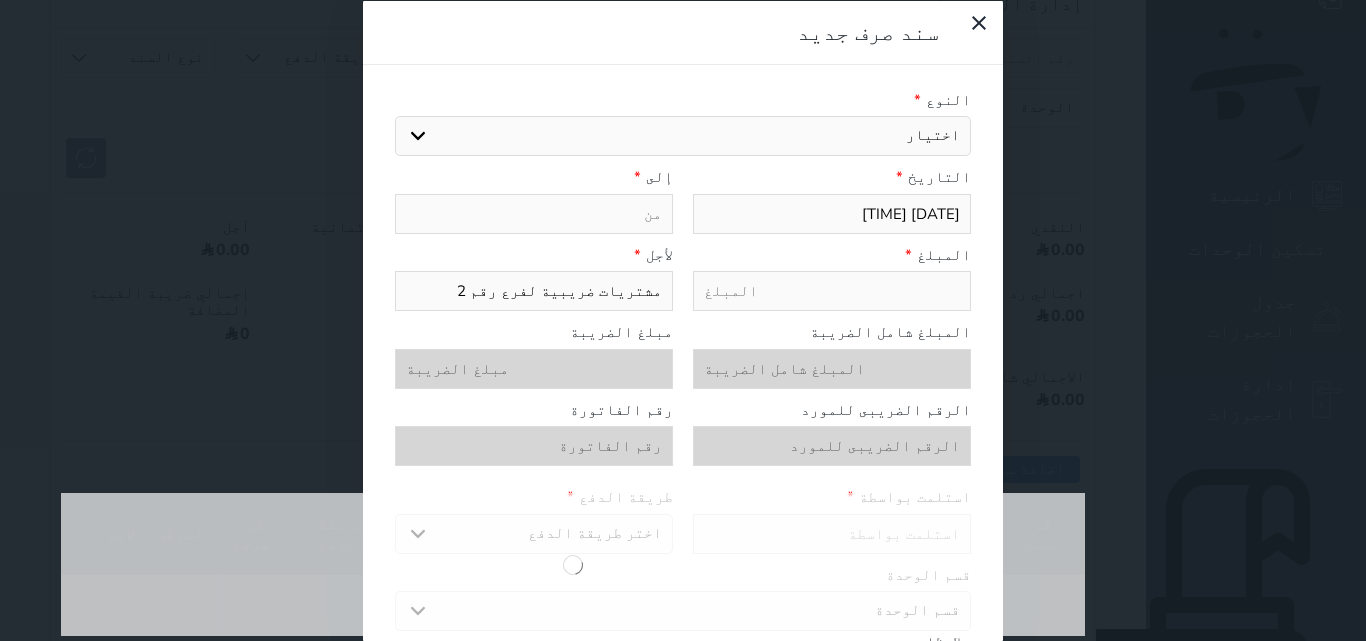 click at bounding box center (534, 213) 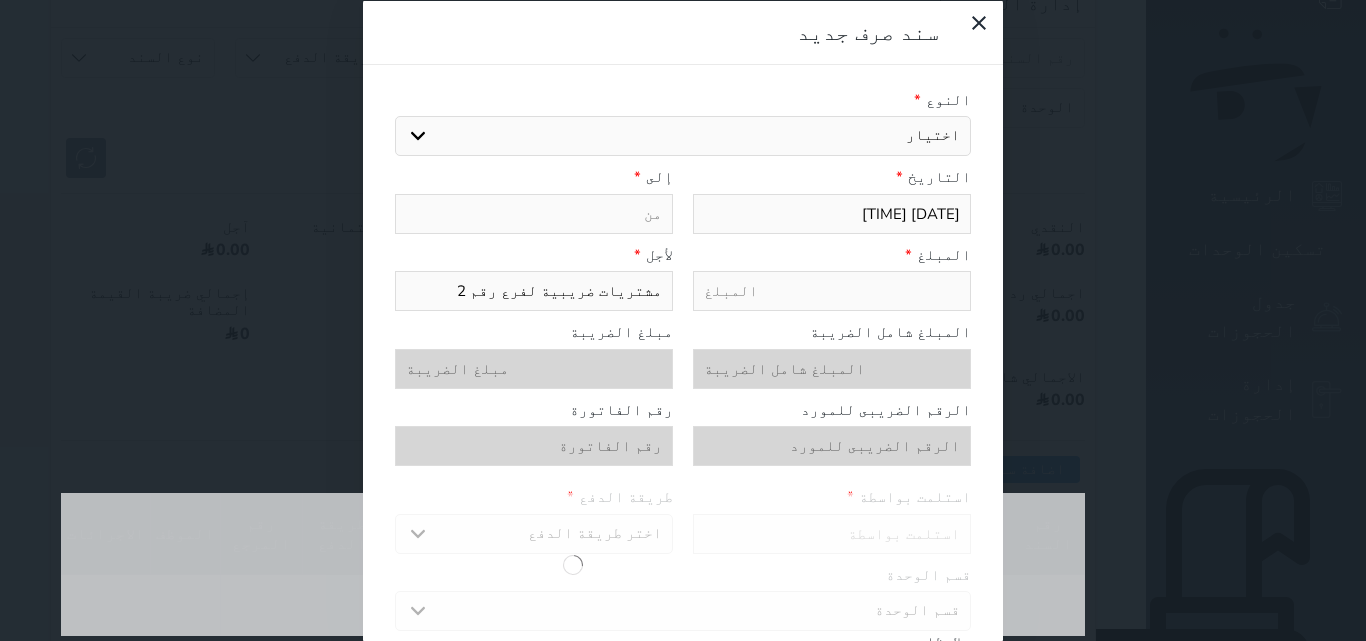 type on "ا" 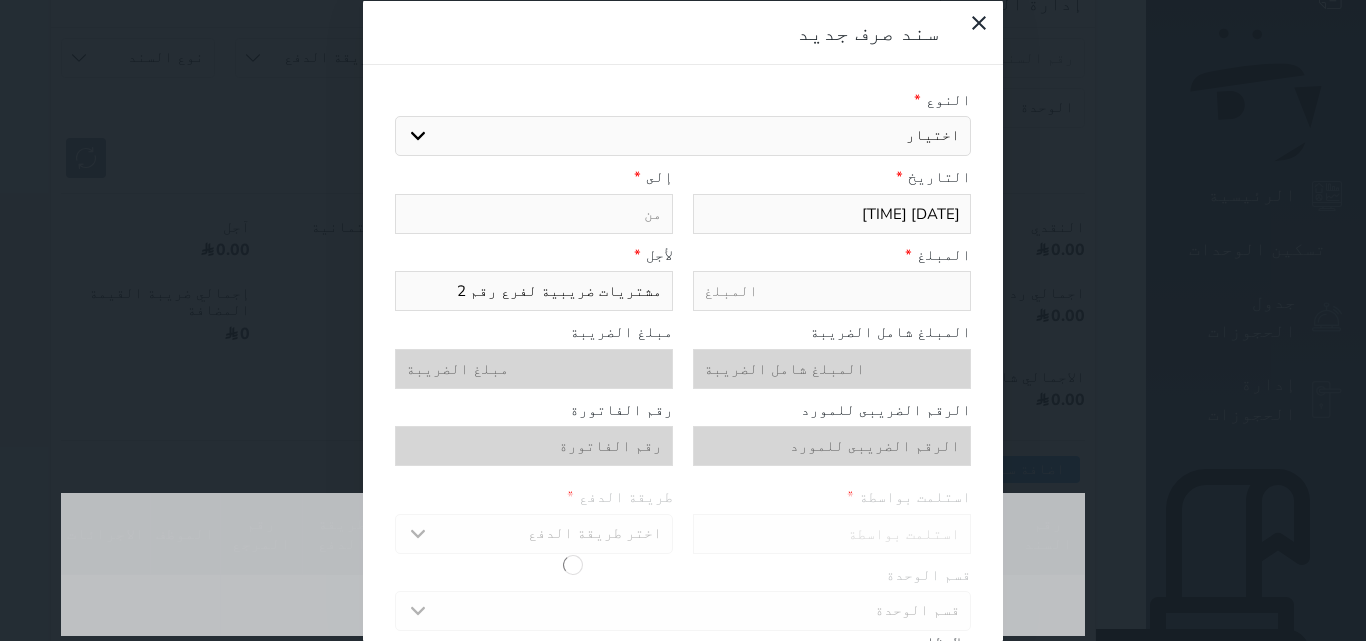 select 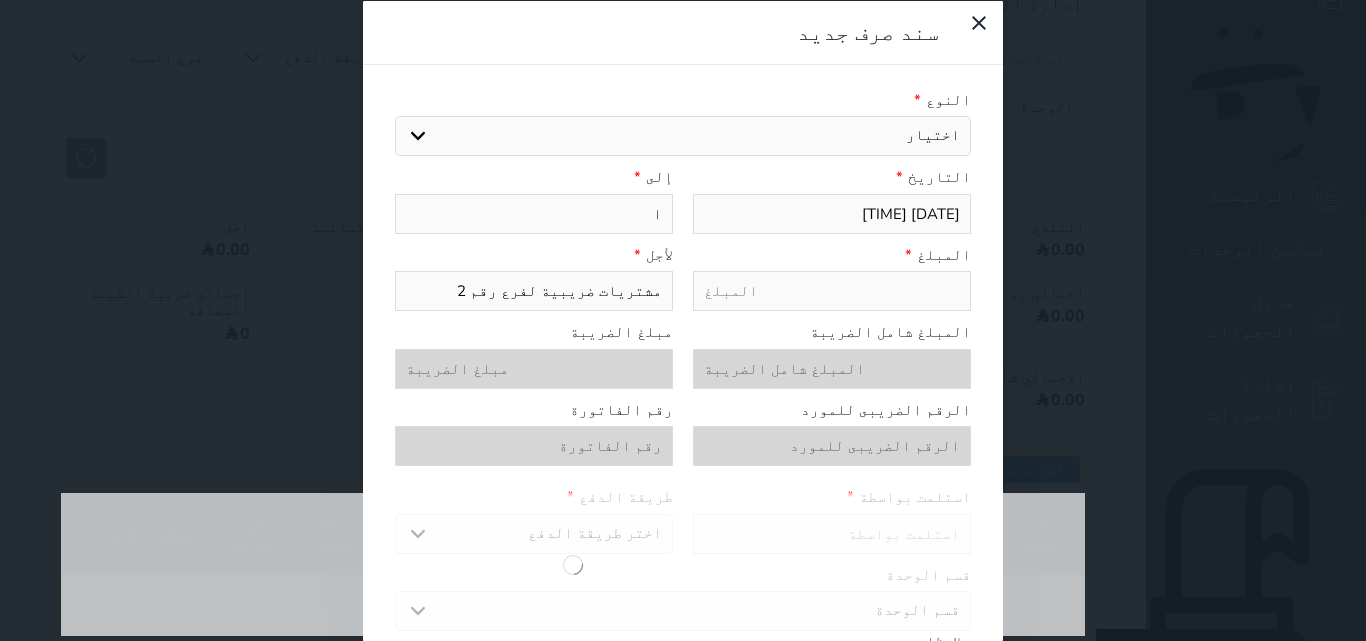 type on "ال" 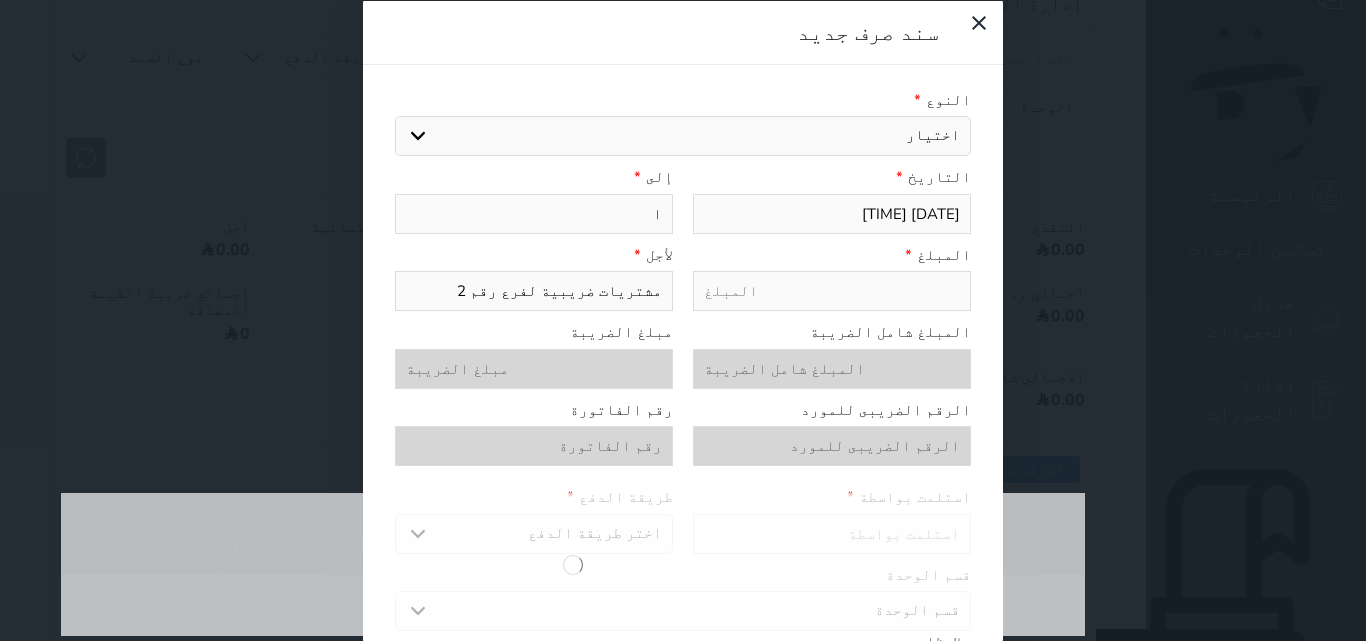select 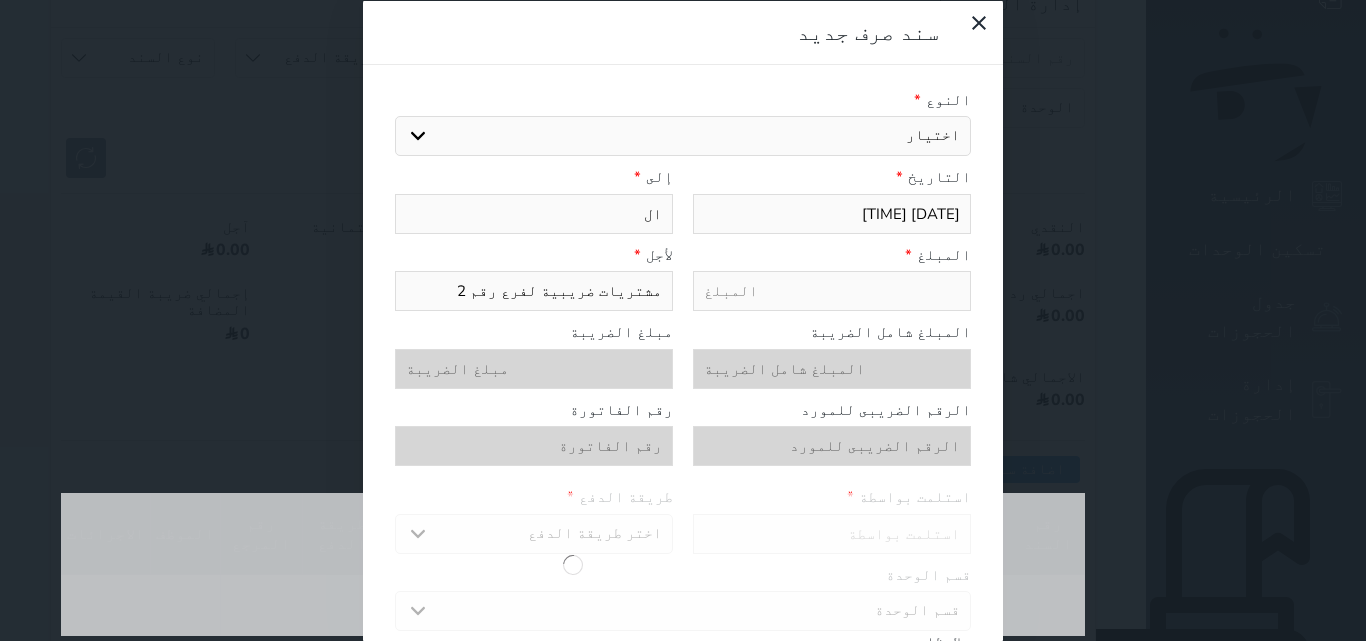 type on "الم" 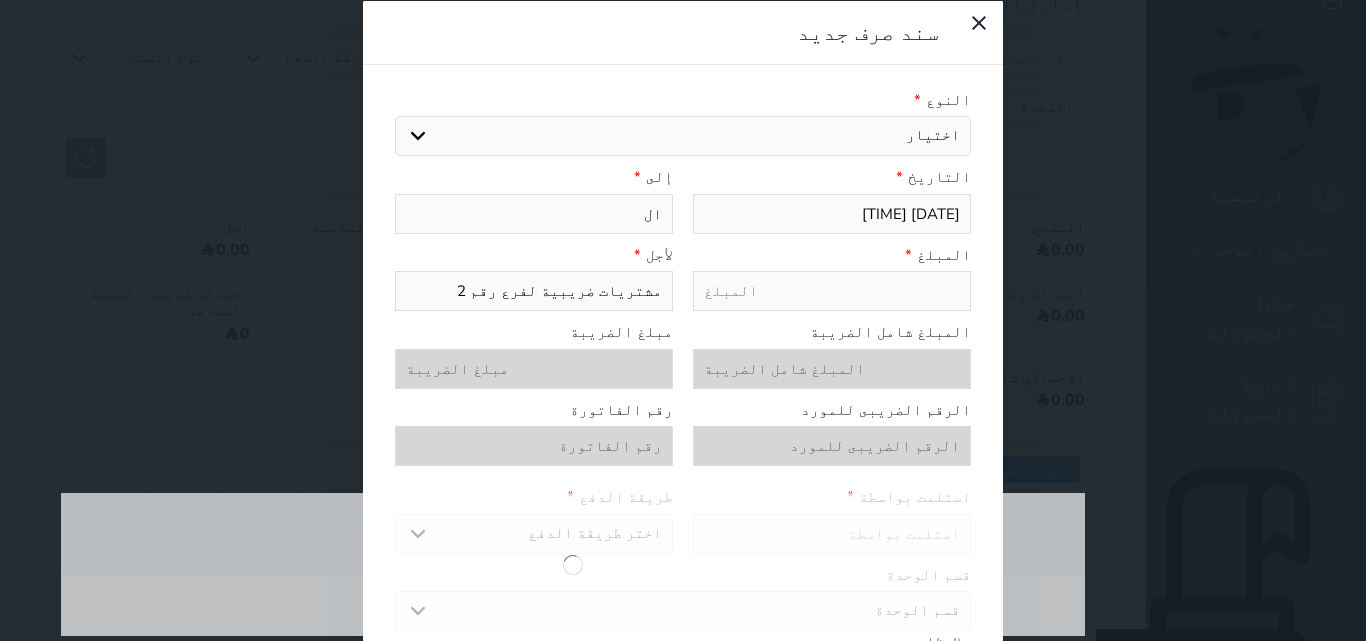 select 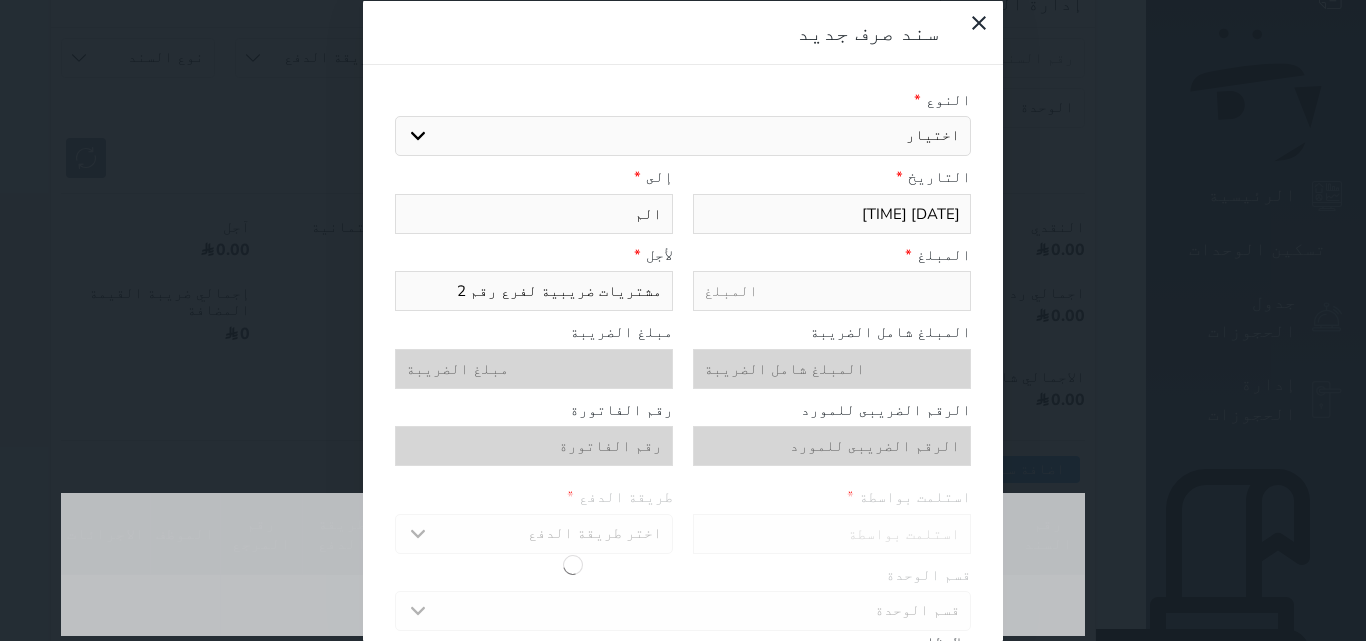 type on "المك" 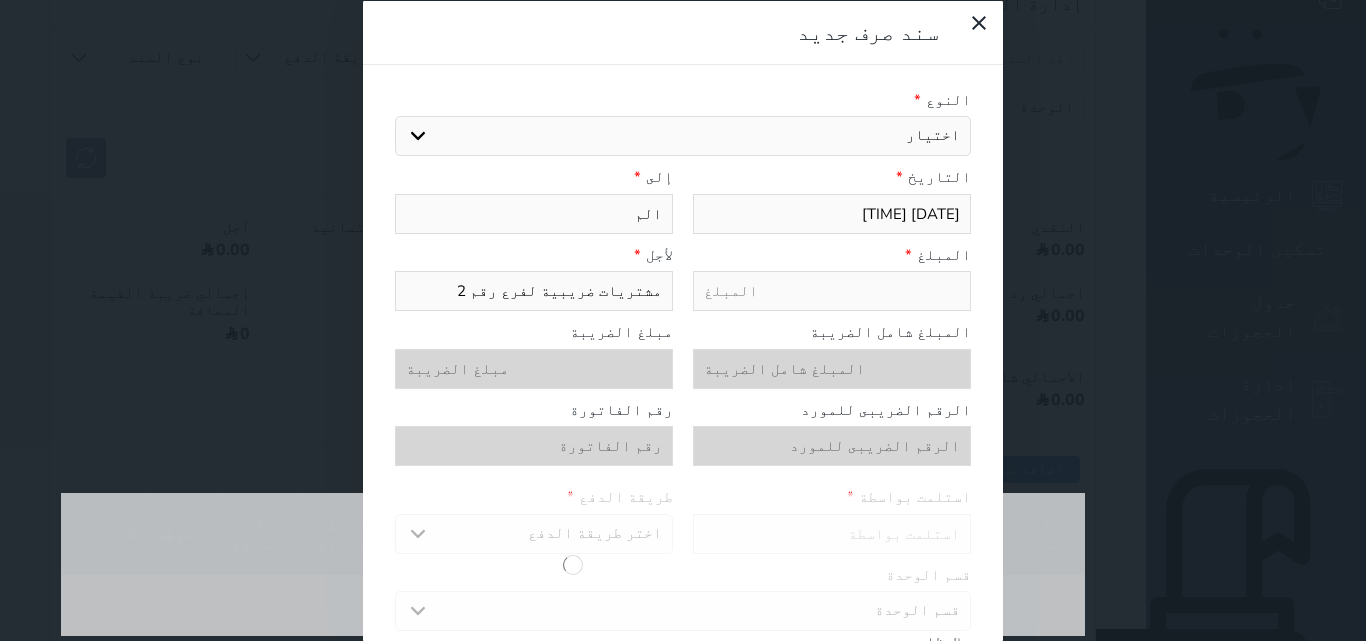 select 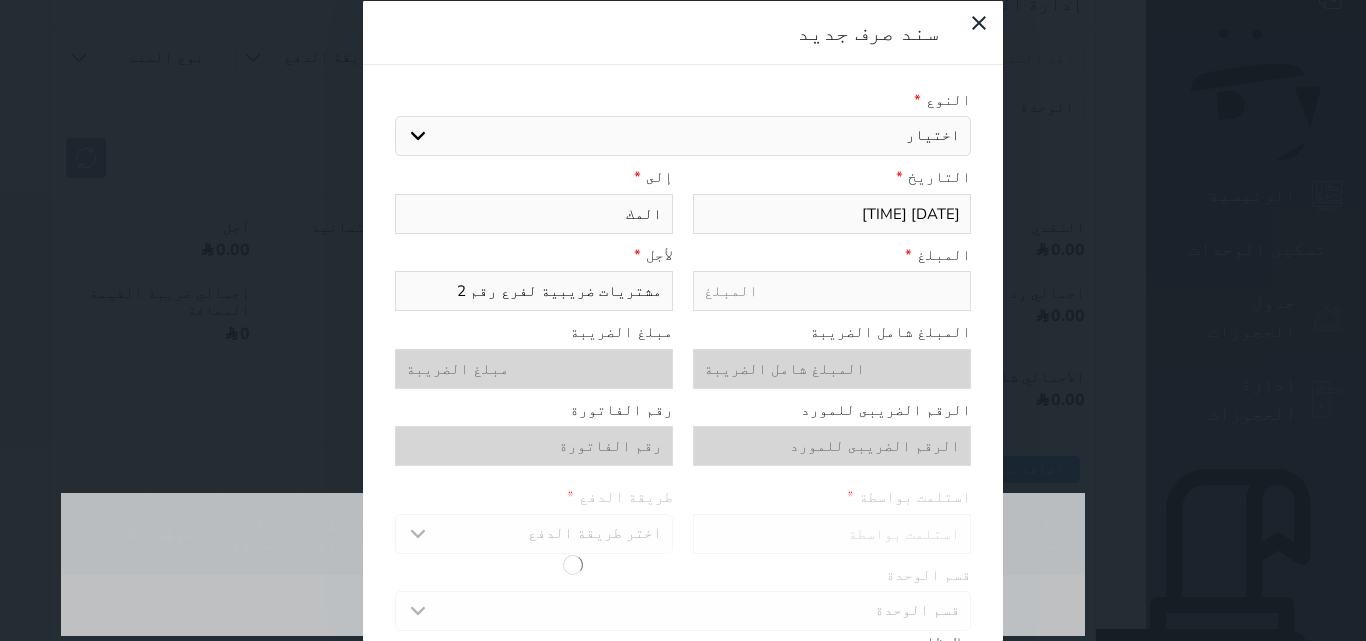 type on "المكت" 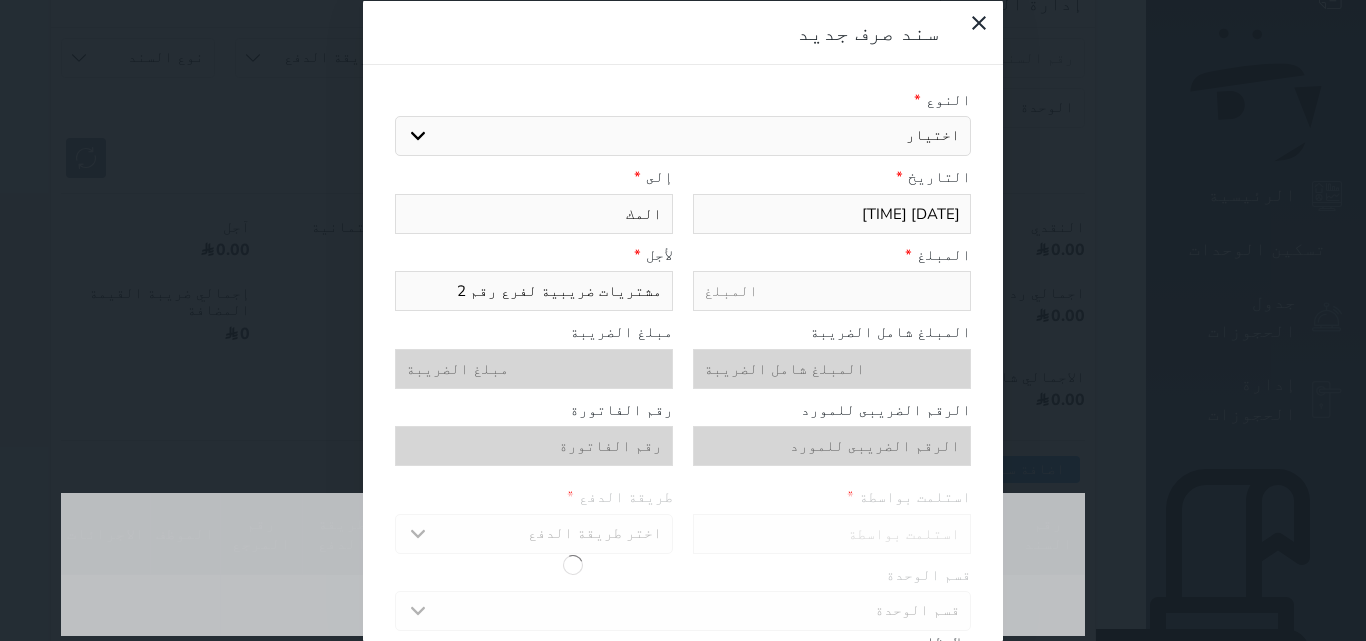 select 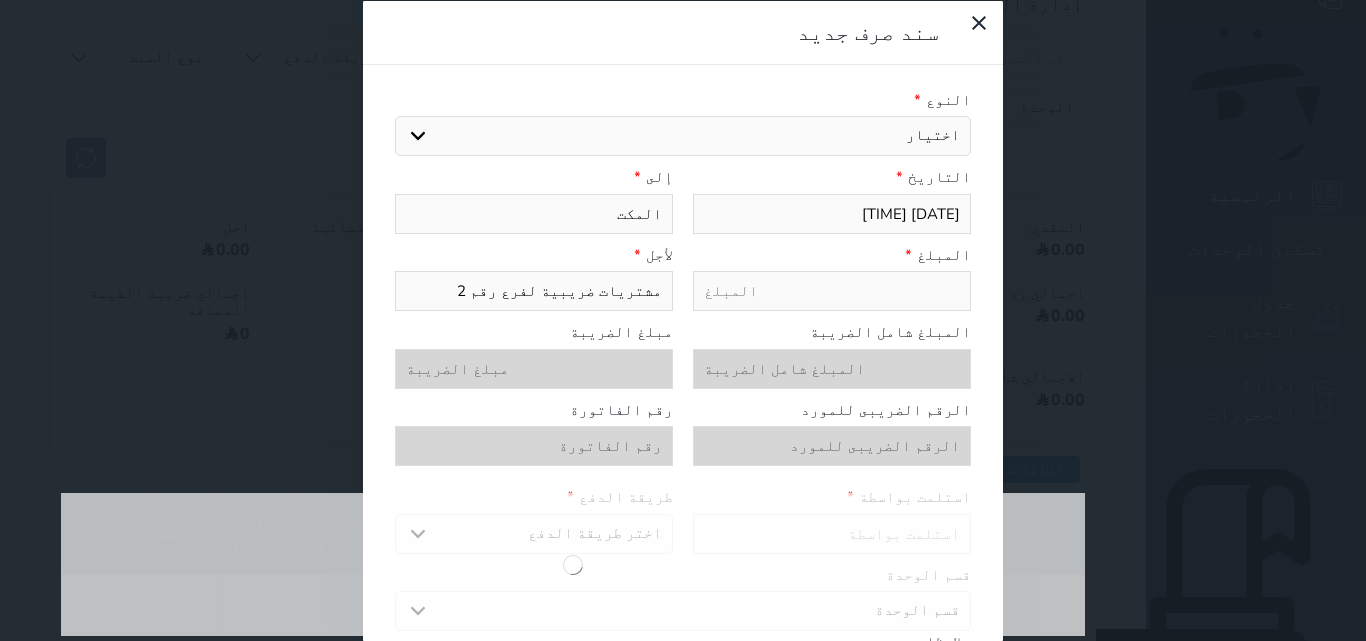 type on "المكتب" 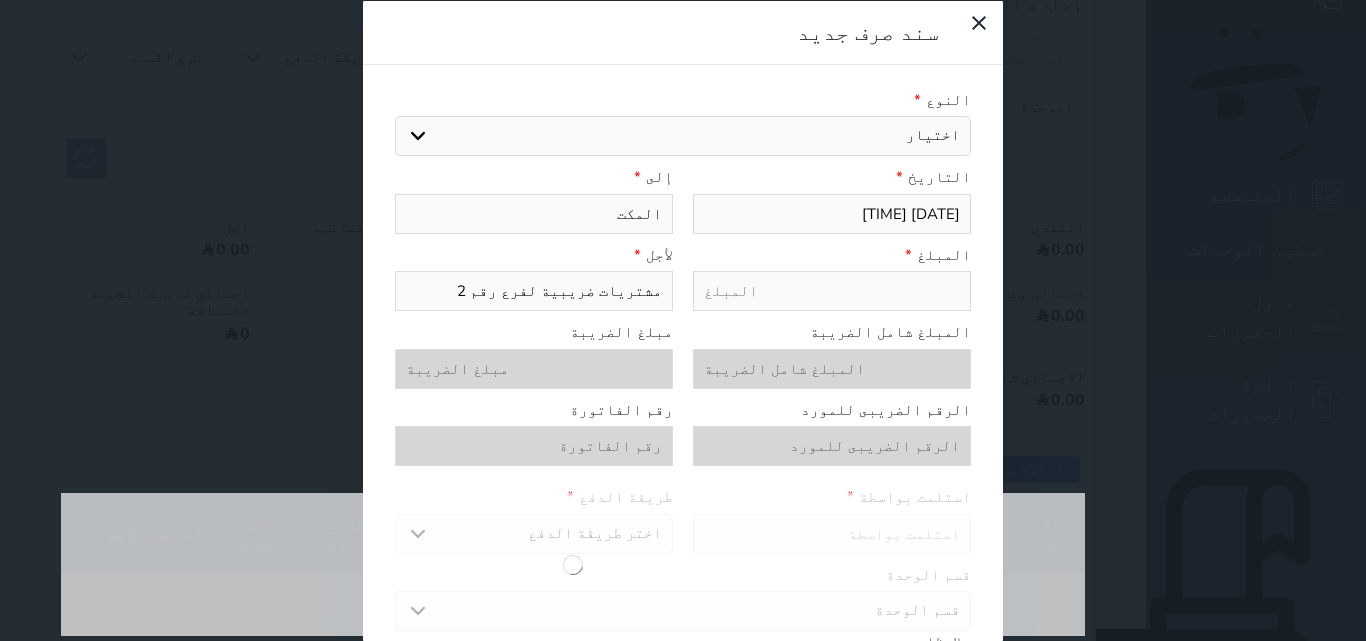 select 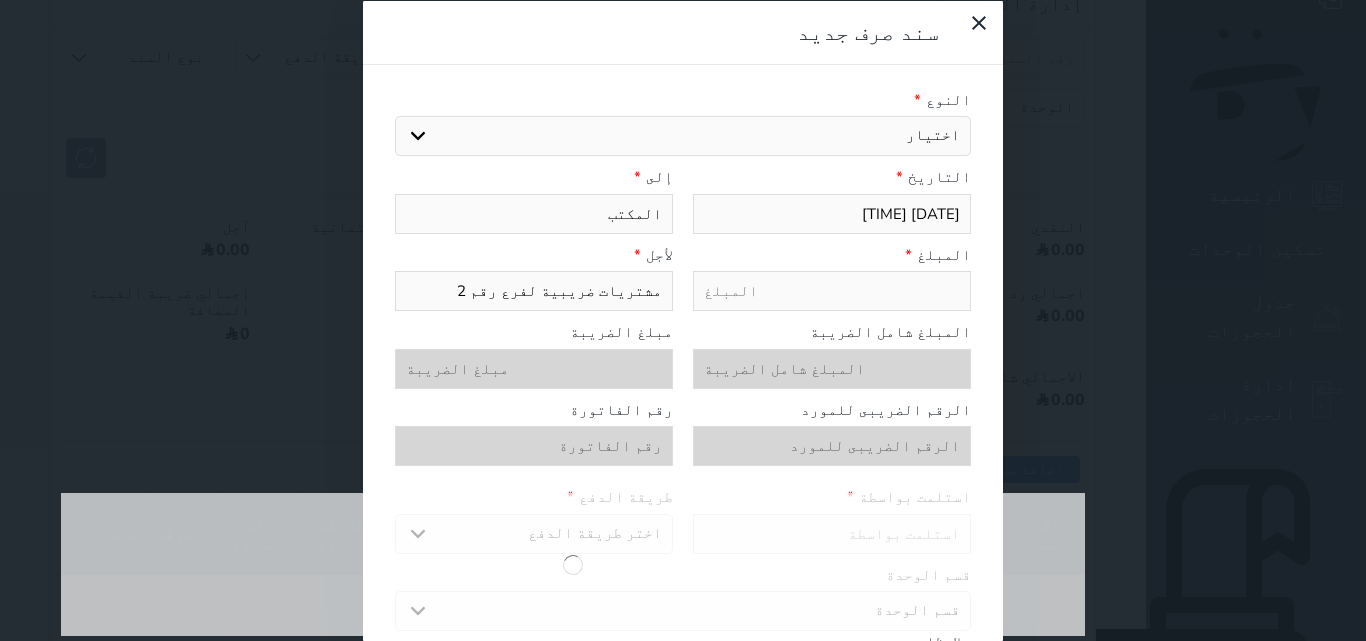 type on "المكتبة" 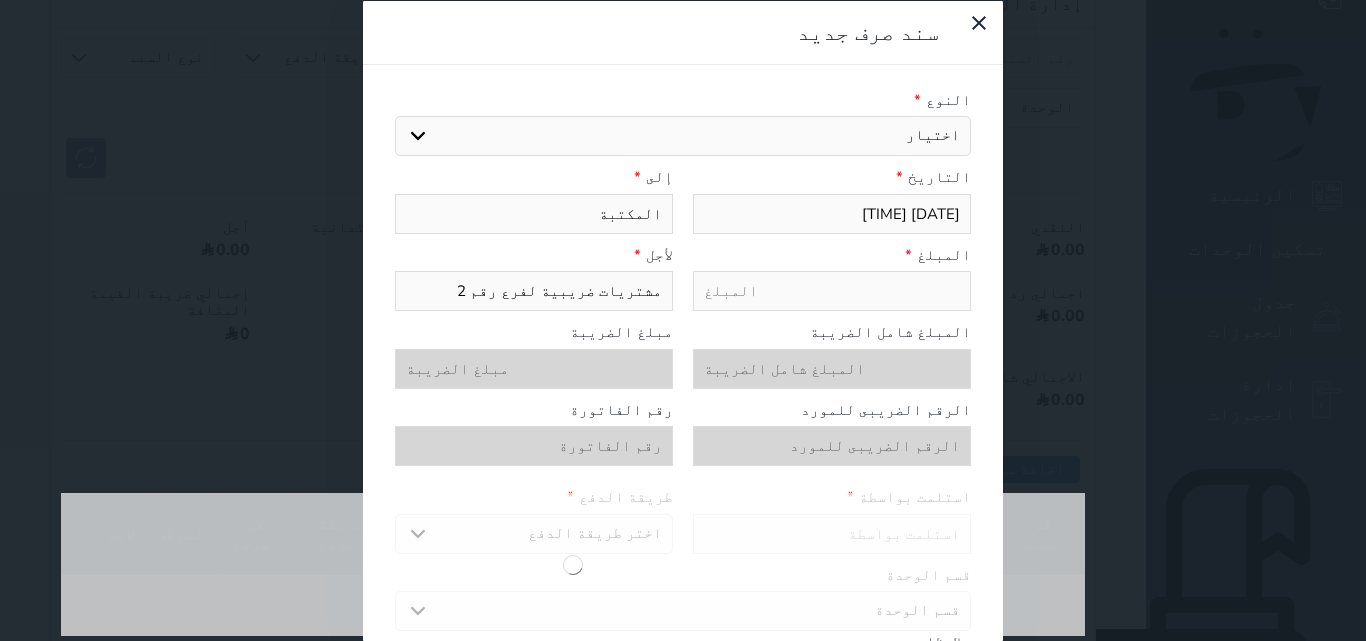 select 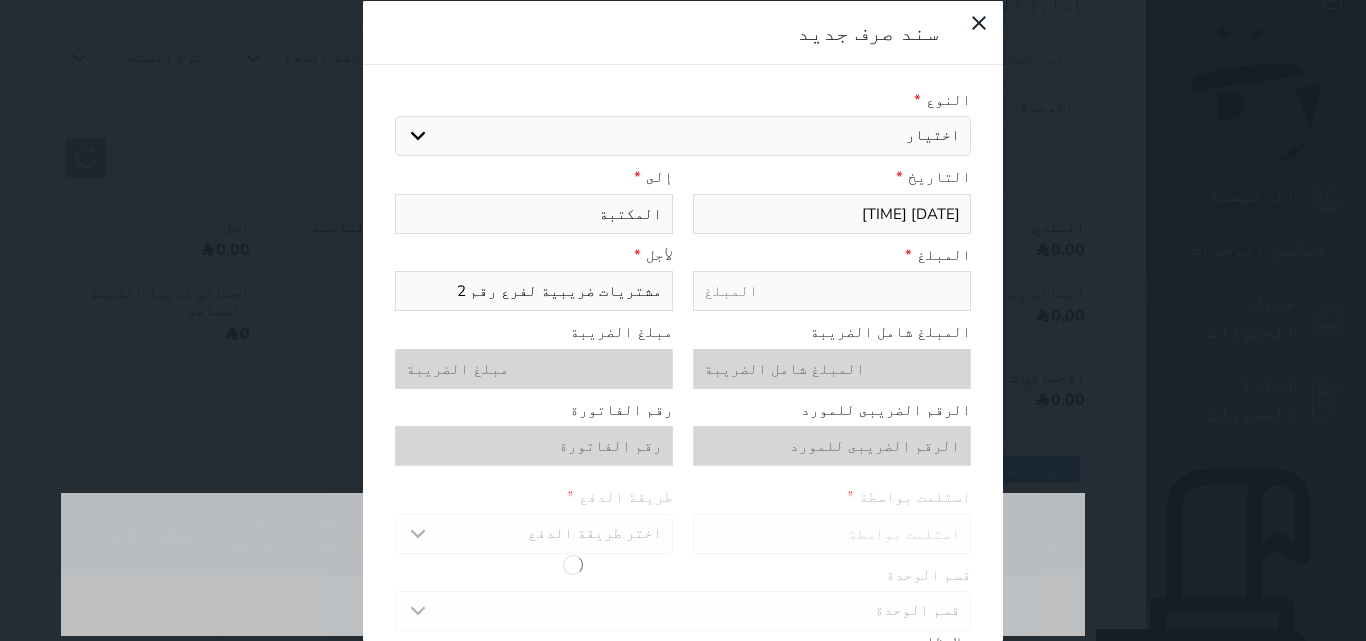type on "المكتبة" 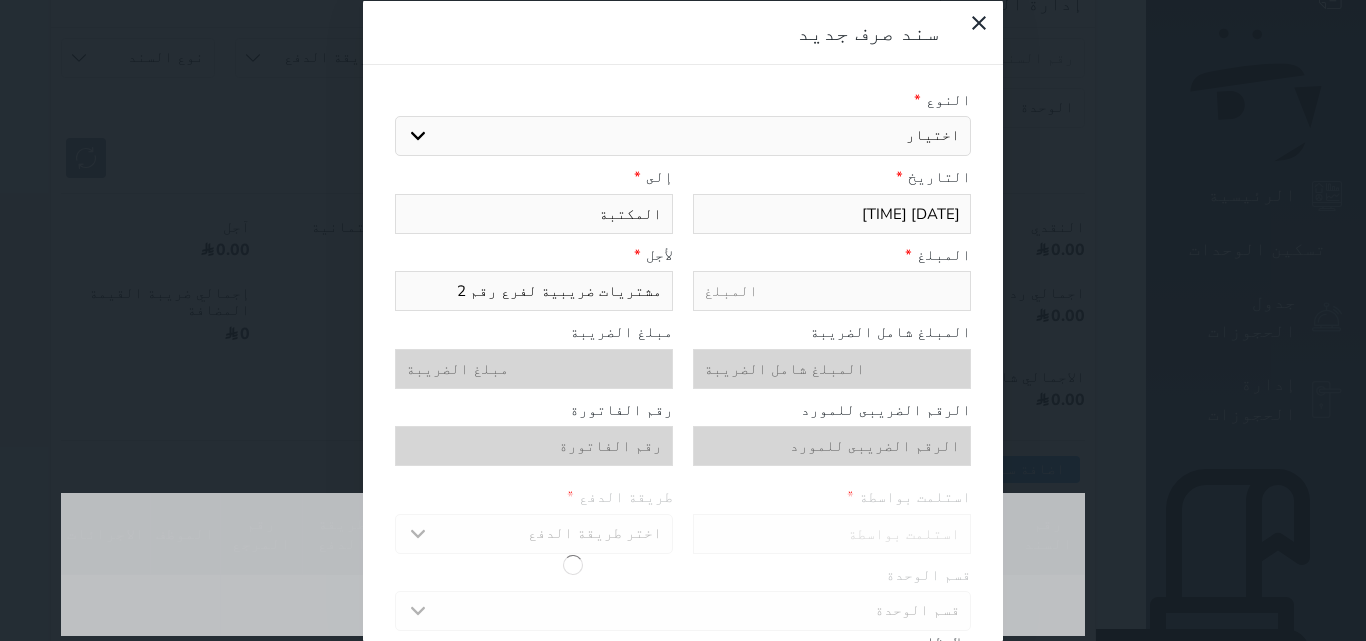select 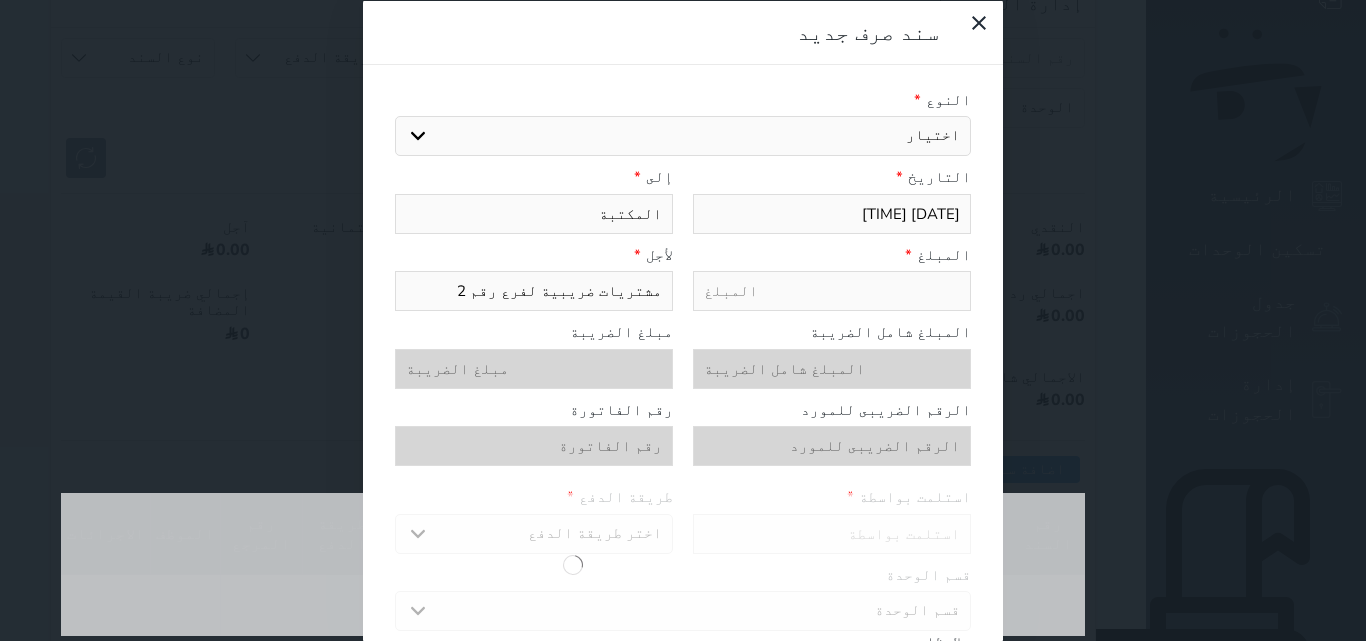 type on "المكتبة ا" 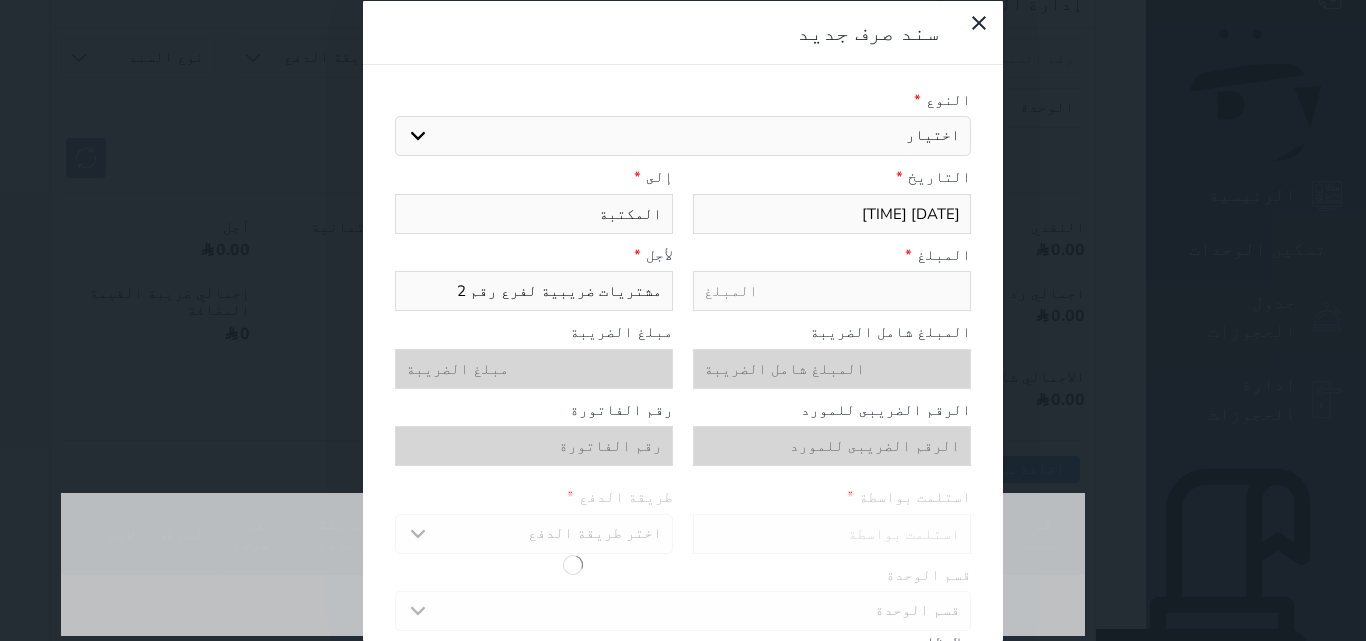 select 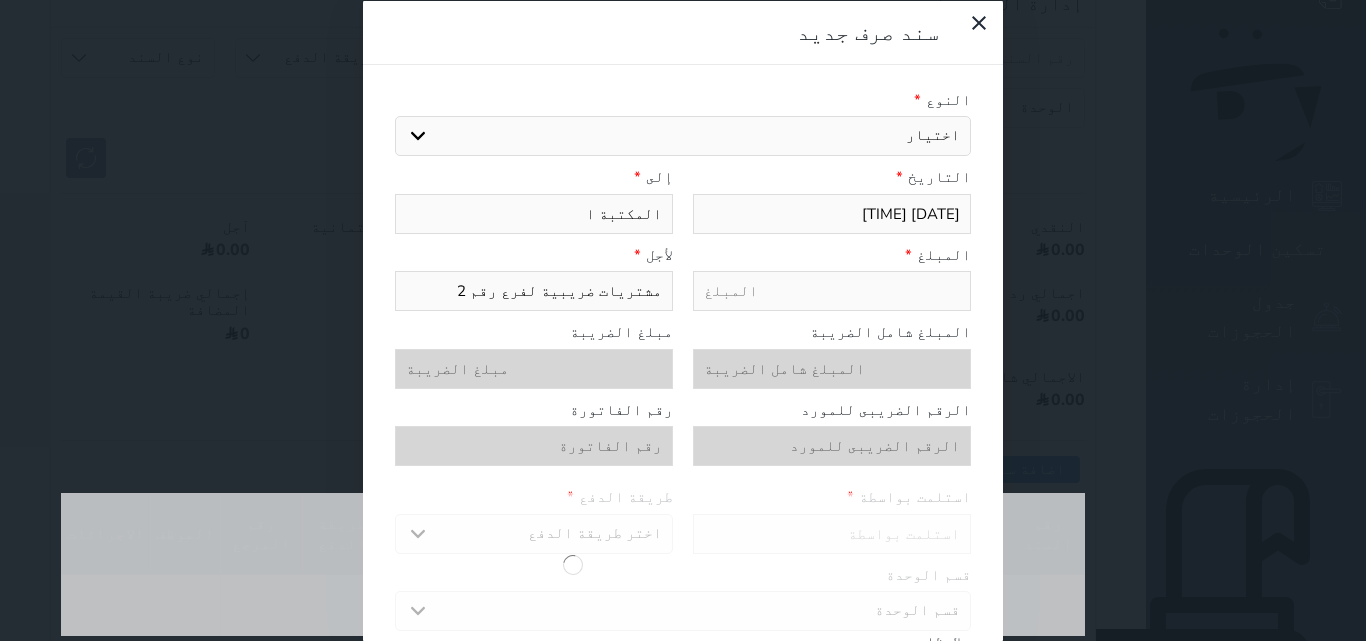 type on "المكتبة ال" 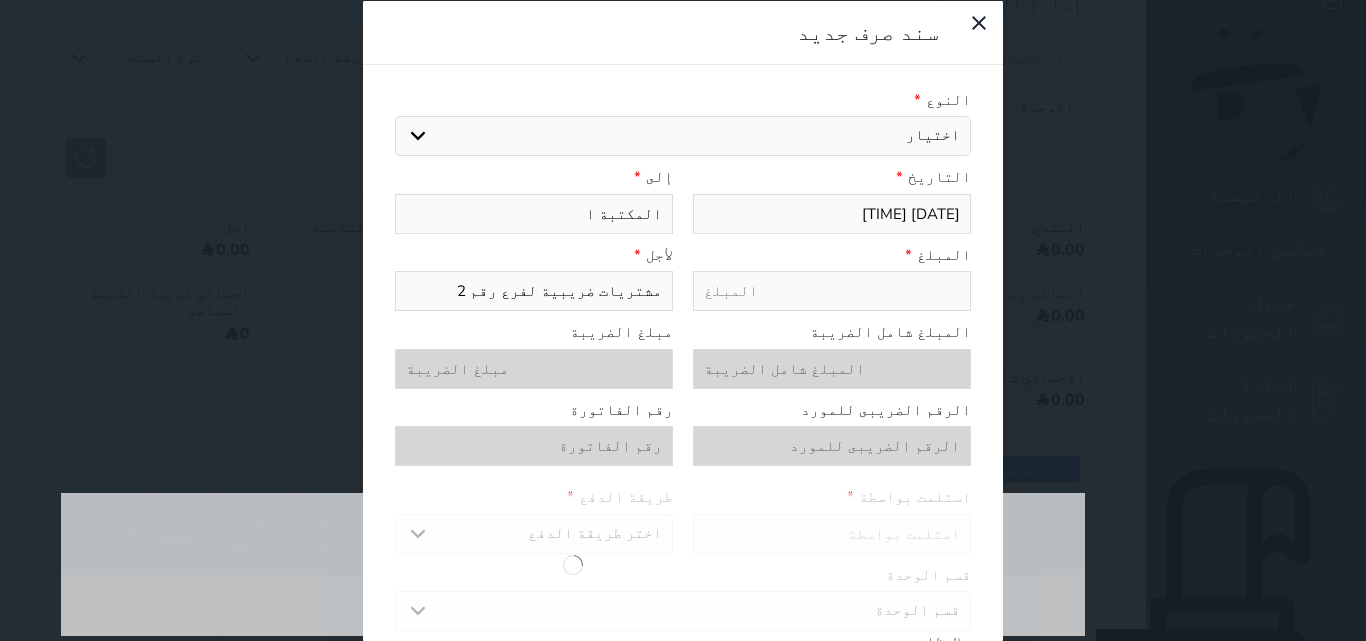 select 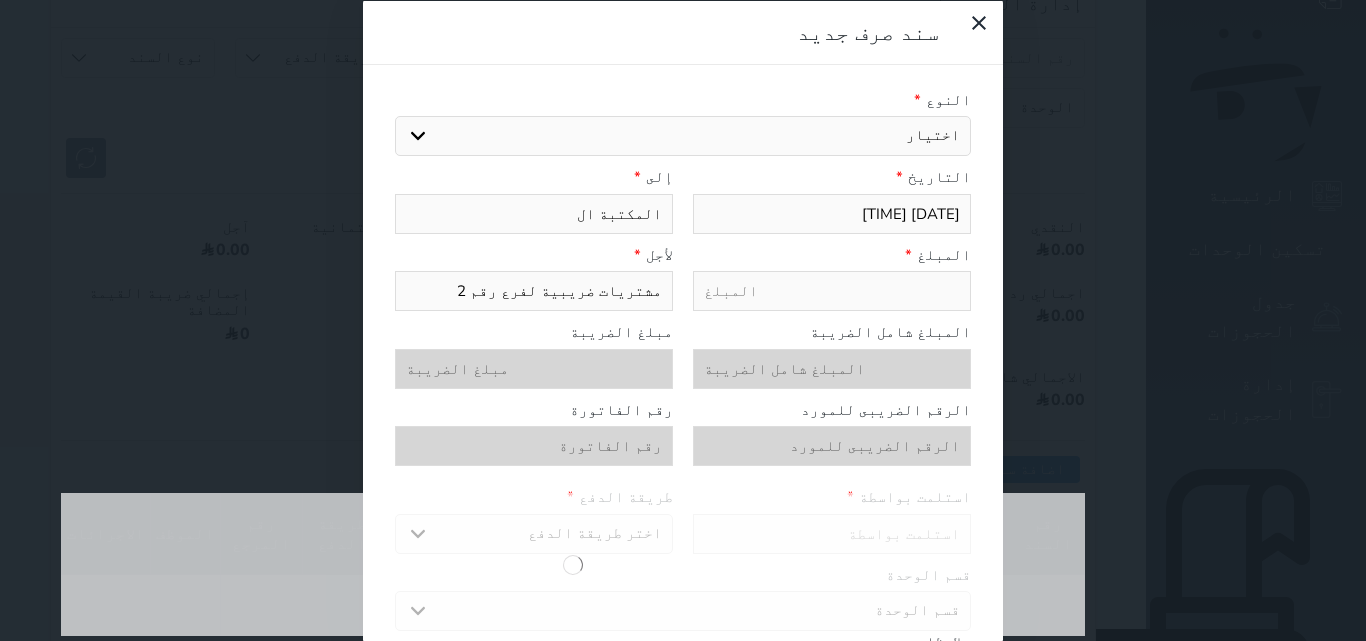 type on "المكتبة الس" 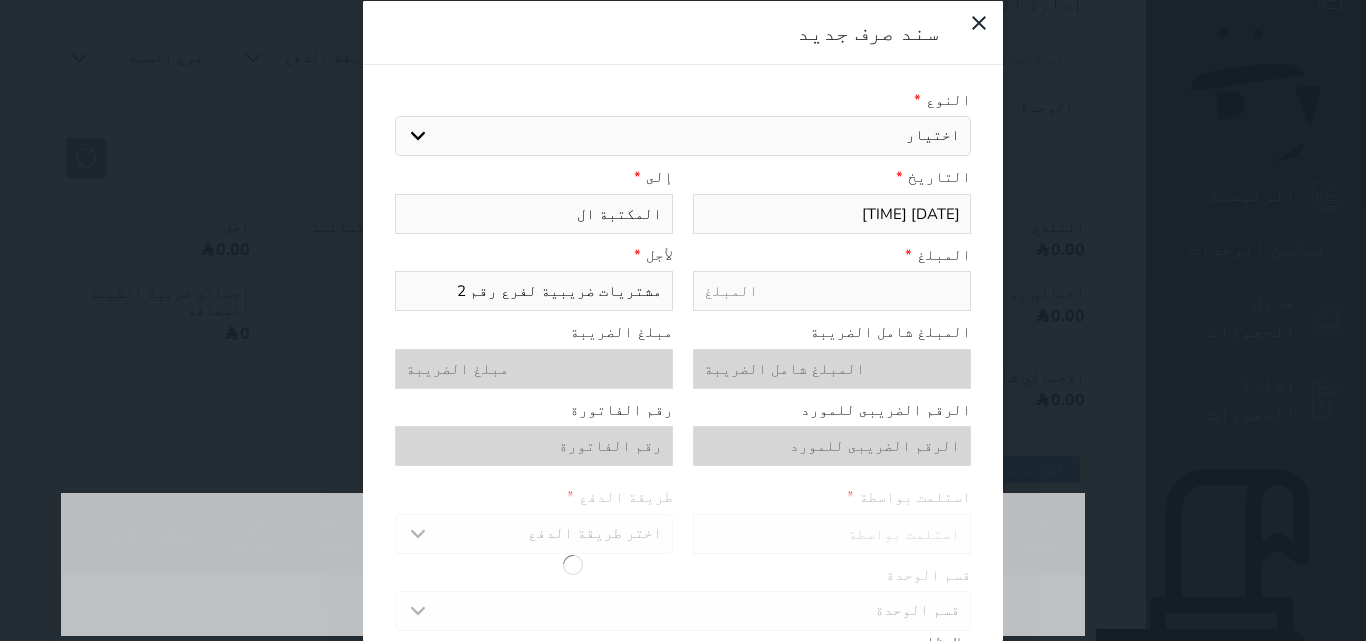 select 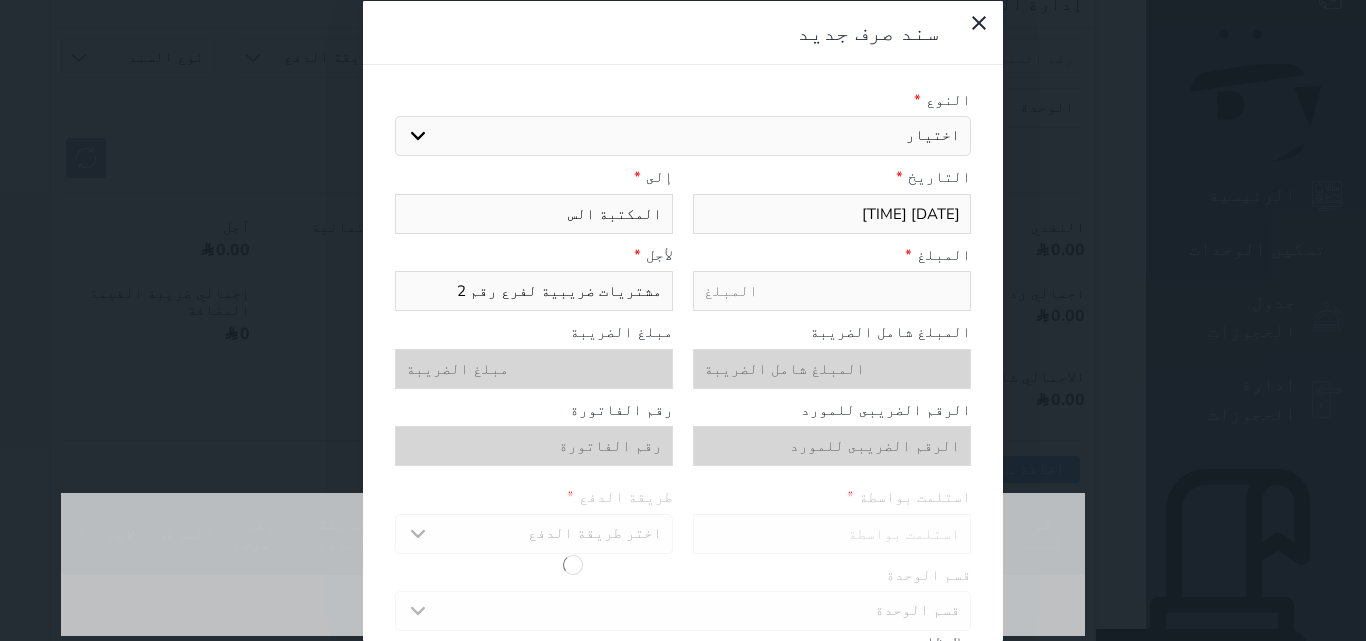 type on "المكتبة السع" 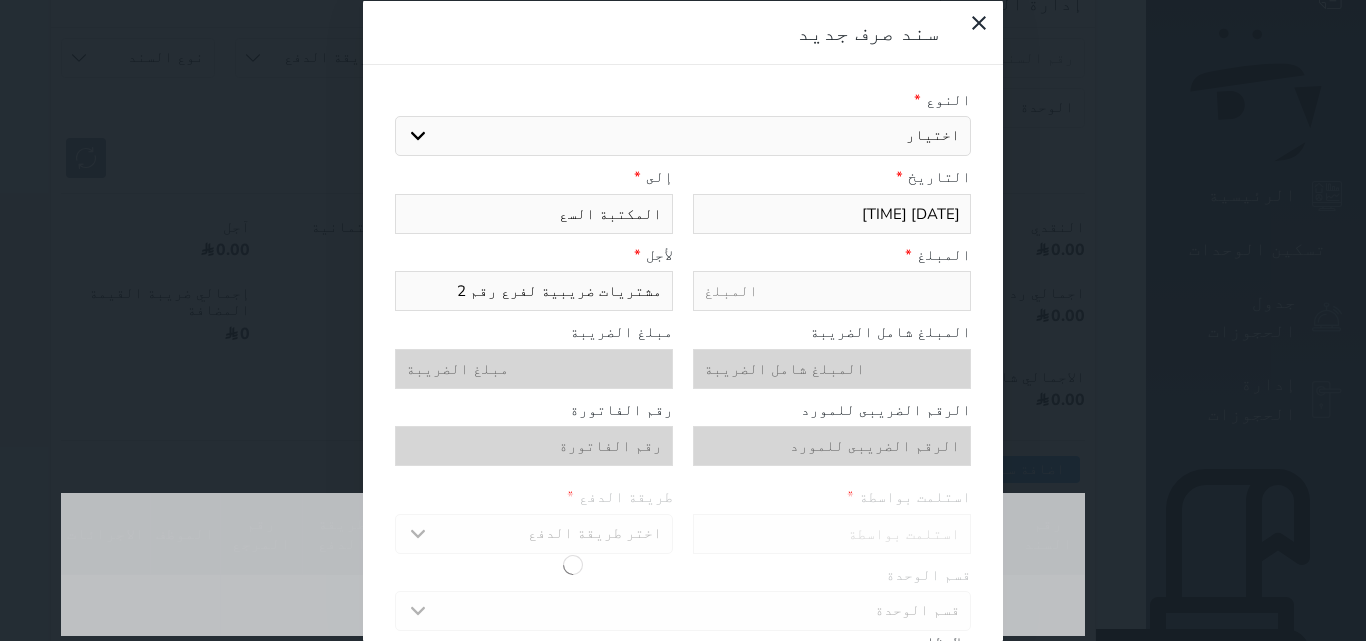 select 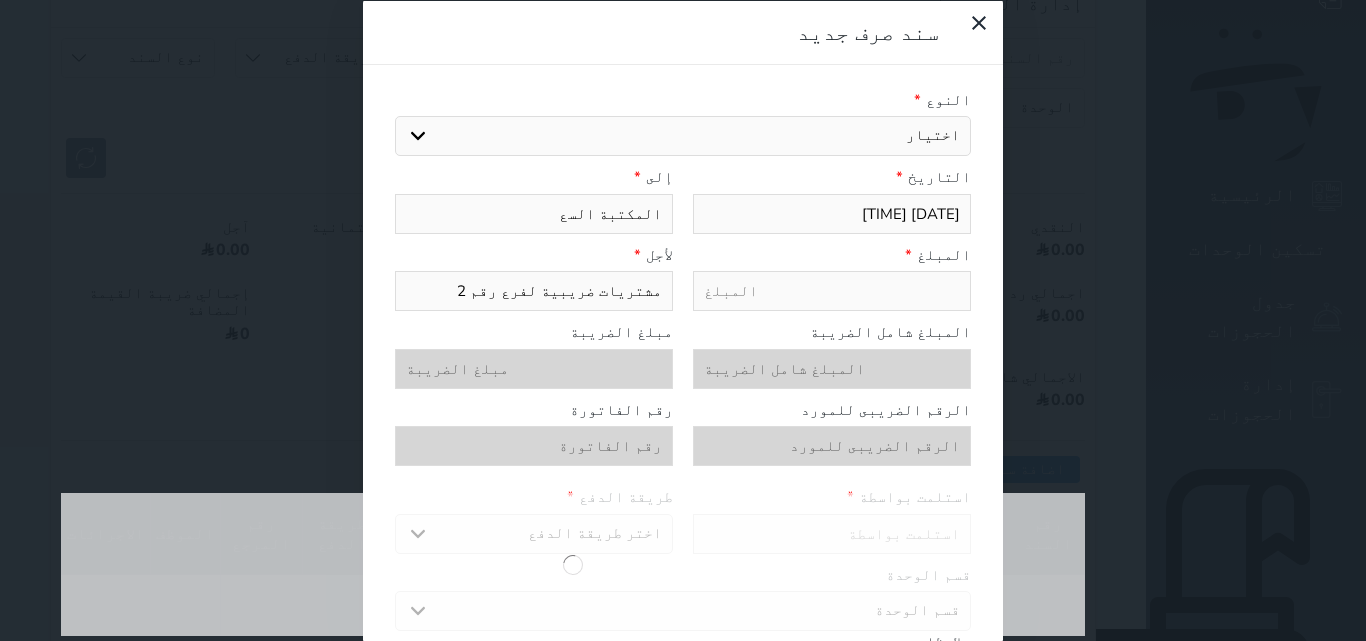 type on "المكتبة السعو" 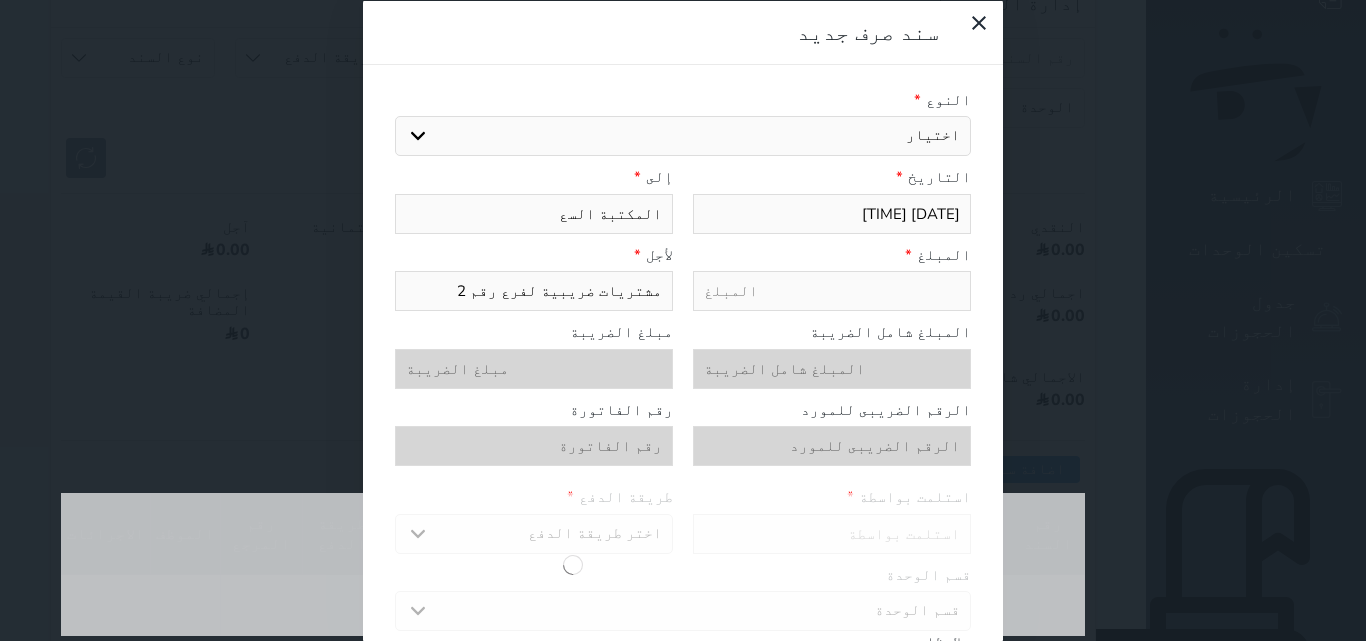 select 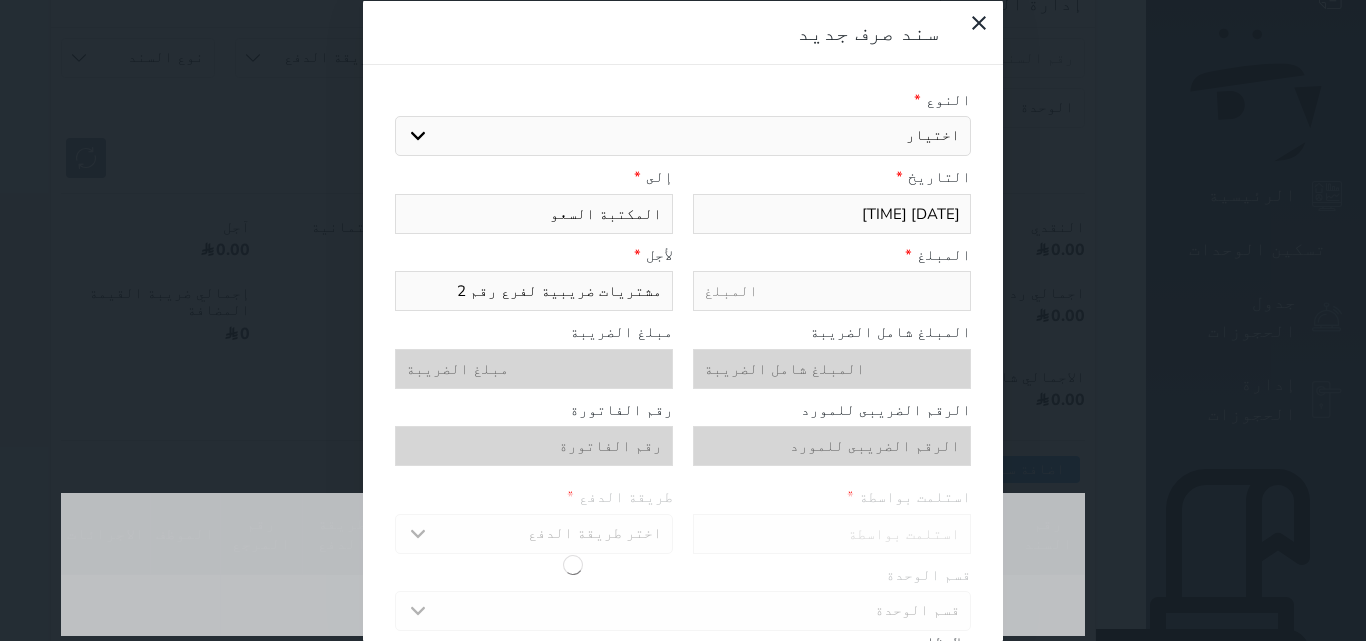 type on "المكتبة السعود" 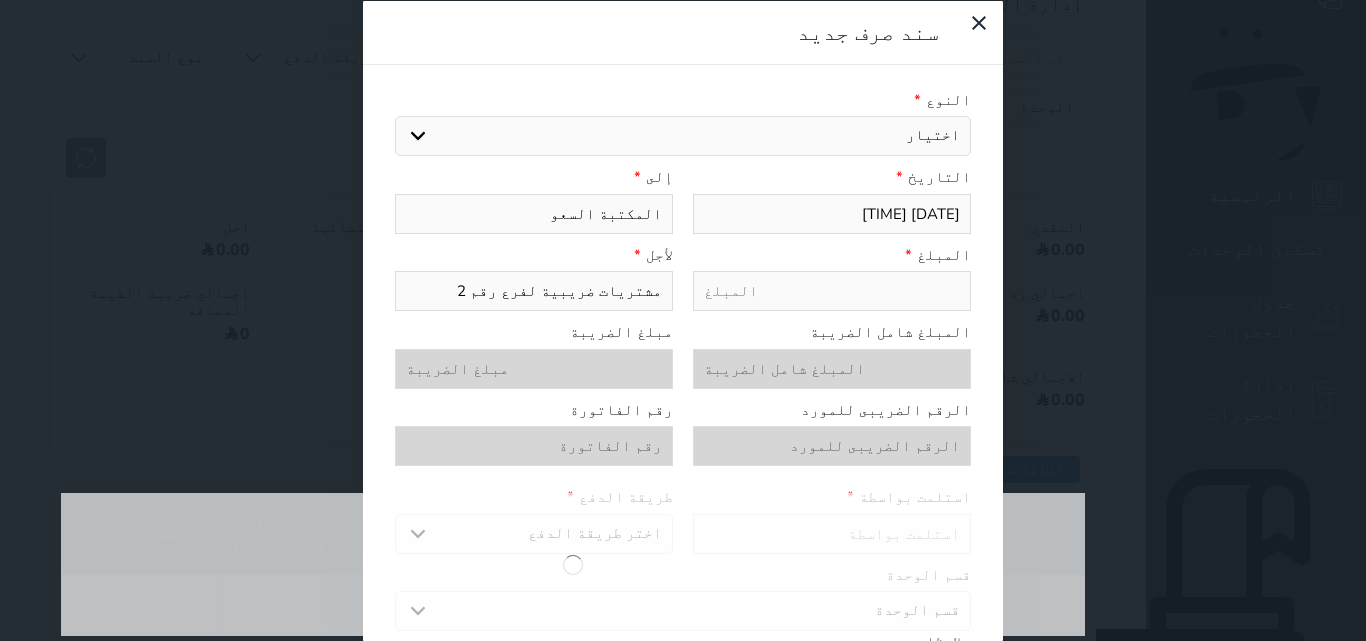 select 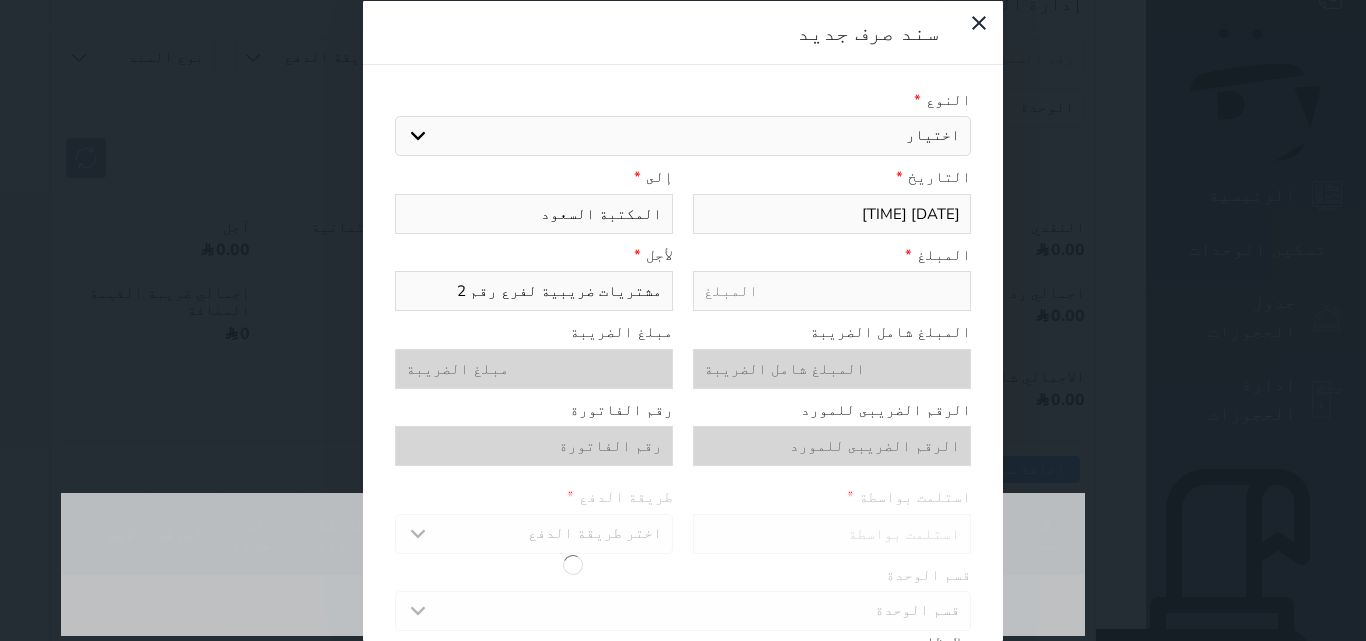 type on "المكتبة السعودي" 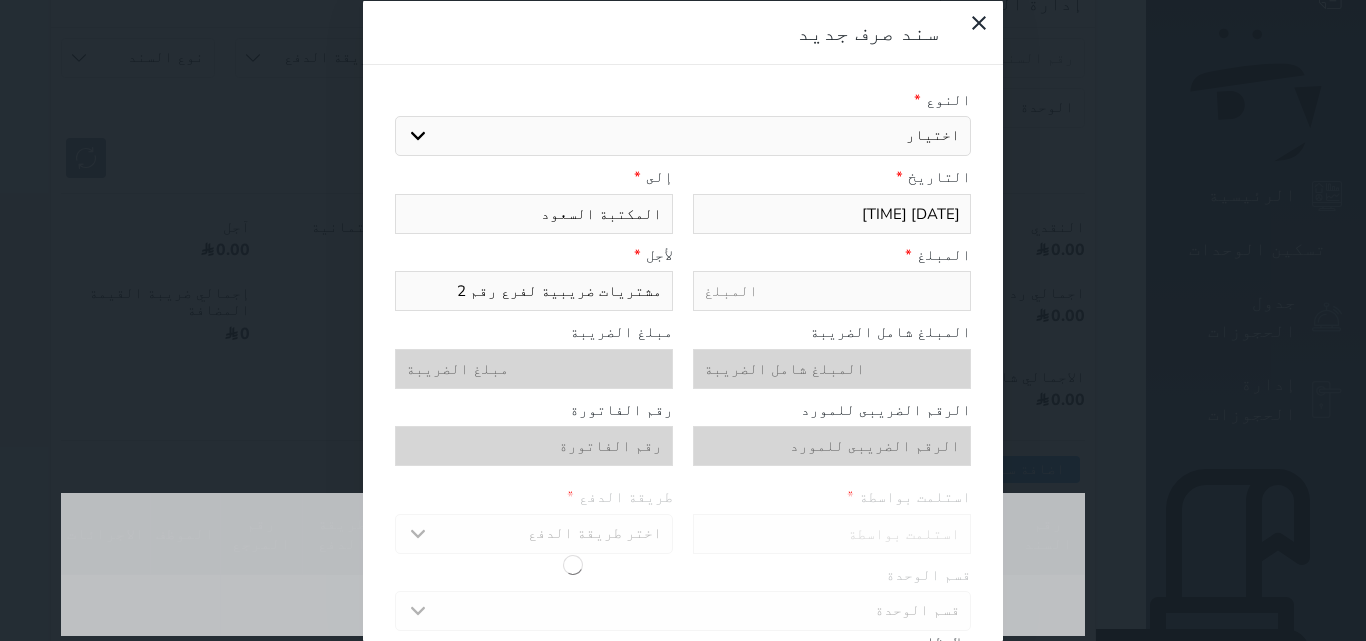 select 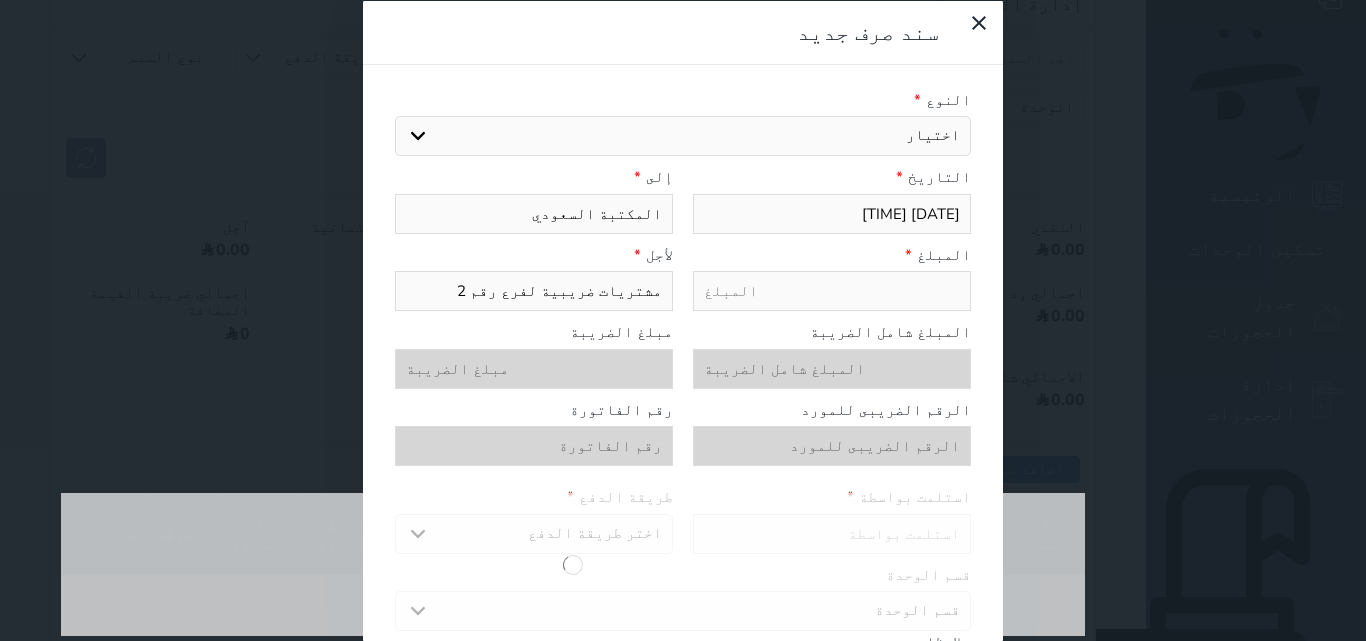 type on "المكتبة السعودية" 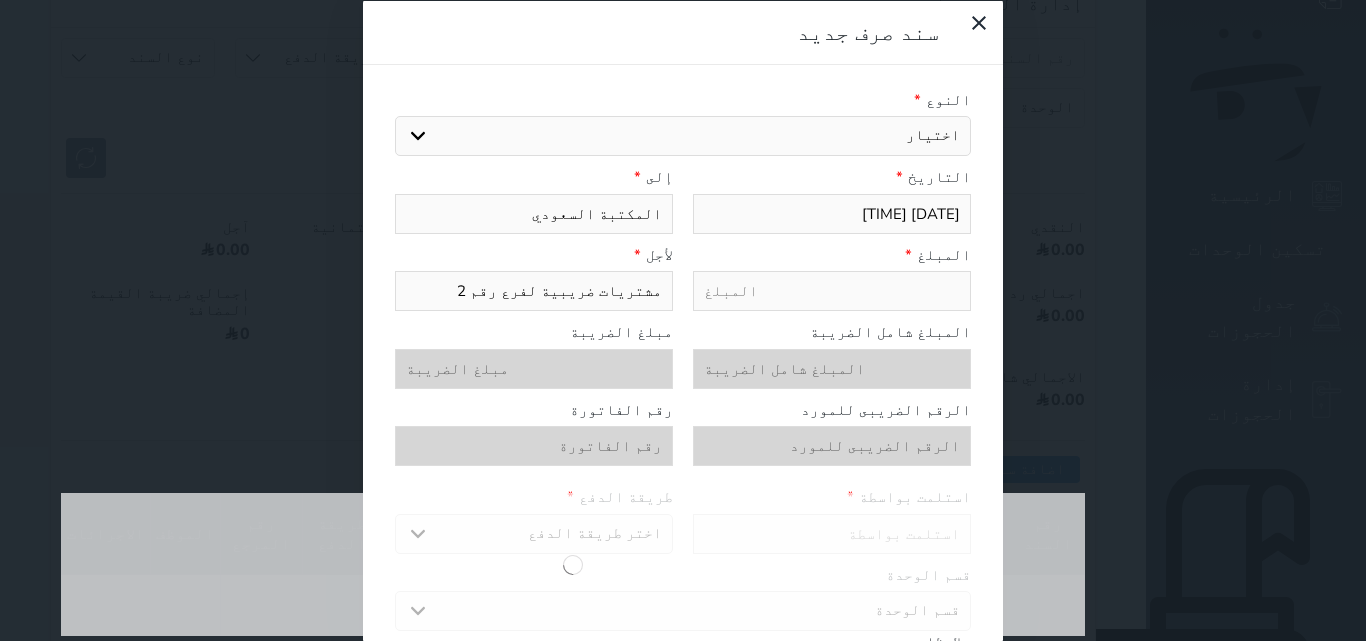 select 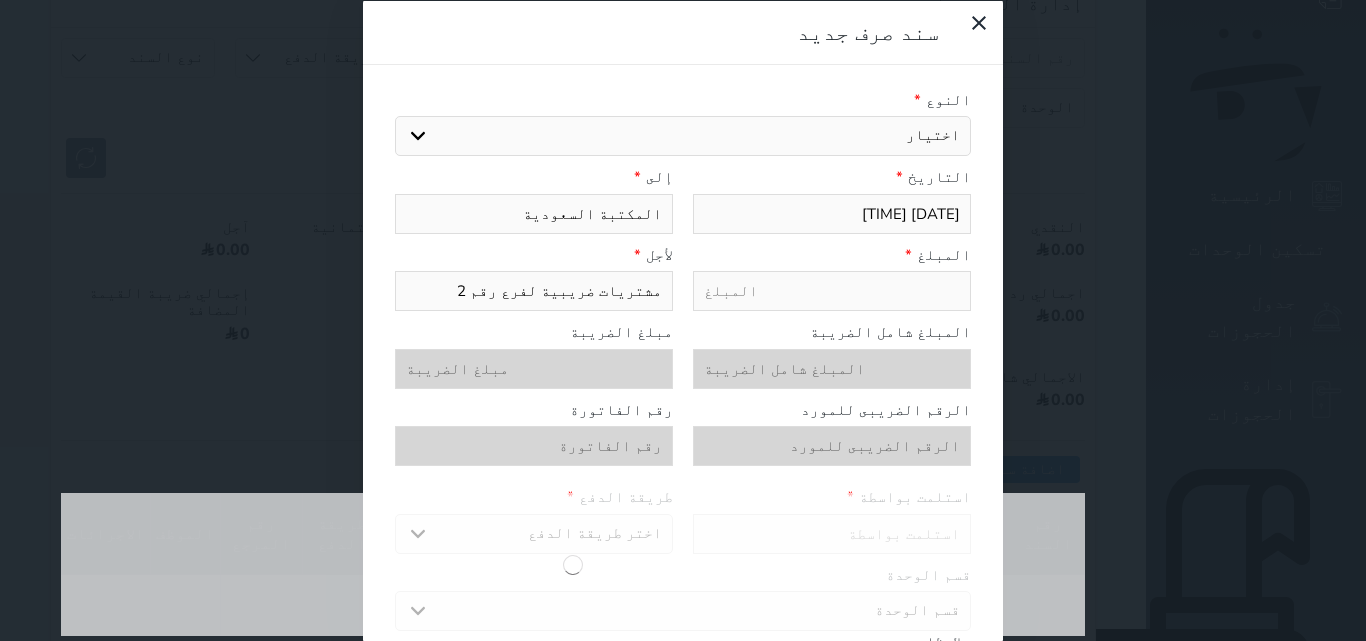 type on "المكتبة السعودية" 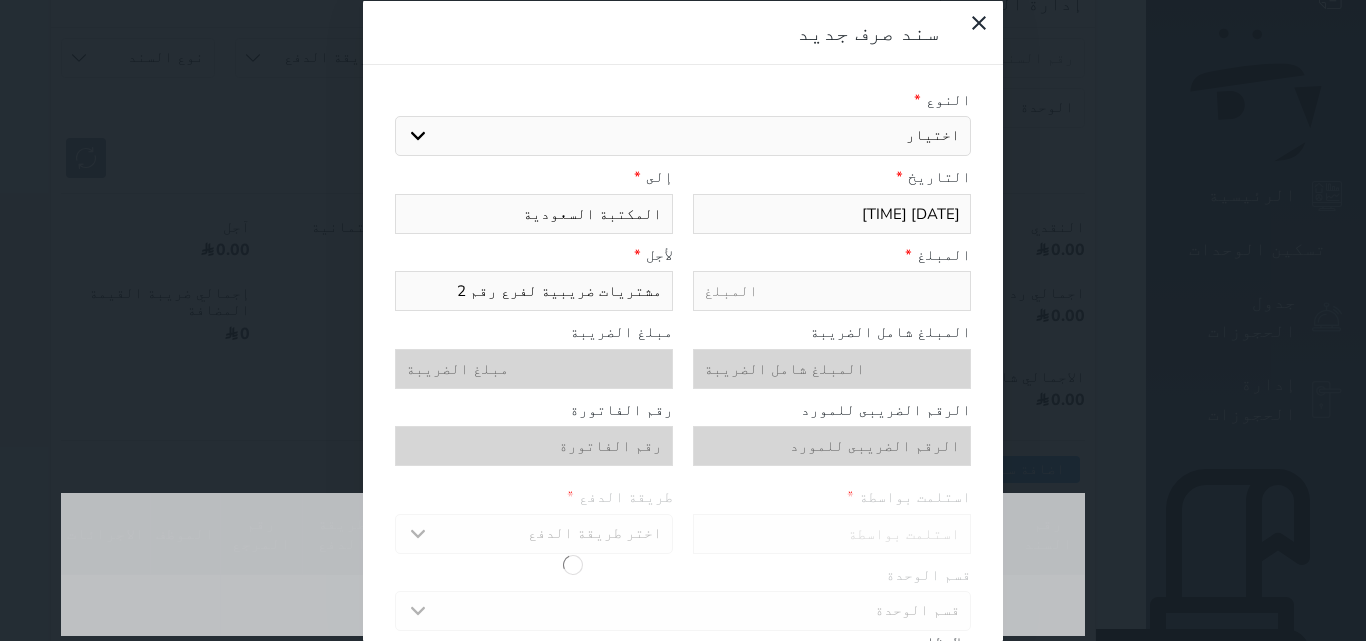select 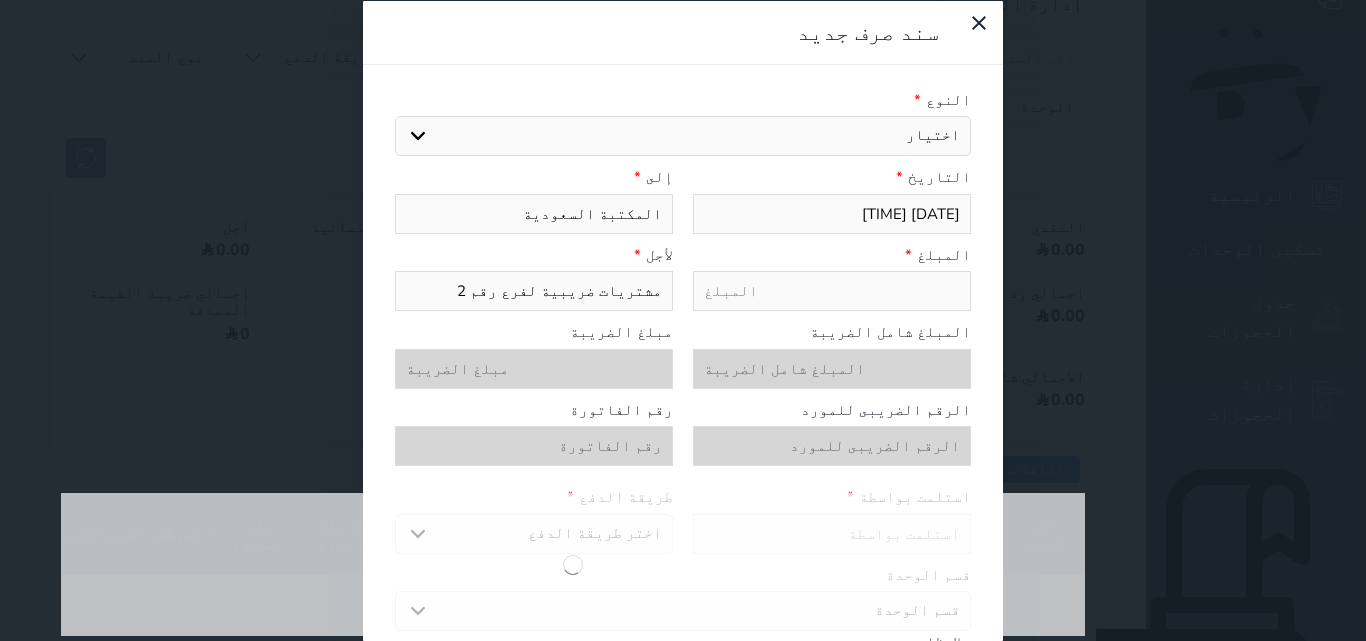 type on "المكتبة السعودية -" 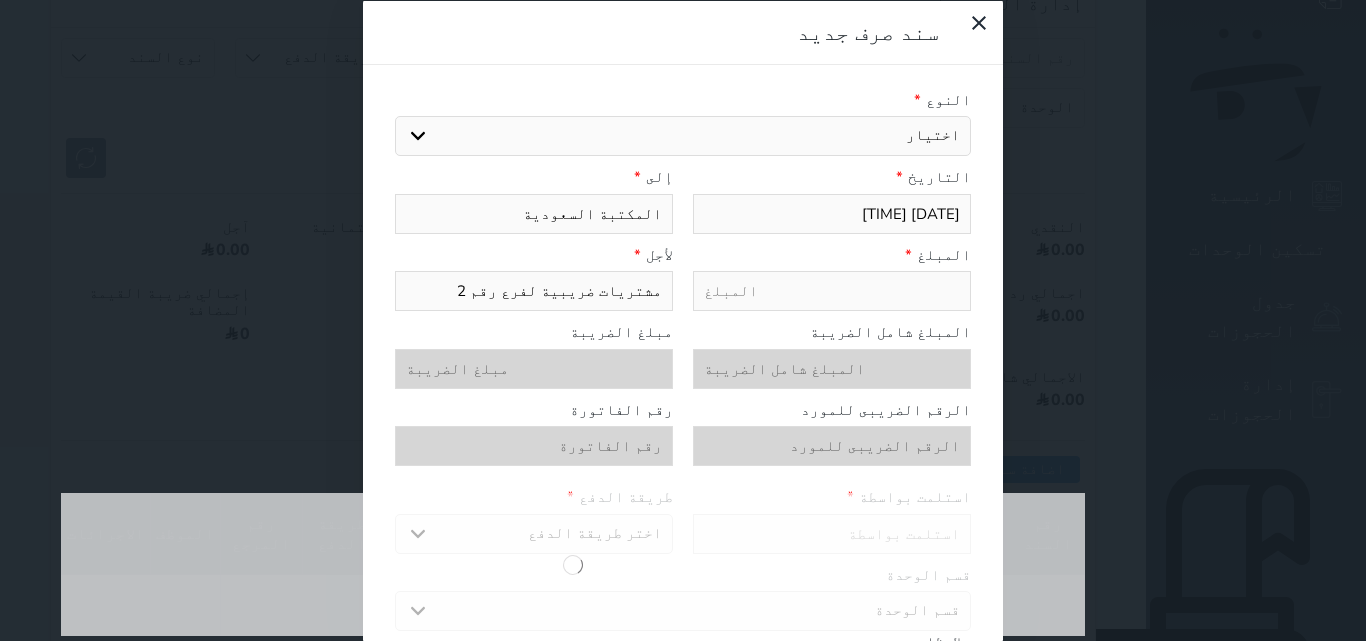 select 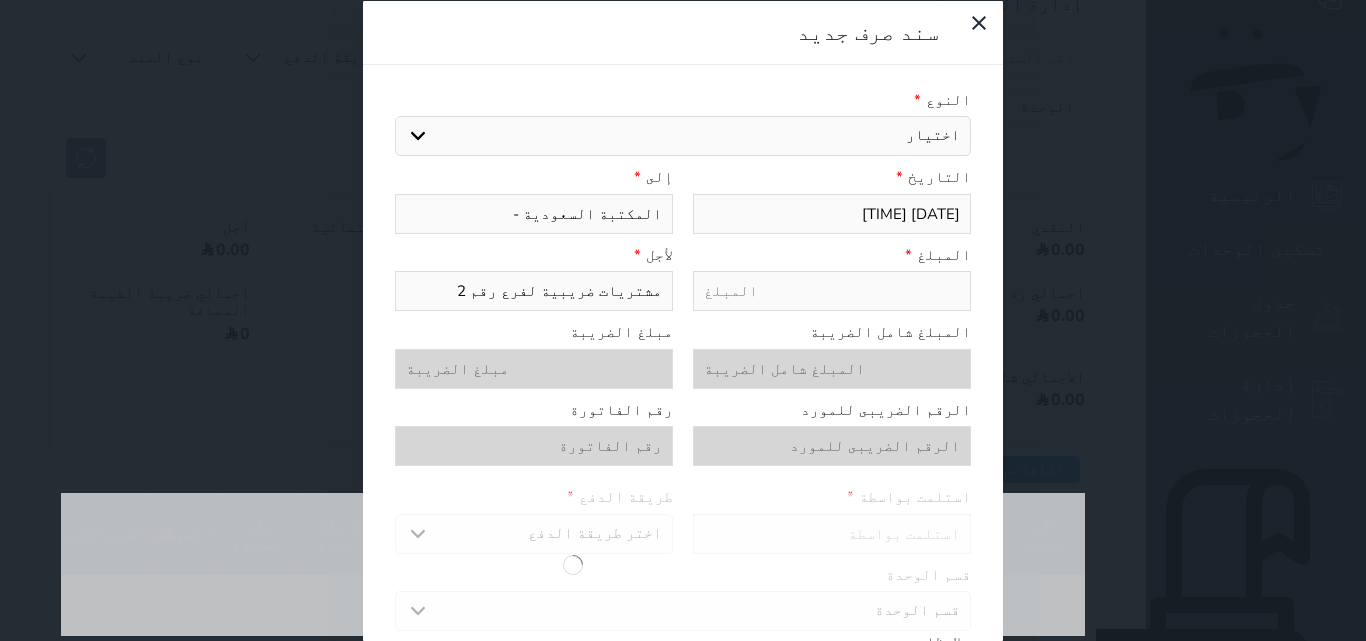 type on "المكتبة السعودية -" 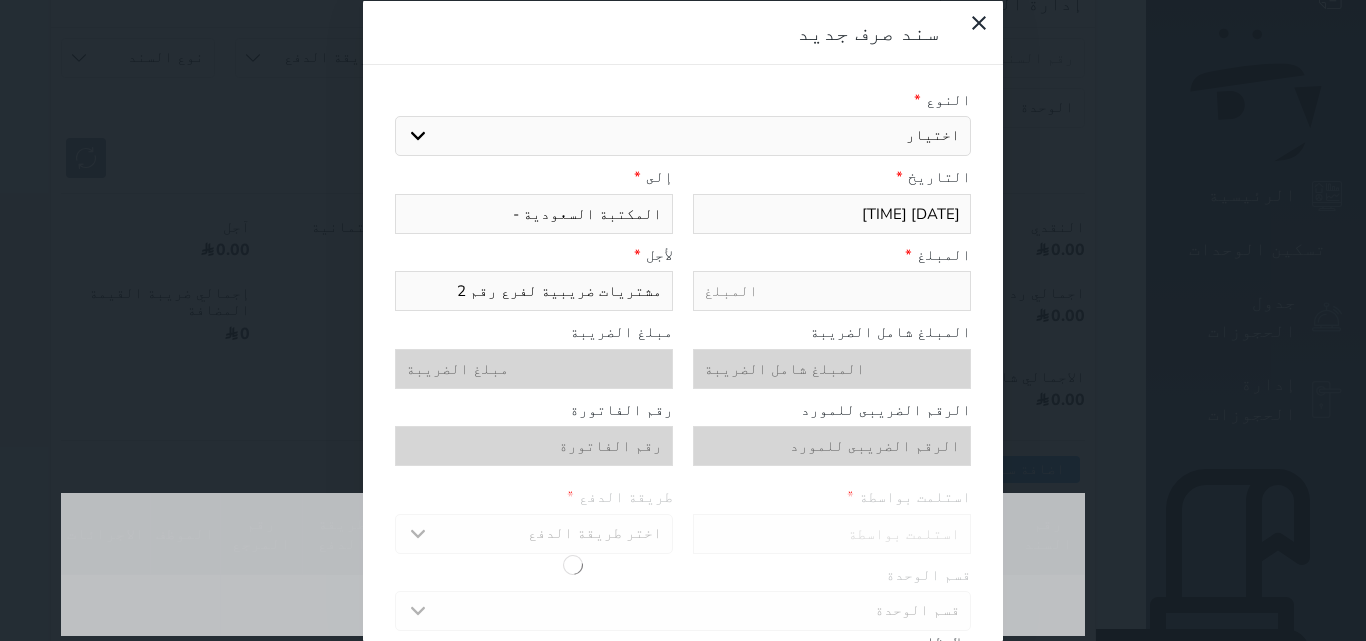 select 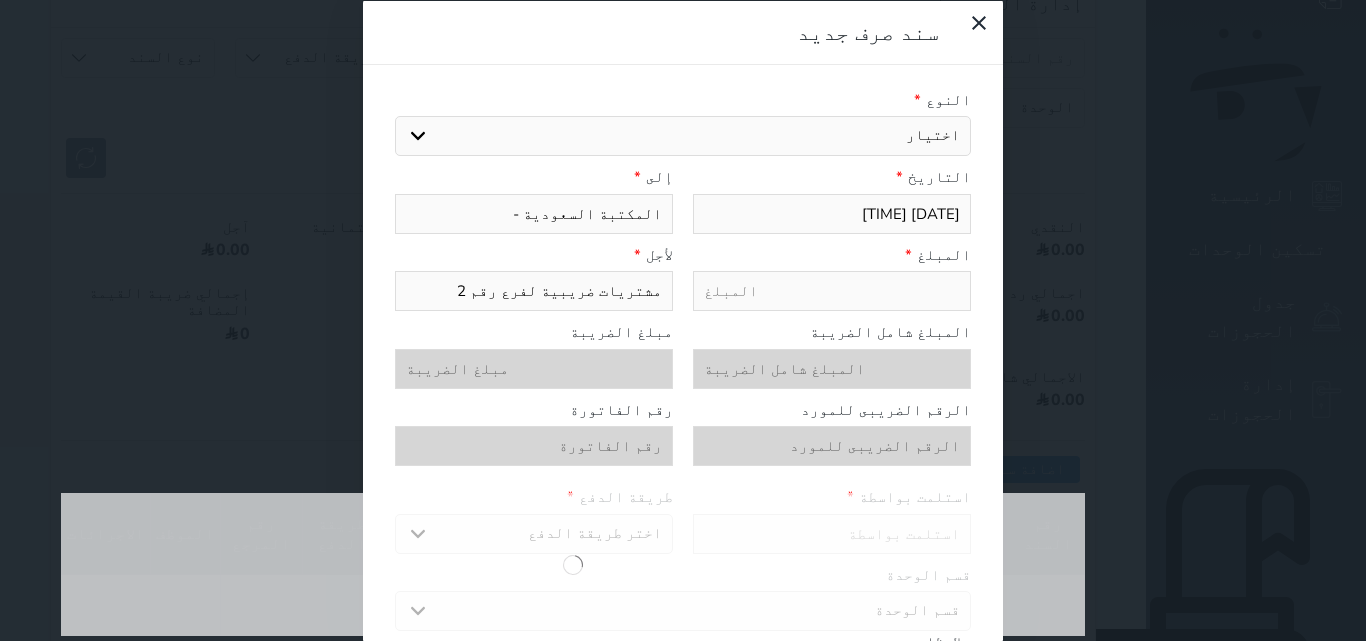 type on "المكتبة السعودية - ش" 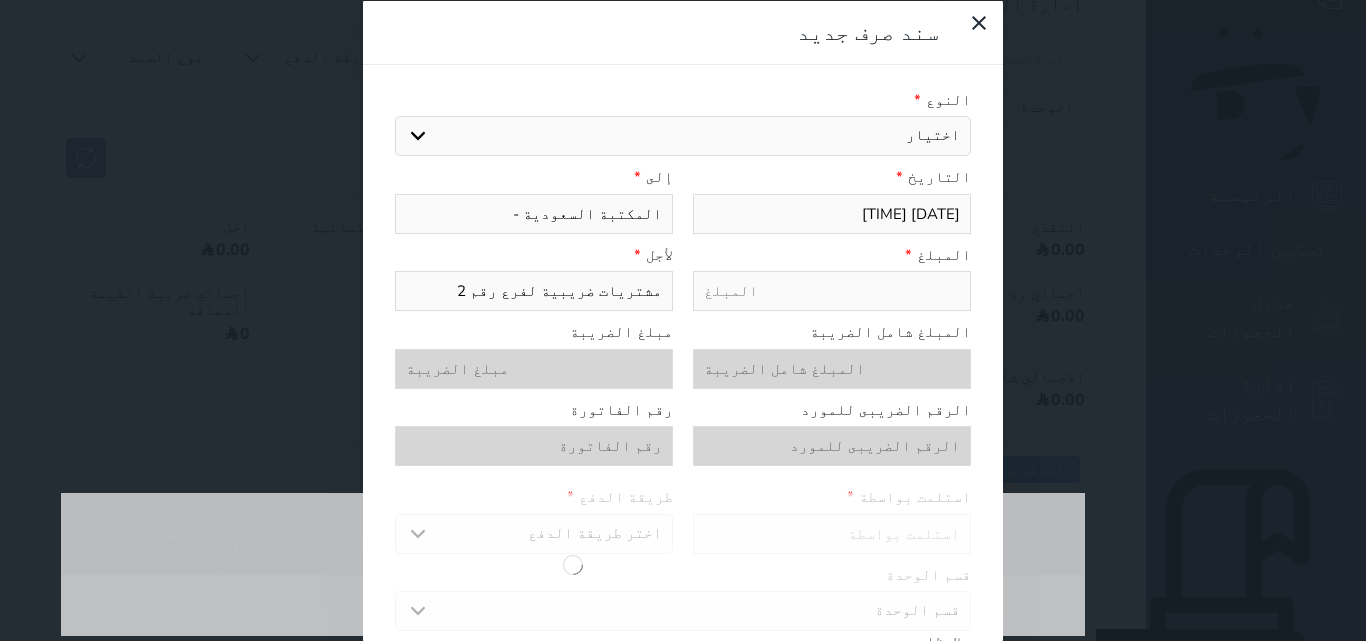 select 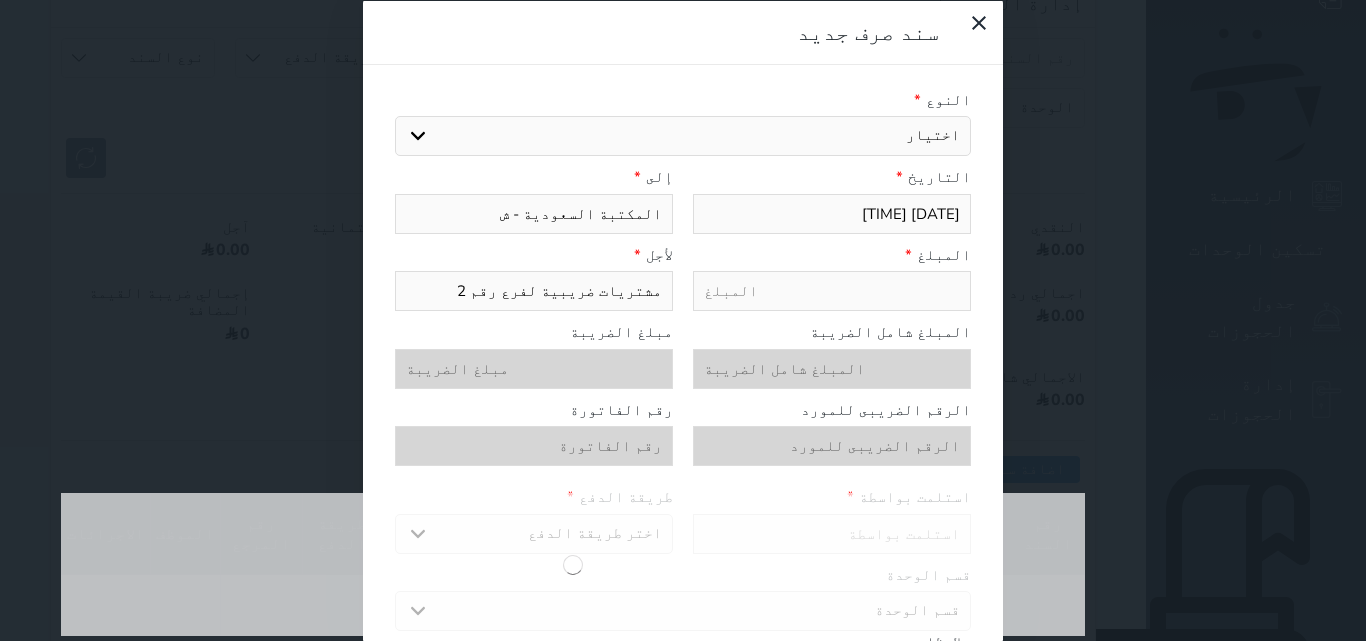 type on "المكتبة السعودية - شر" 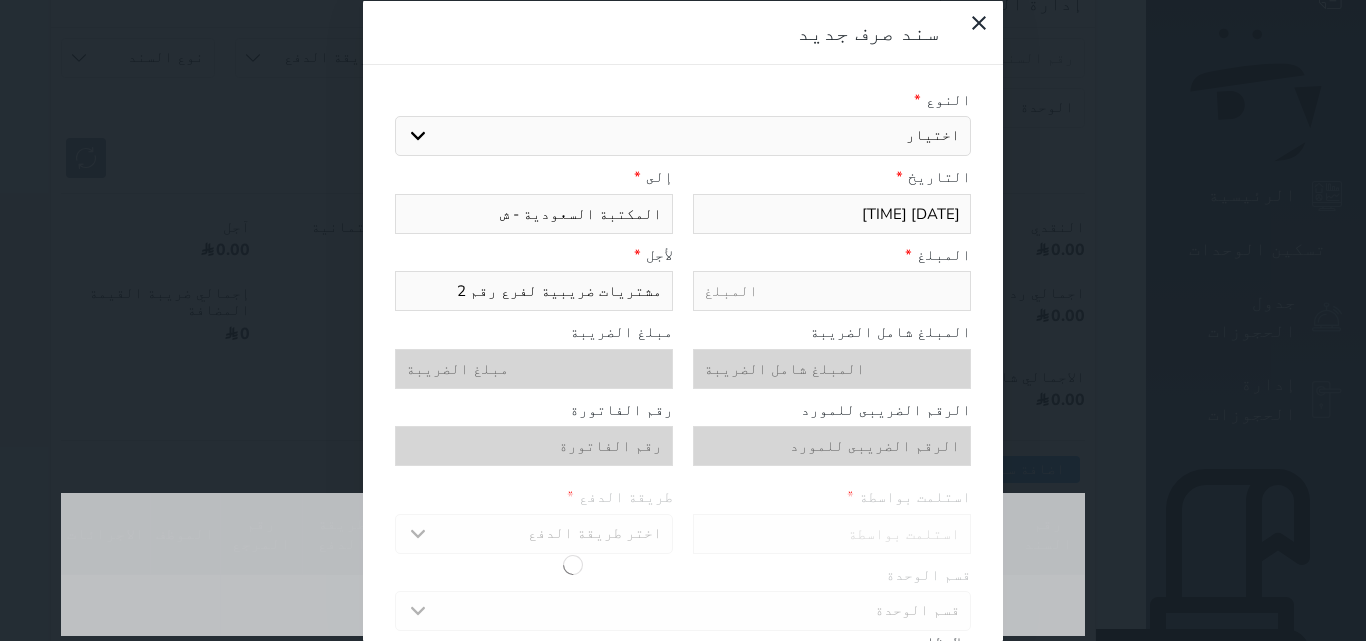 select 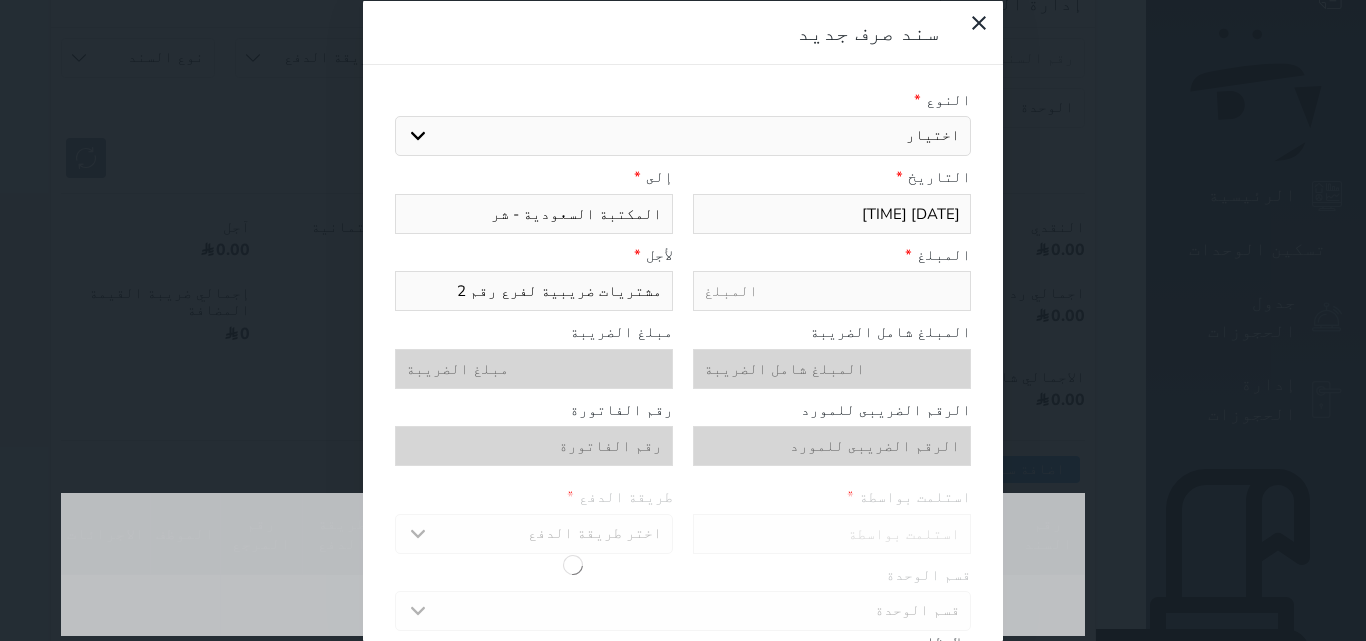 type on "المكتبة السعودية - شرك" 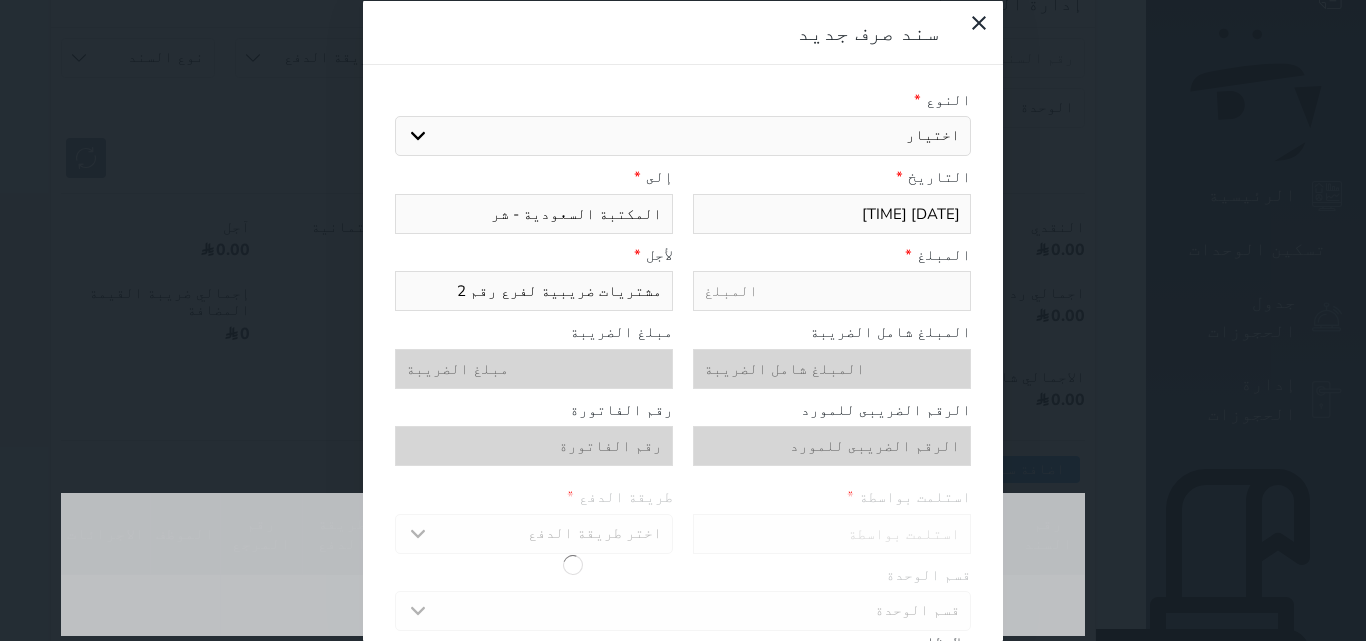 select 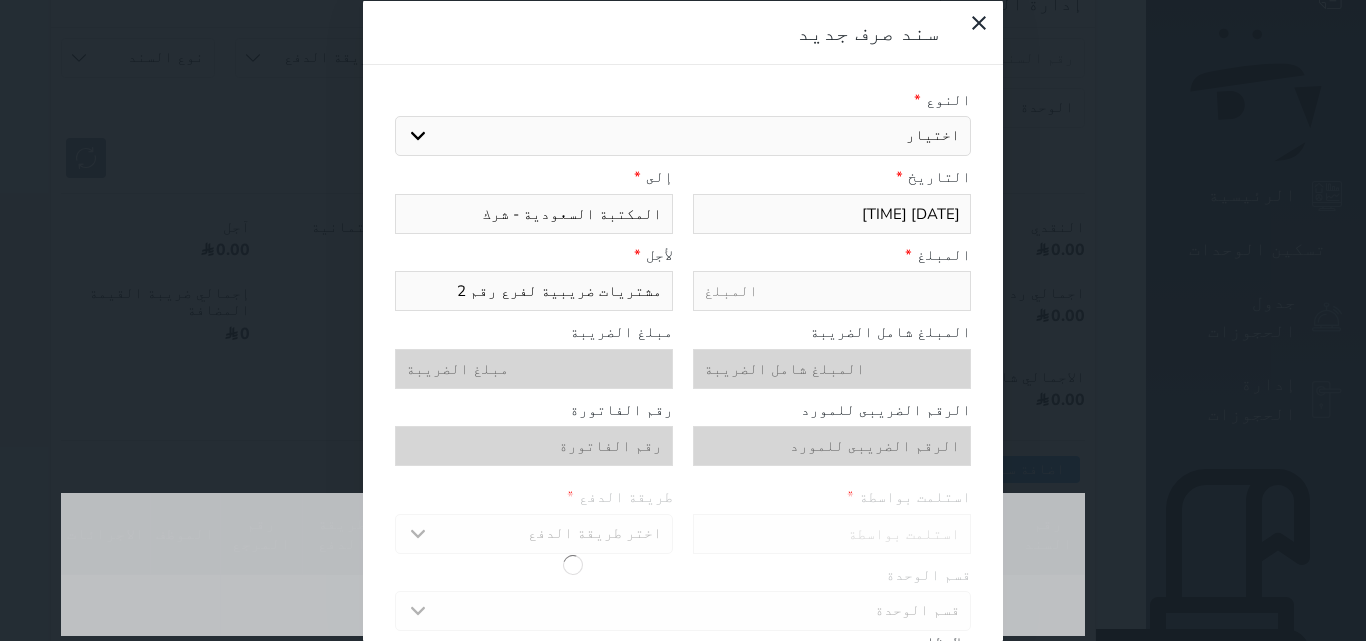 type on "المكتبة السعودية - شركة" 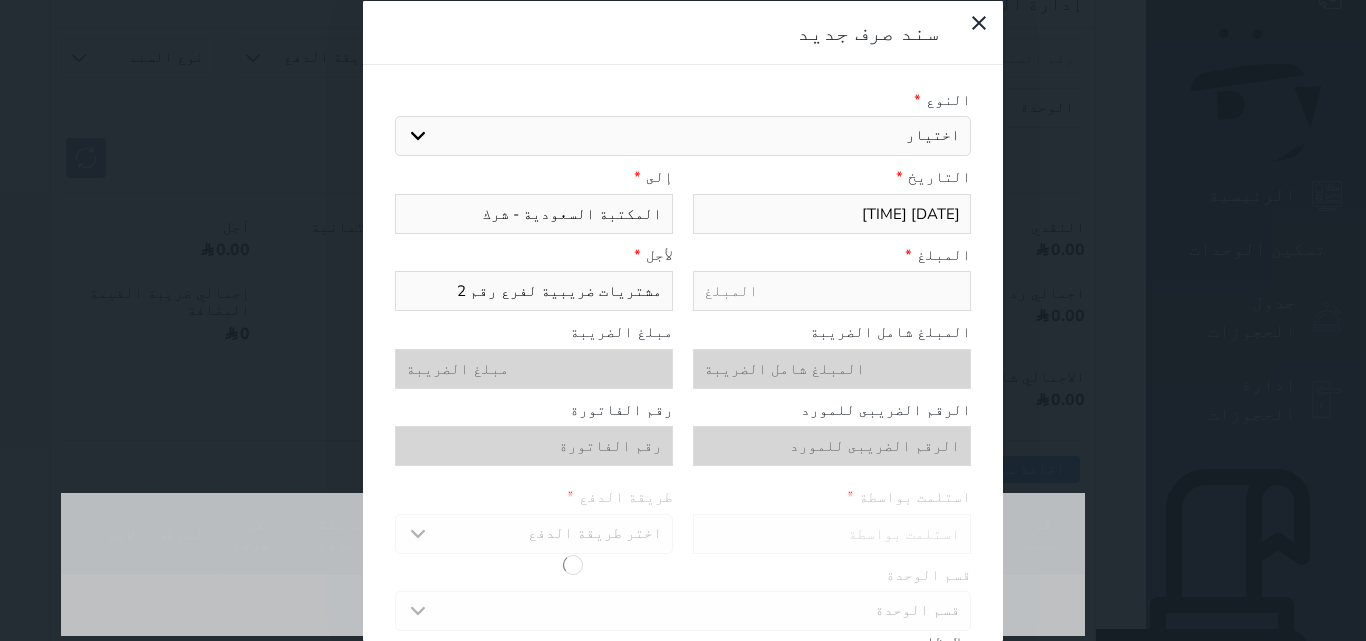 select 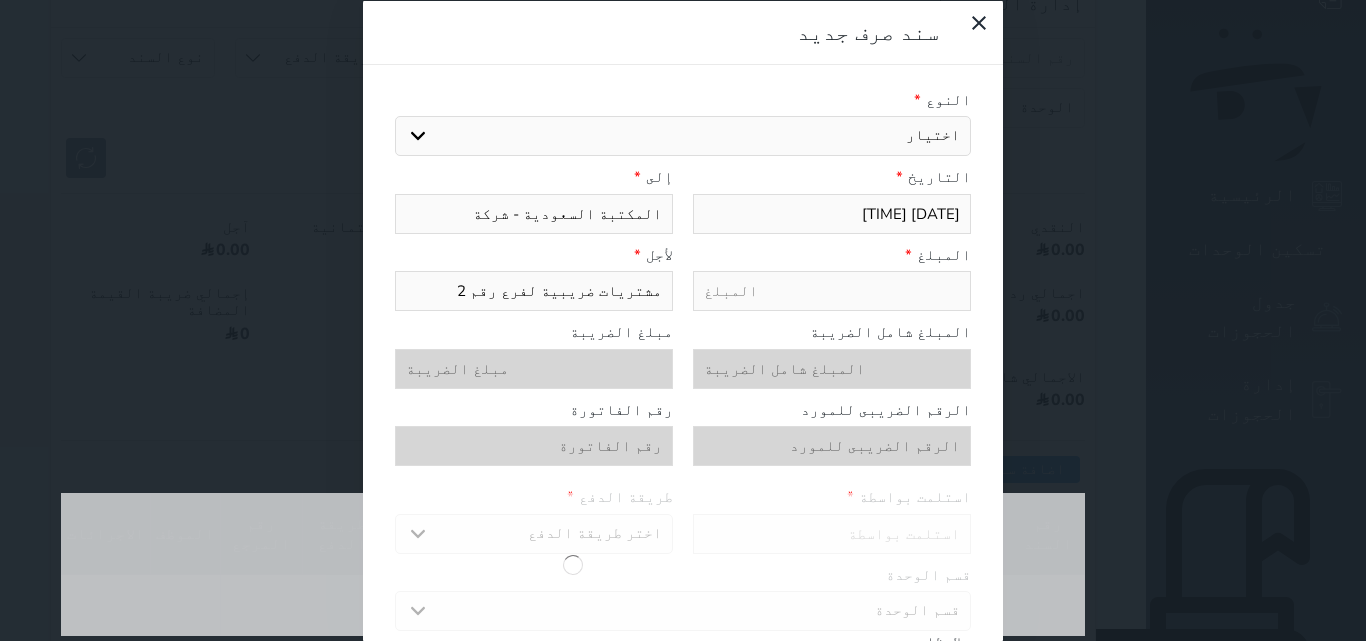 type on "المكتبة السعودية - شركة" 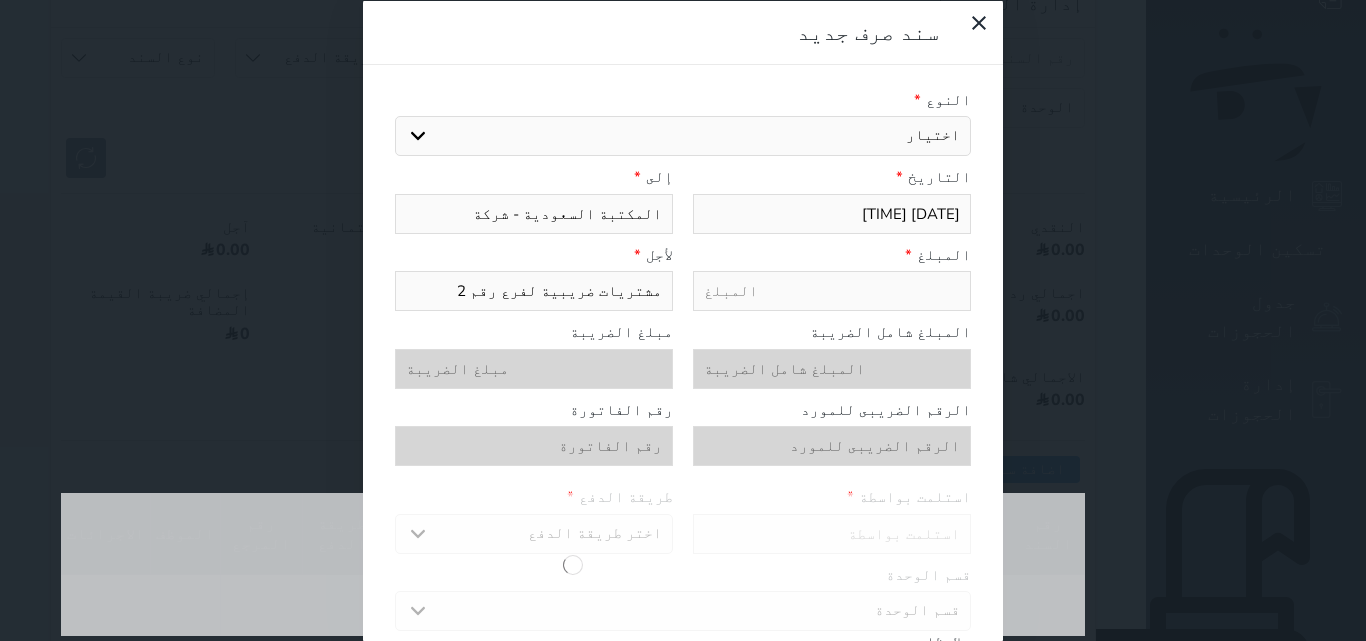 select 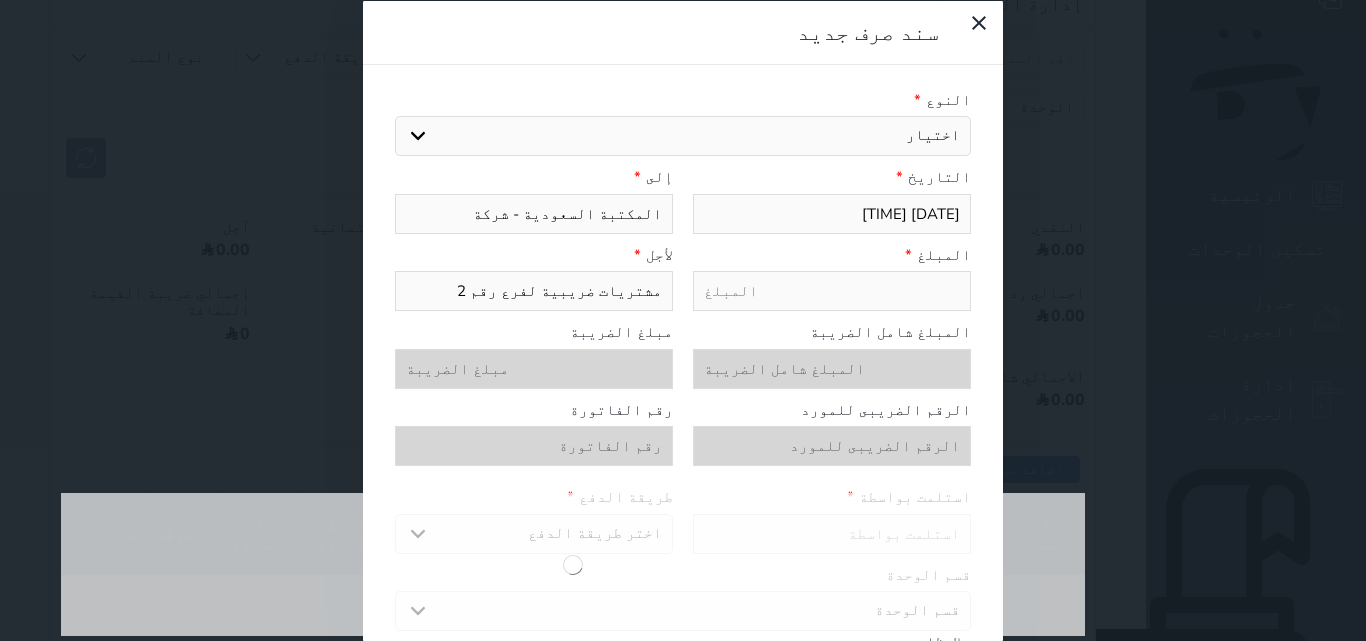 type on "المكتبة السعودية - شركة ا" 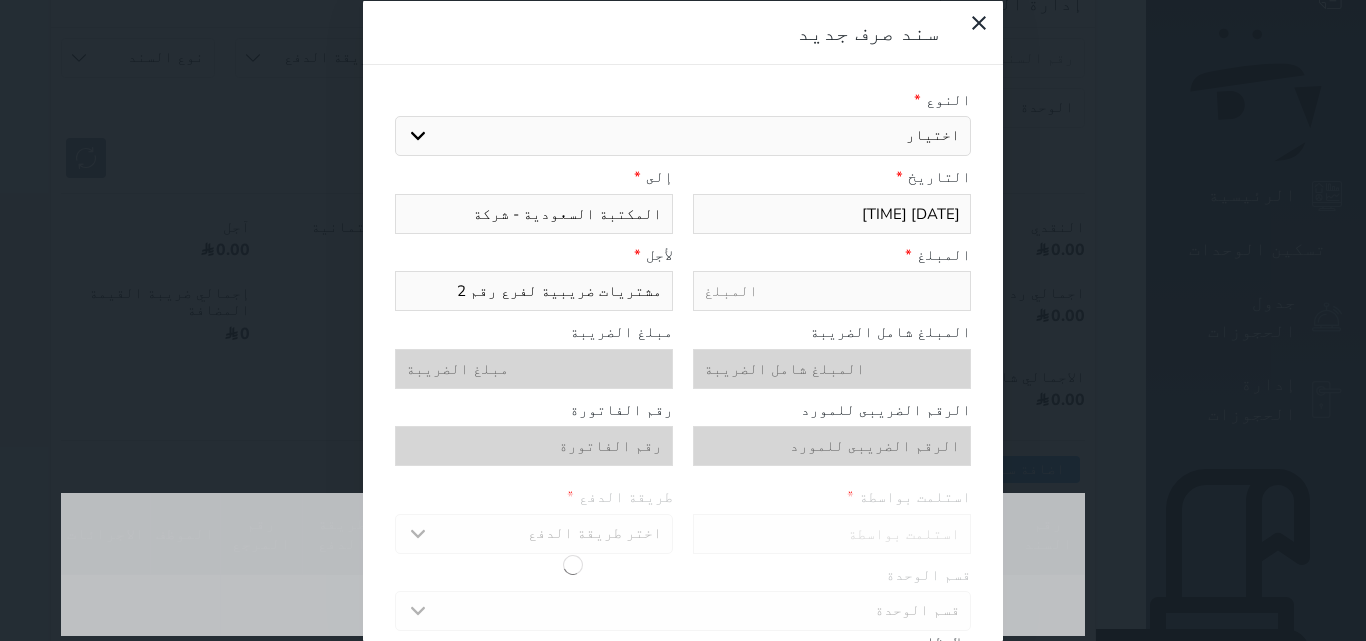 select 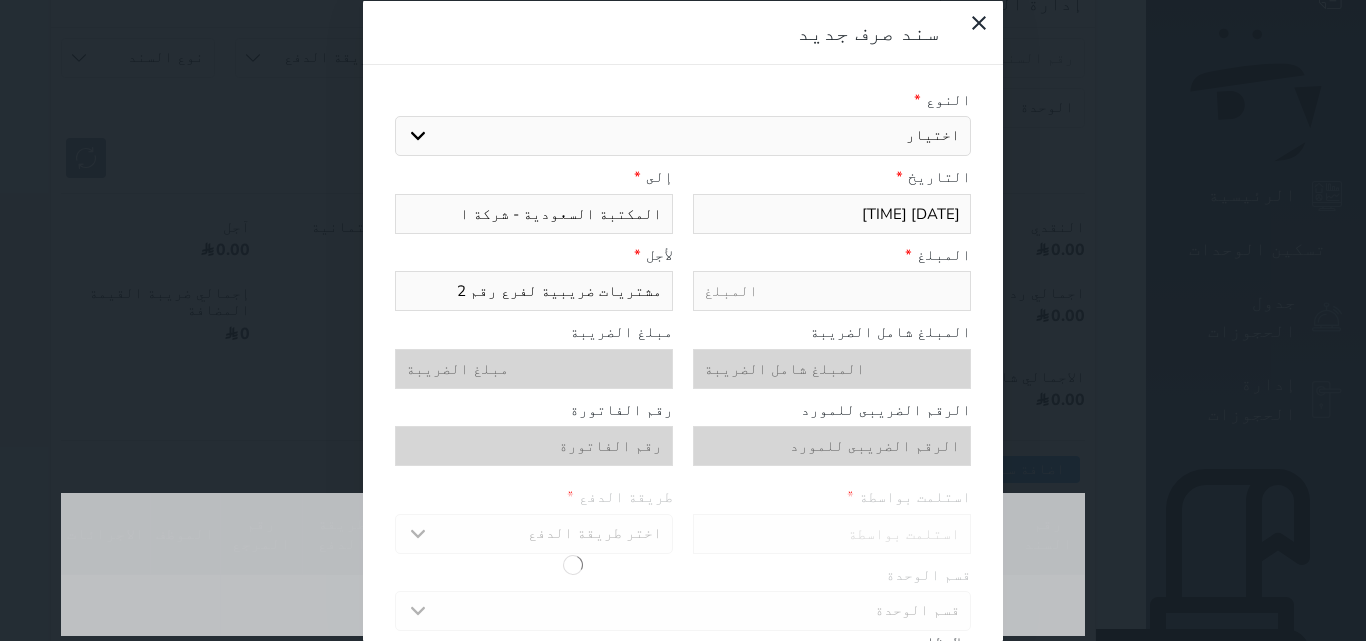 type on "المكتبة السعودية - شركة ال" 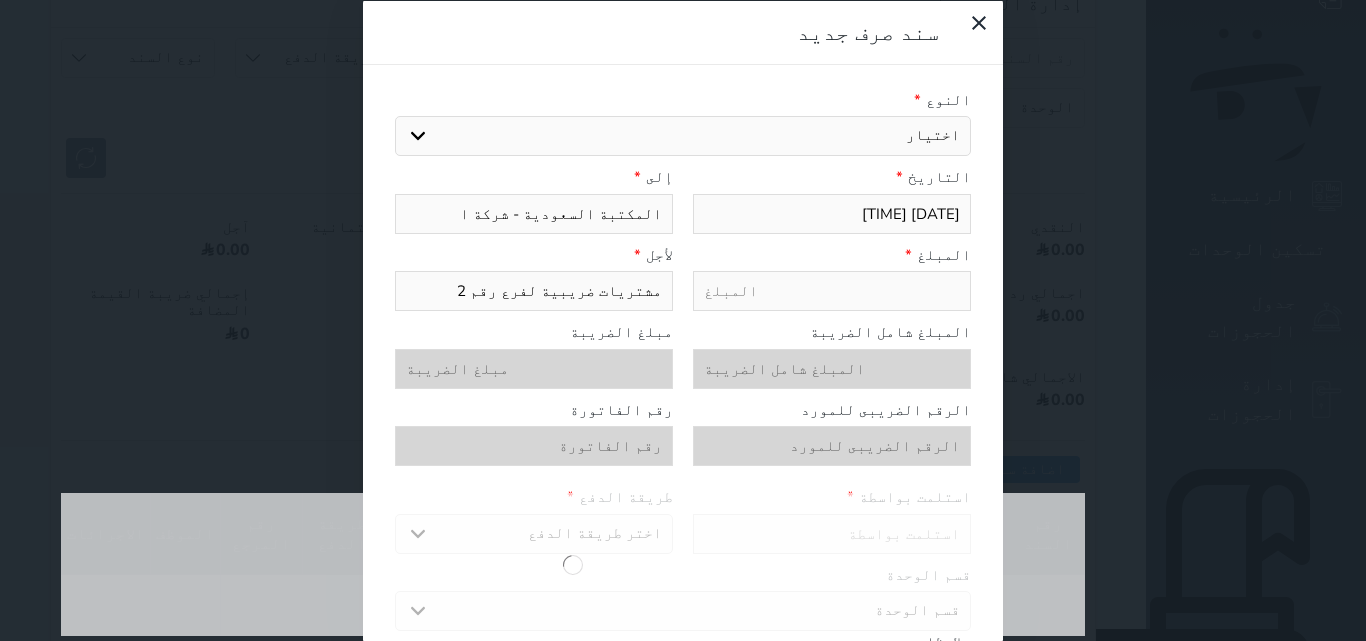 select 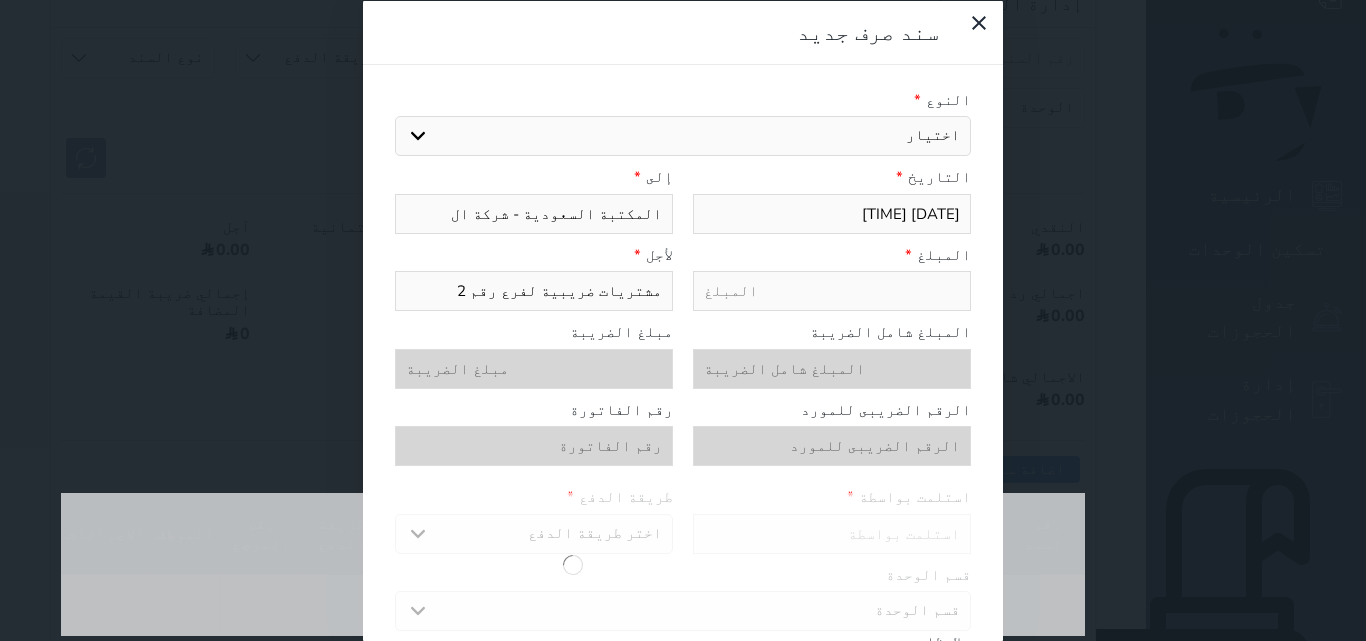 type on "المكتبة السعودية - شركة الر" 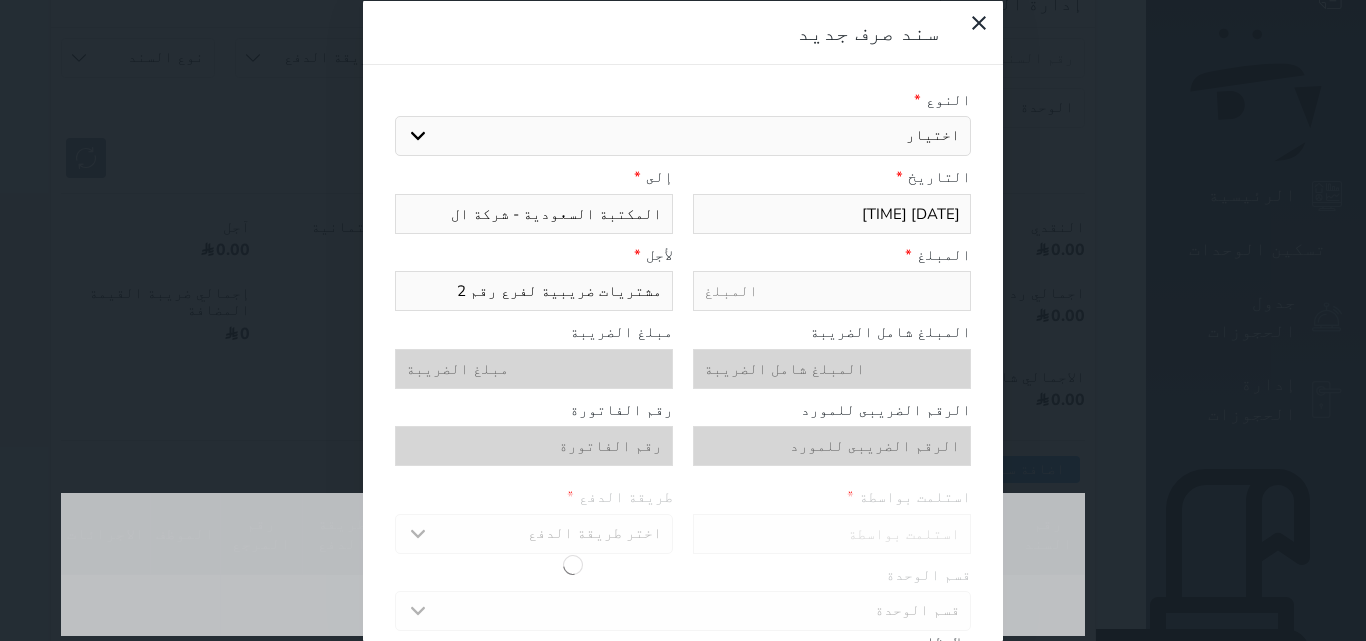 select 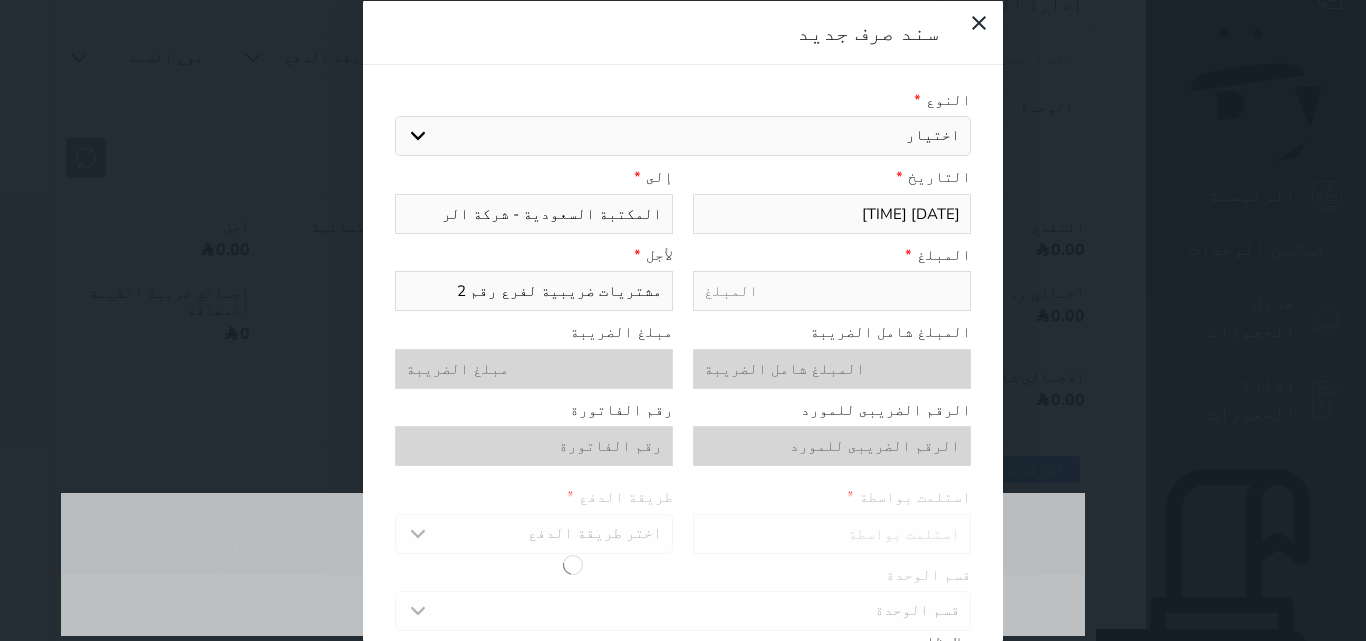 type on "المكتبة السعودية - شركة الرو" 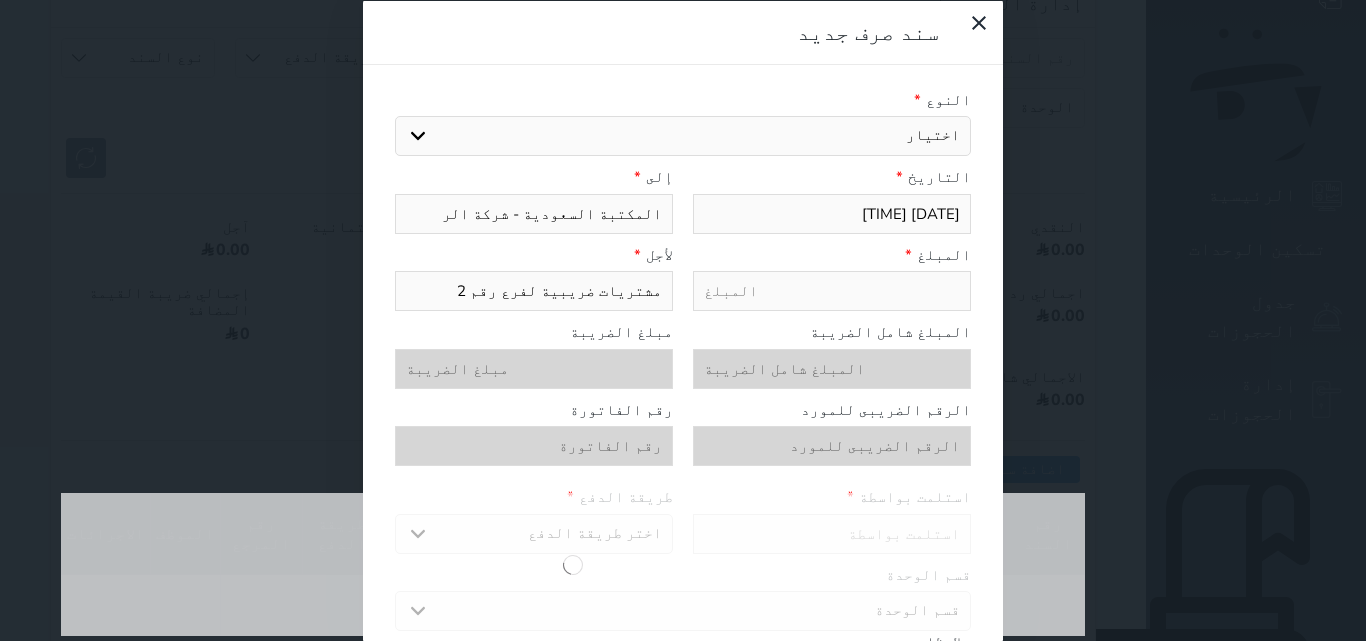 select 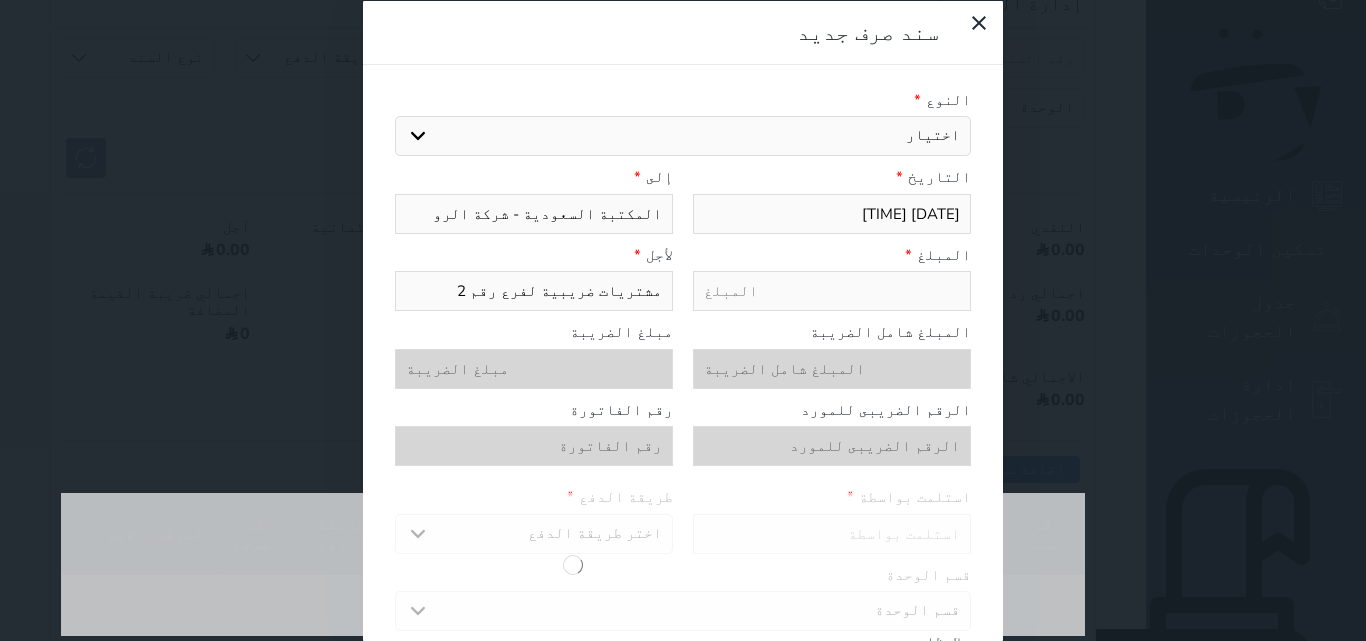 type on "المكتبة السعودية - شركة الروا" 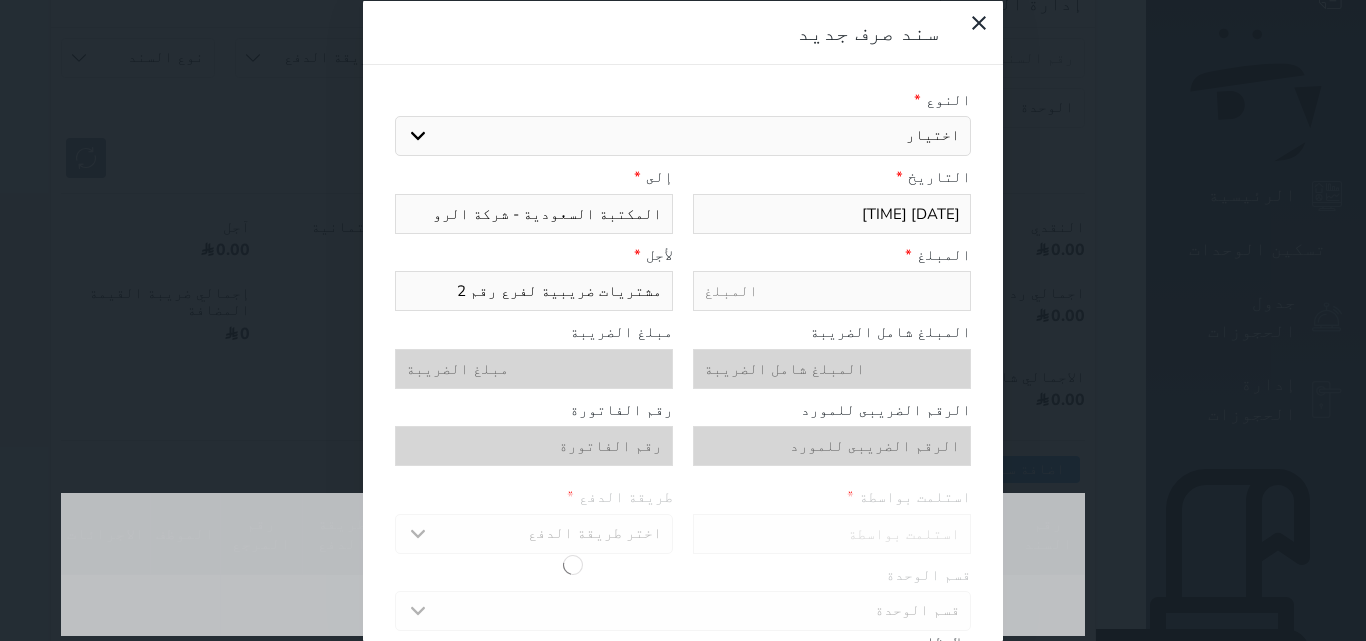 select 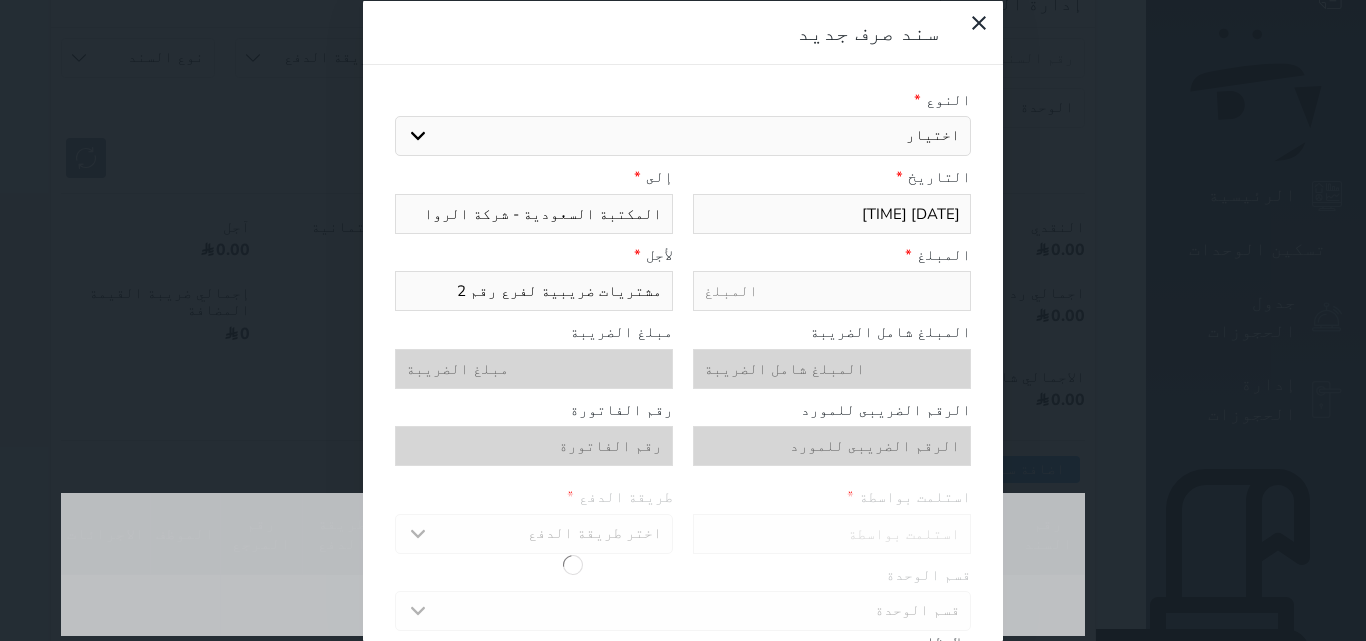 type on "المكتبة السعودية - شركة الرواد" 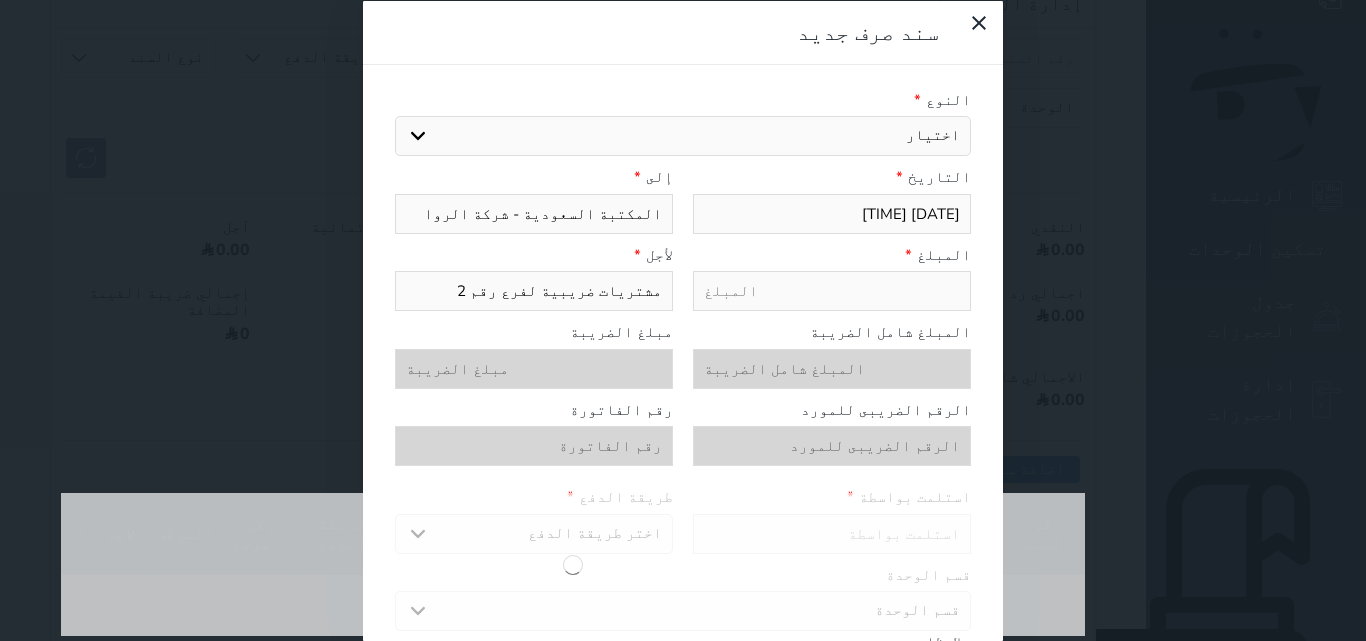 select 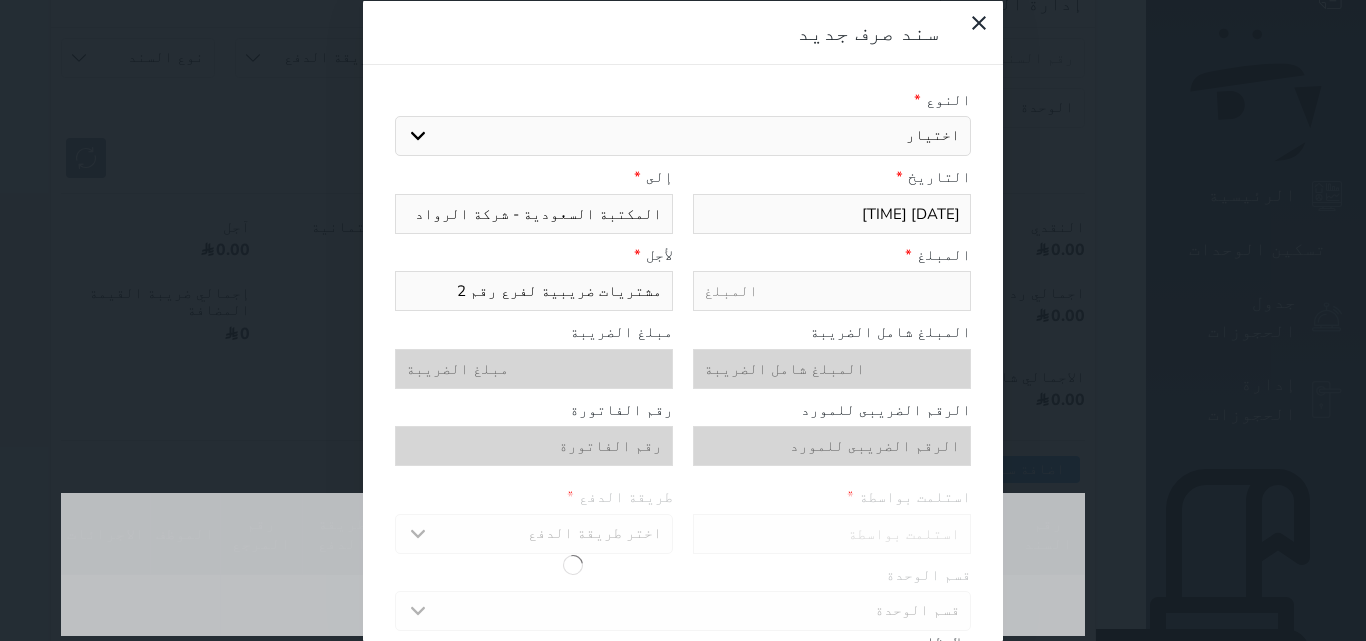 type on "المكتبة السعودية - شركة الرواد" 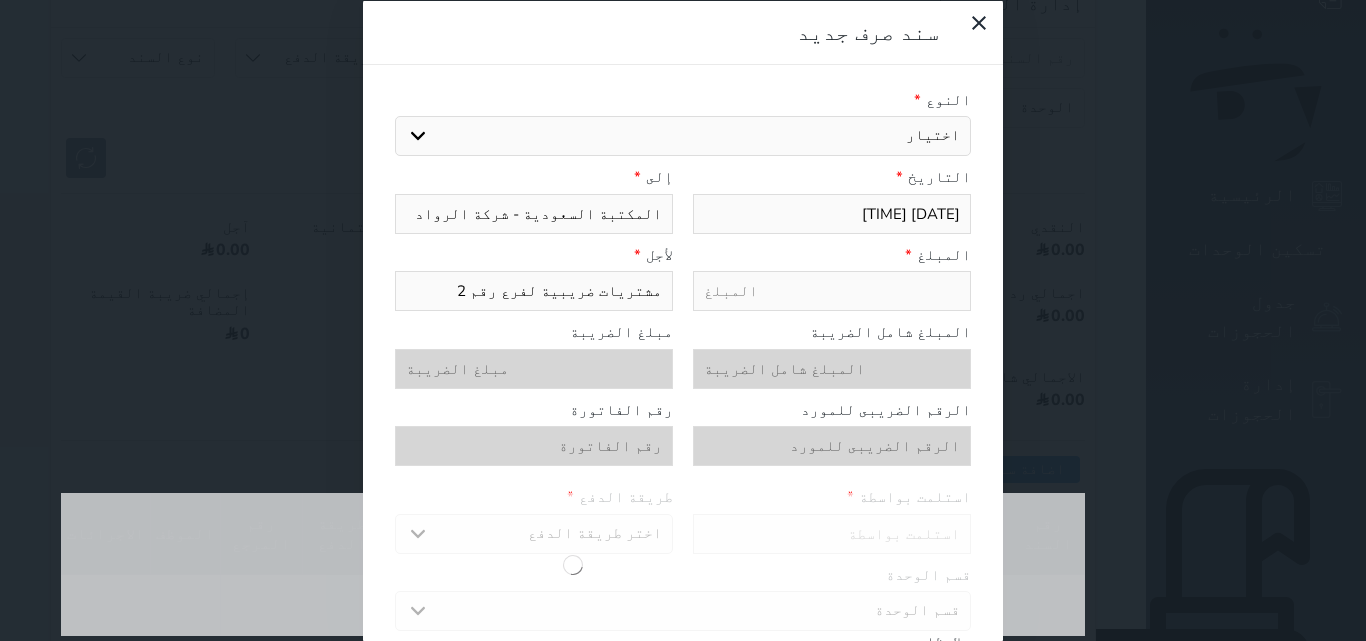 select 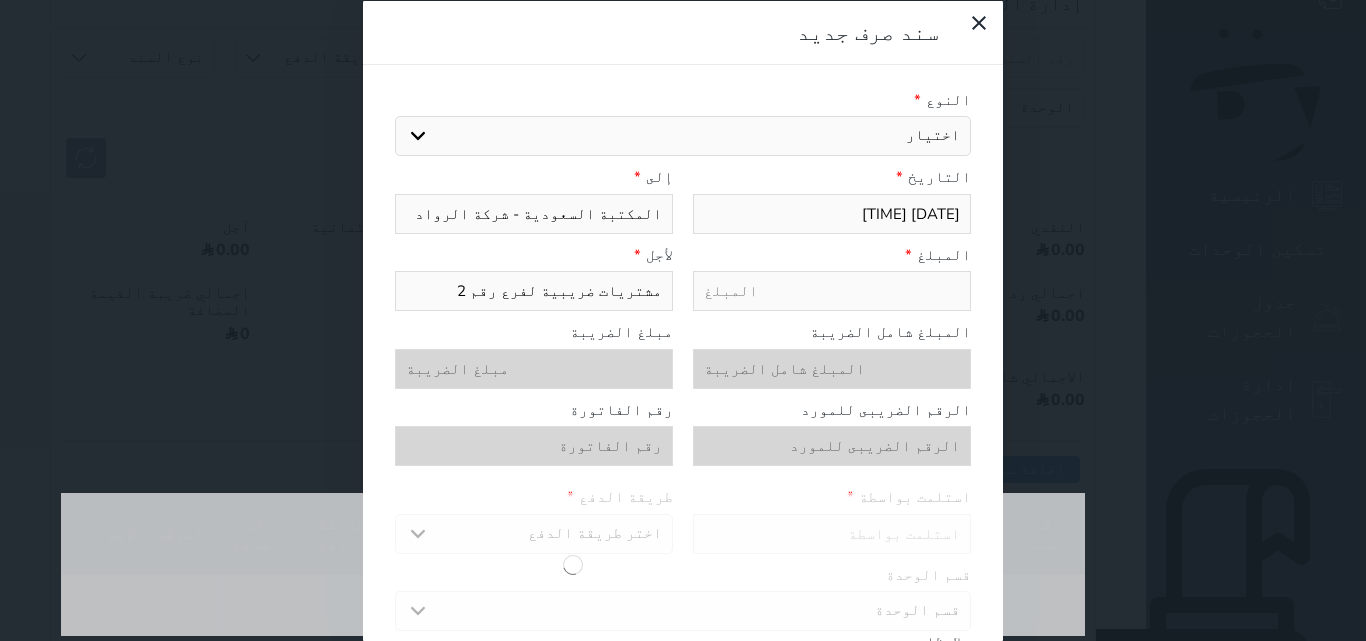 type on "المكتبة السعودية - شركة الرواد ا" 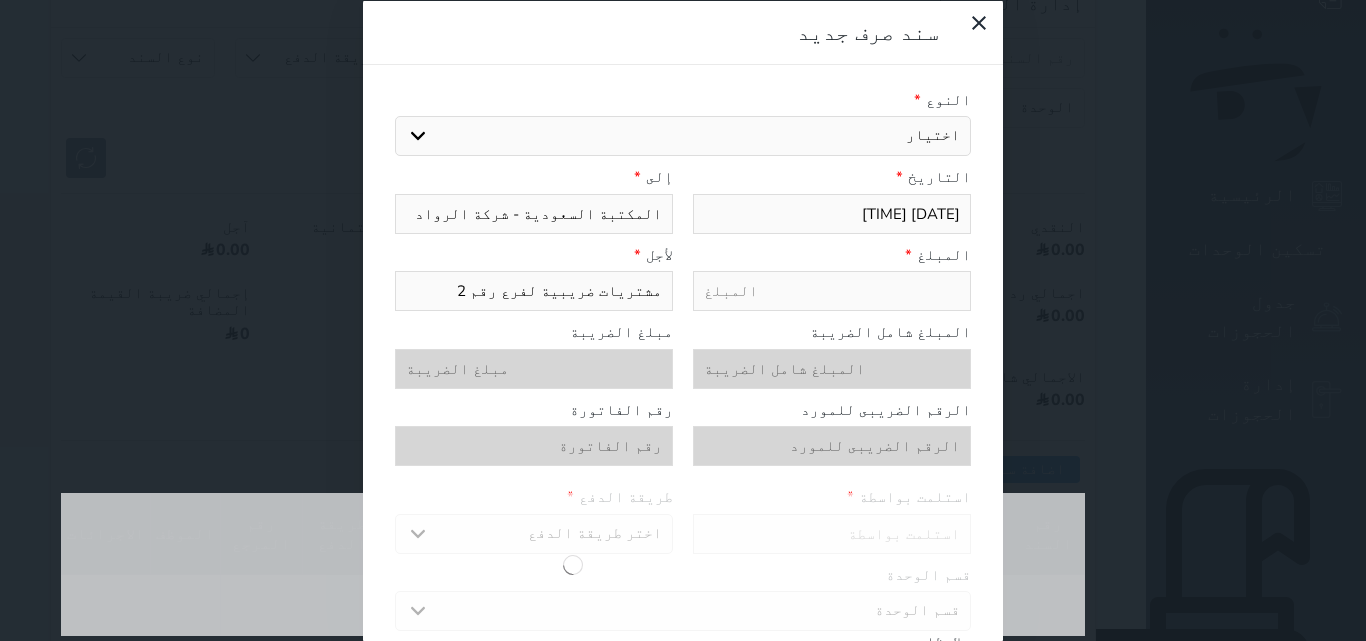 select 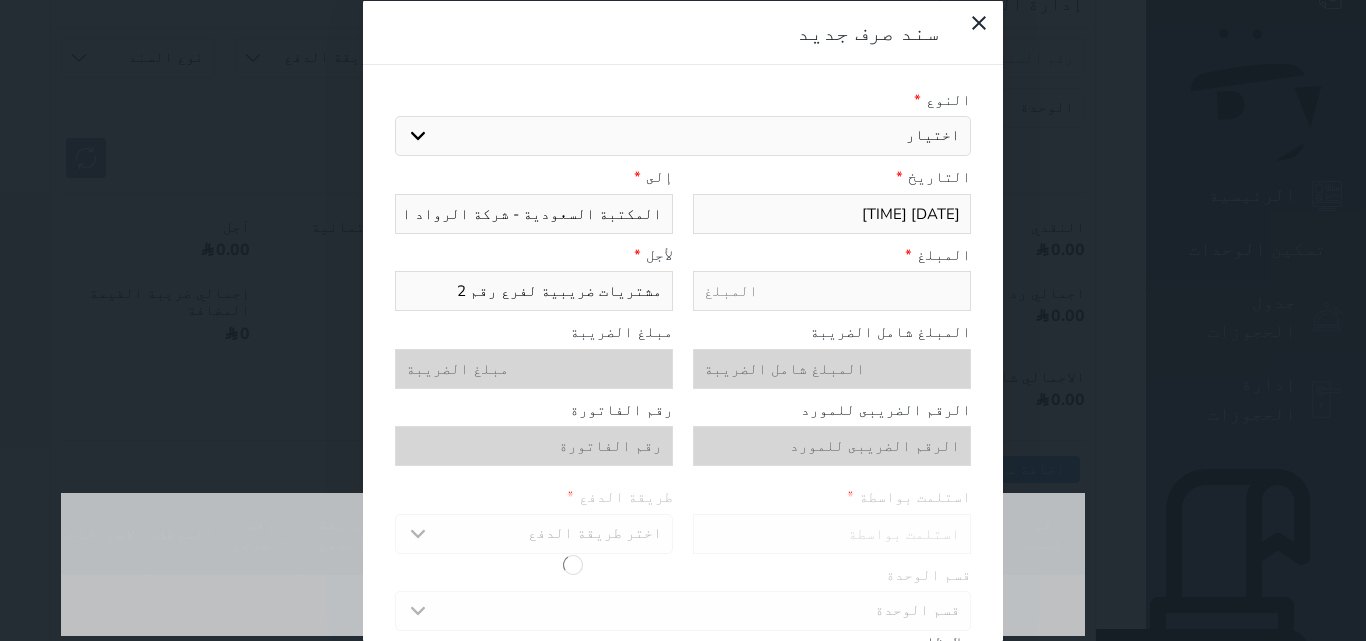 type on "المكتبة السعودية - شركة الرواد ال" 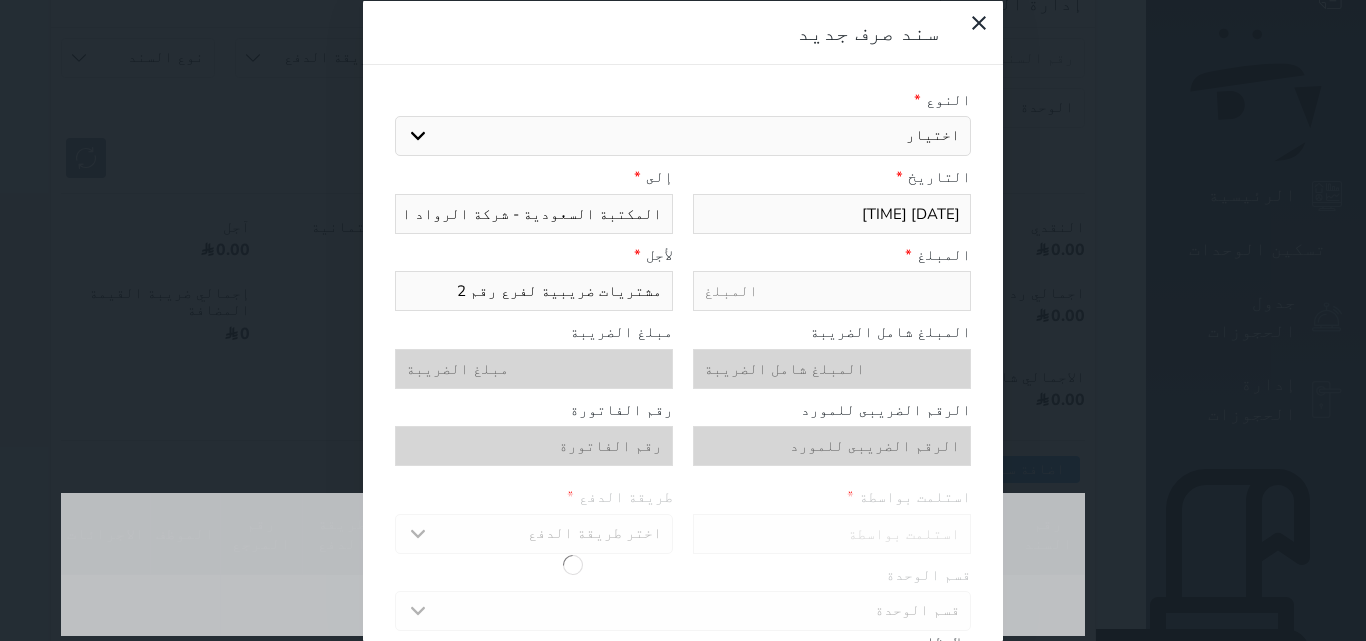 select 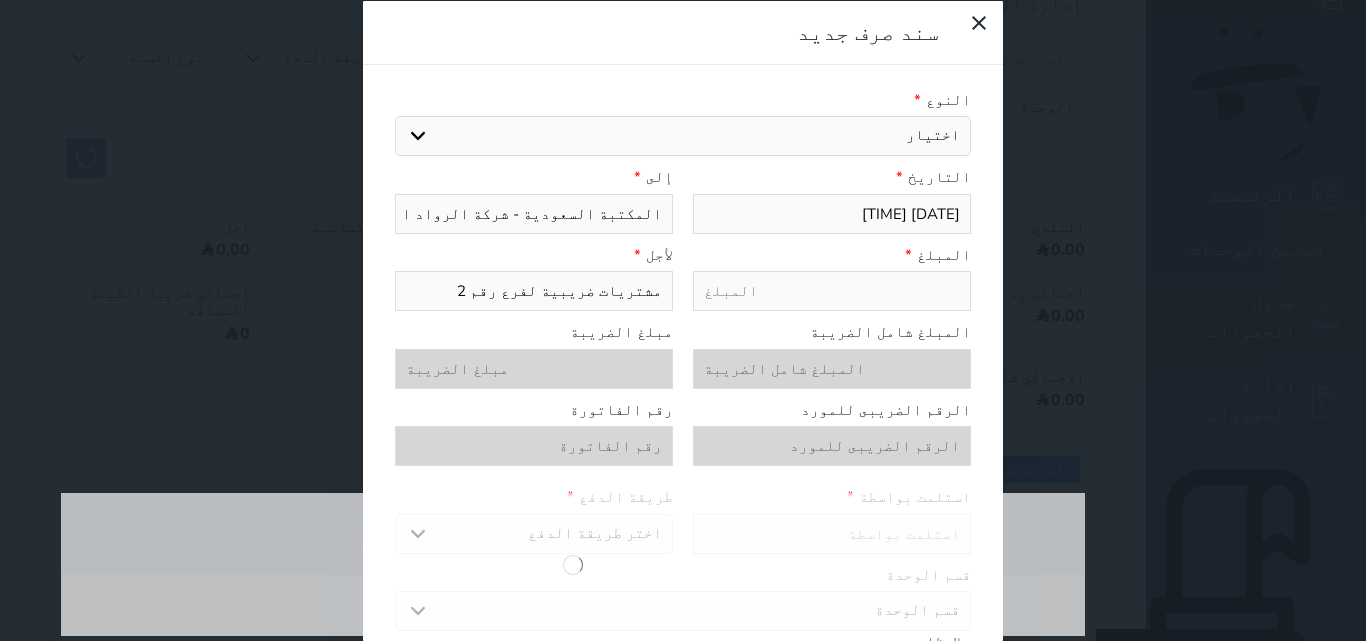 type on "المكتبة السعودية - شركة الرواد الت" 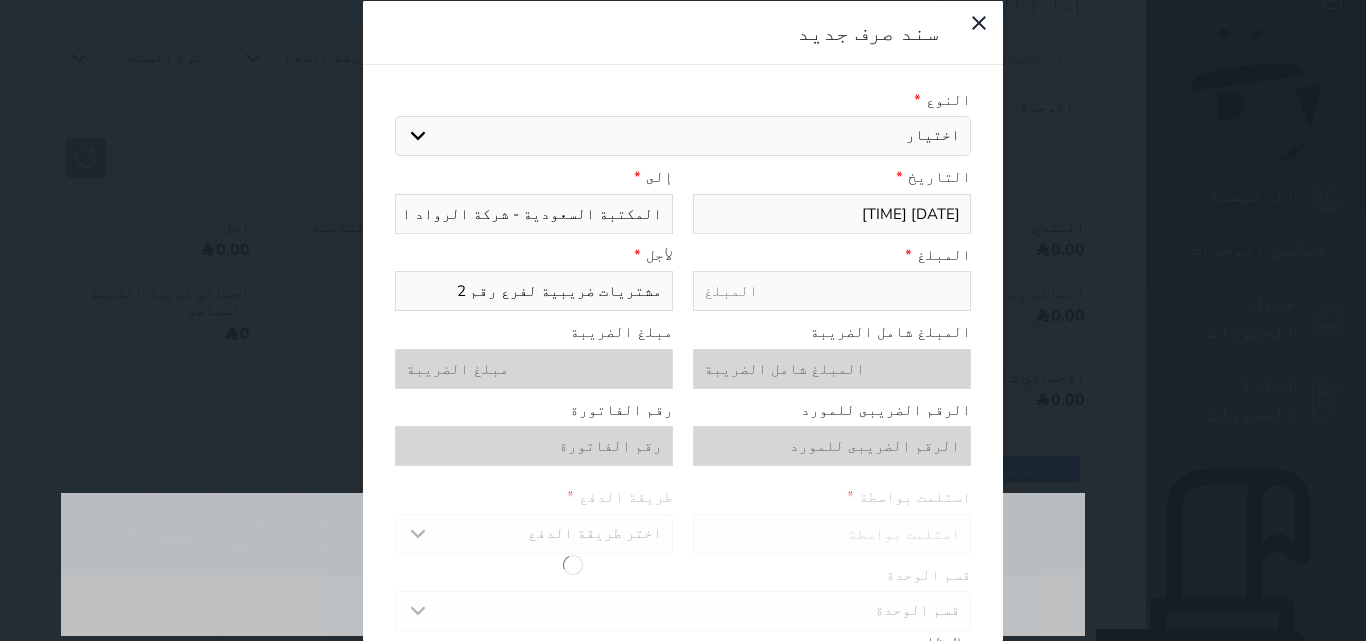 select 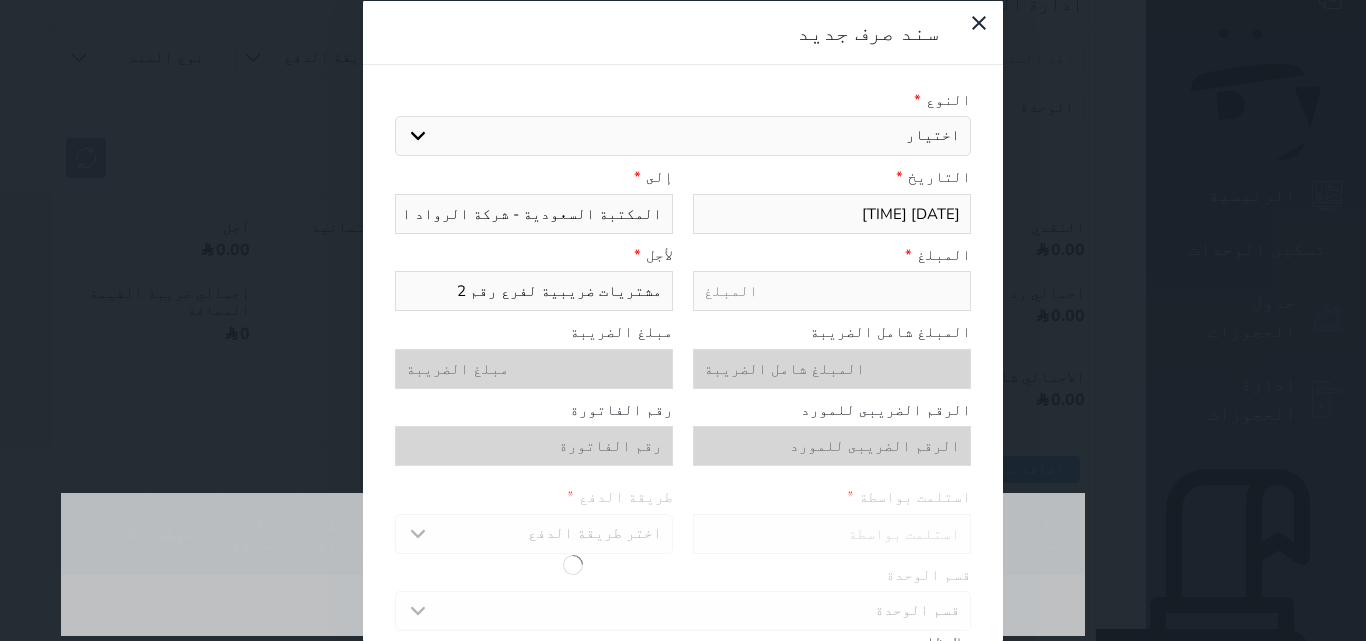 type on "المكتبة السعودية - شركة الرواد التج" 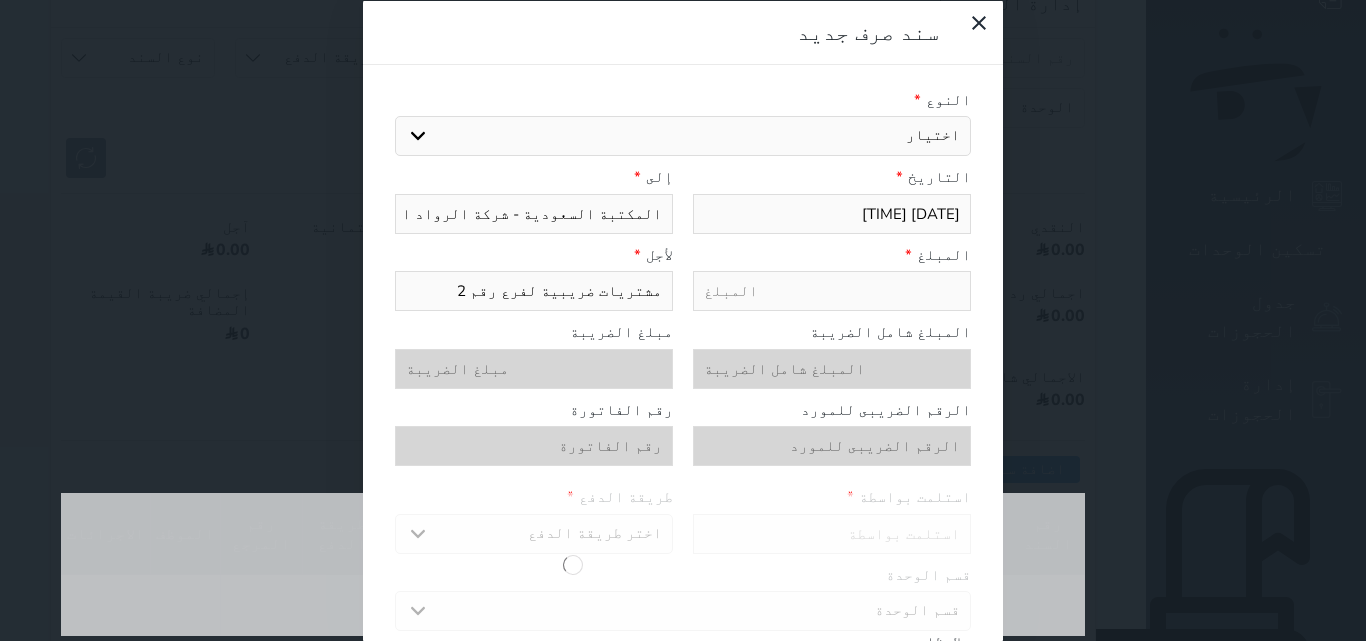 select 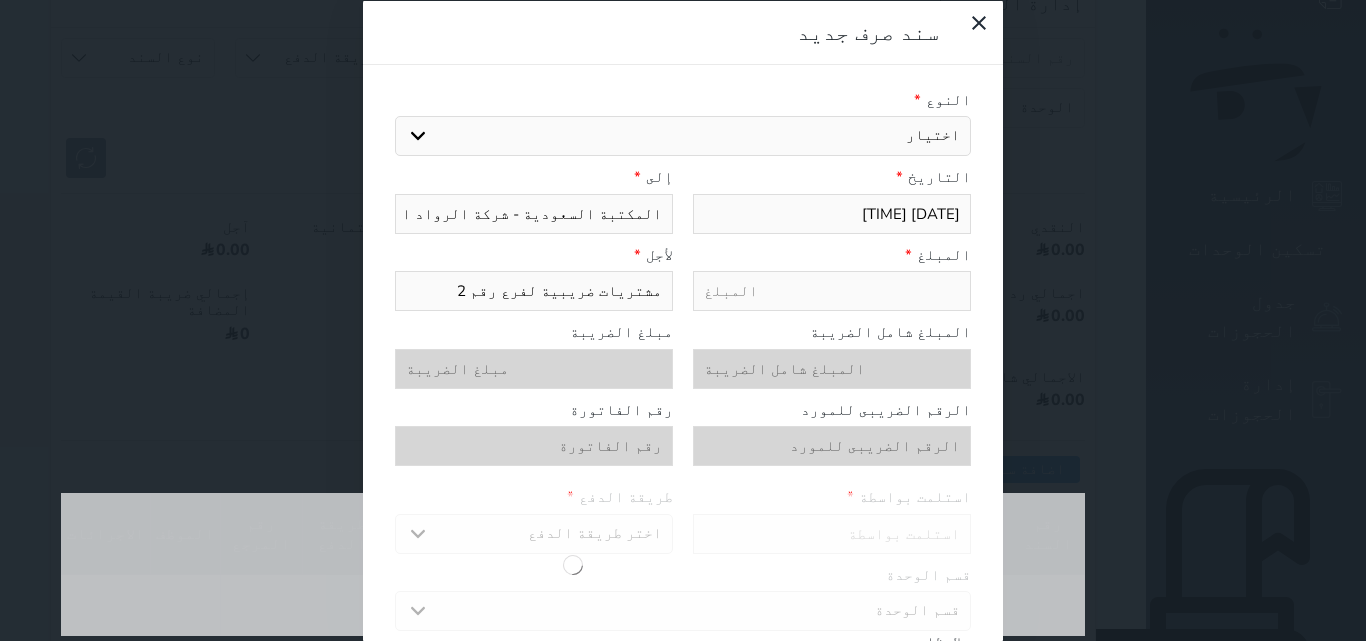 type on "المكتبة السعودية - شركة الرواد التجا" 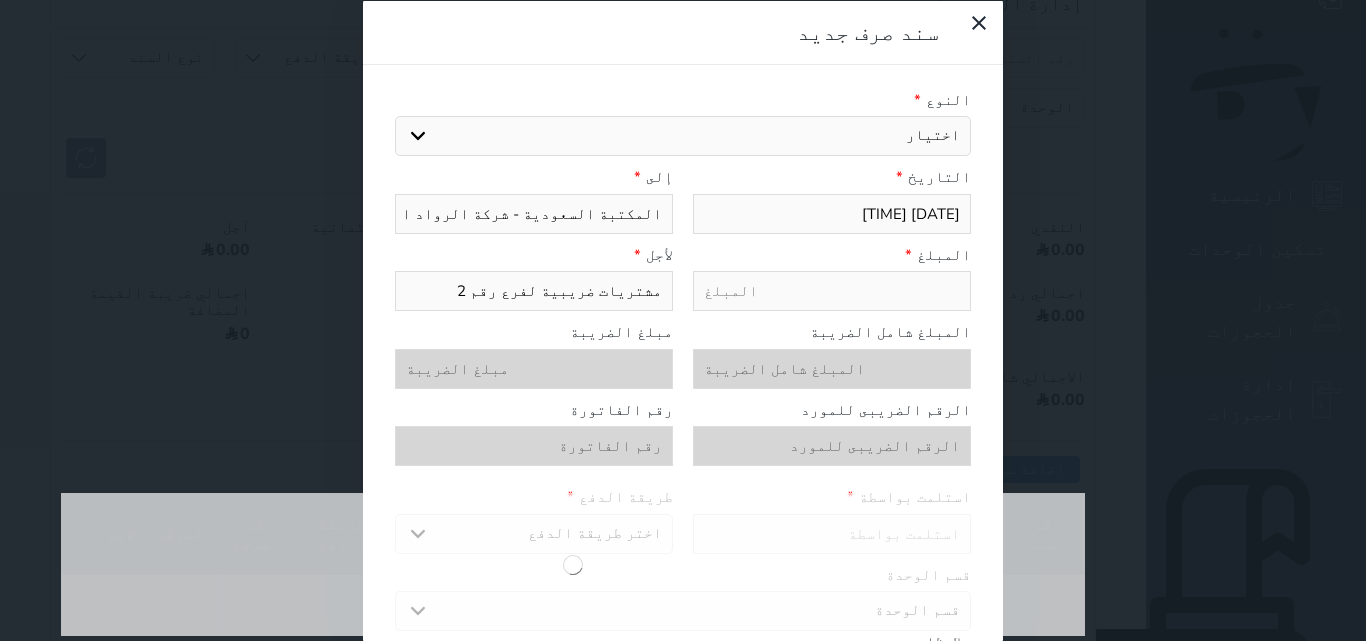 select 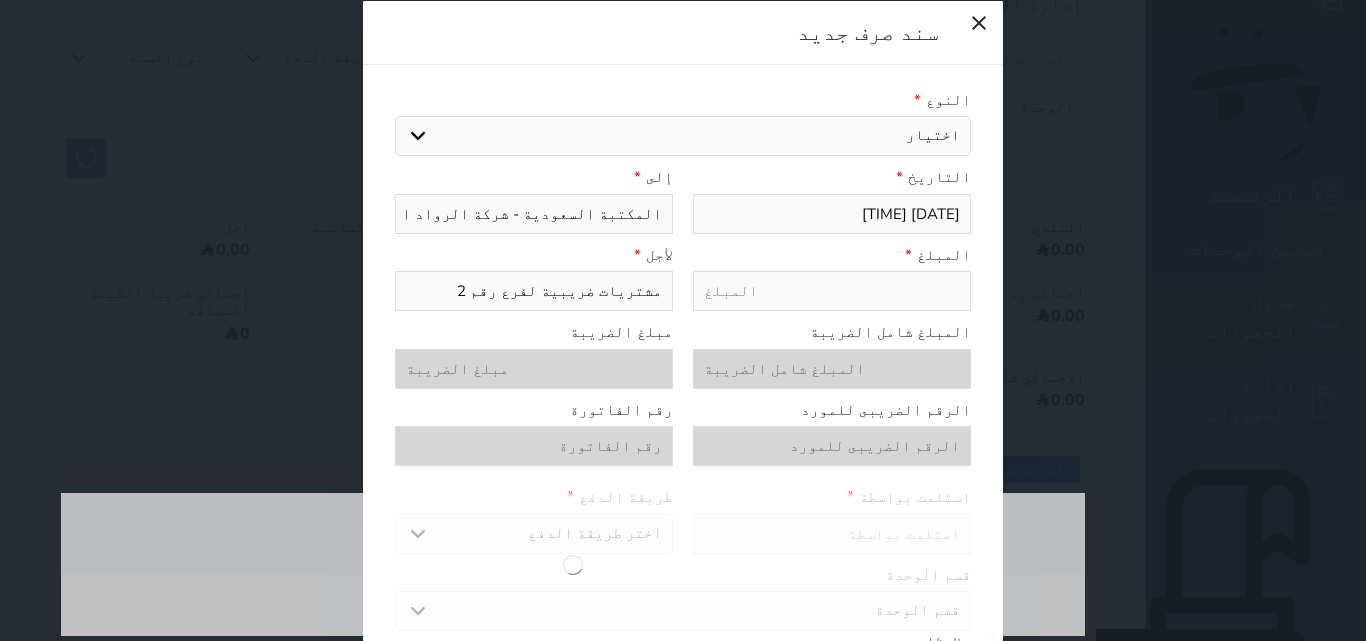 type on "المكتبة السعودية - شركة الرواد التجار" 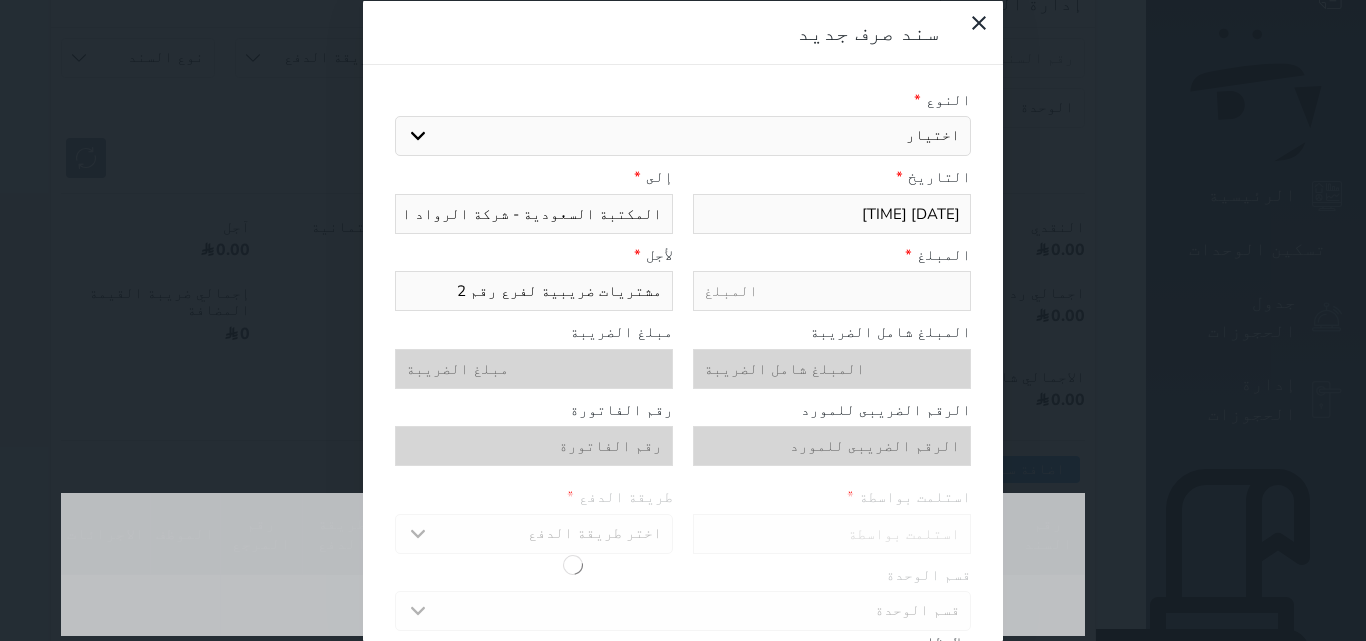 select 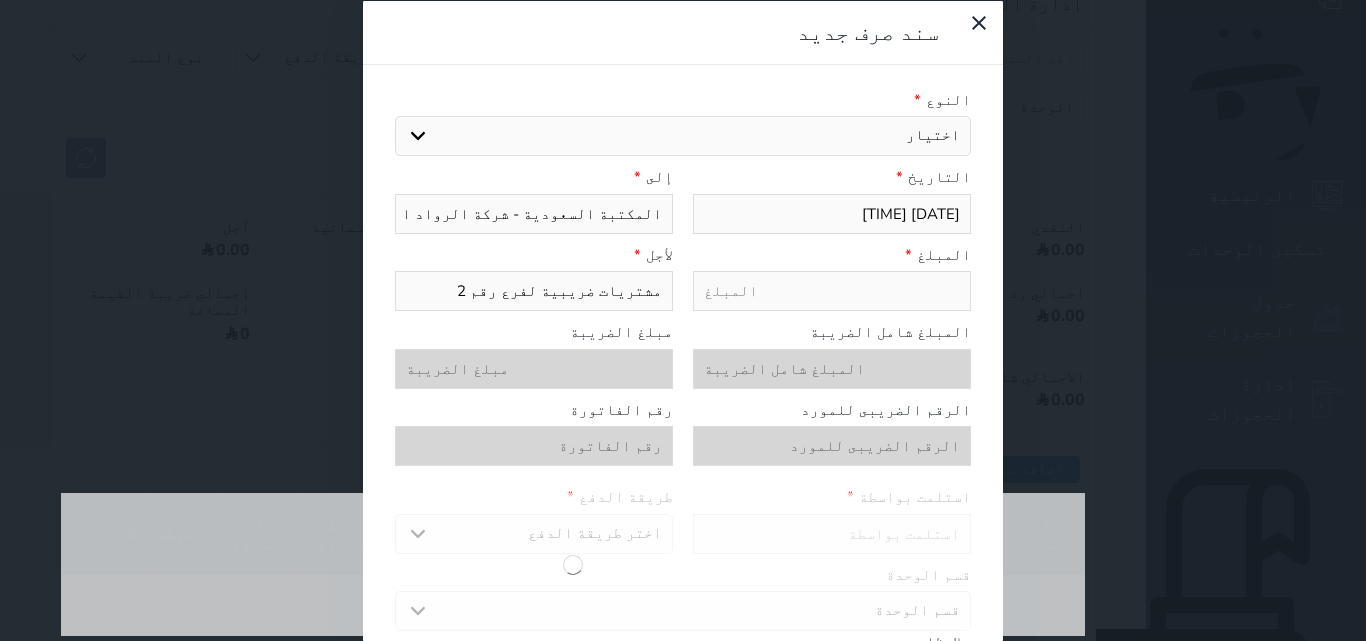 type on "المكتبة السعودية - شركة الرواد التجاري" 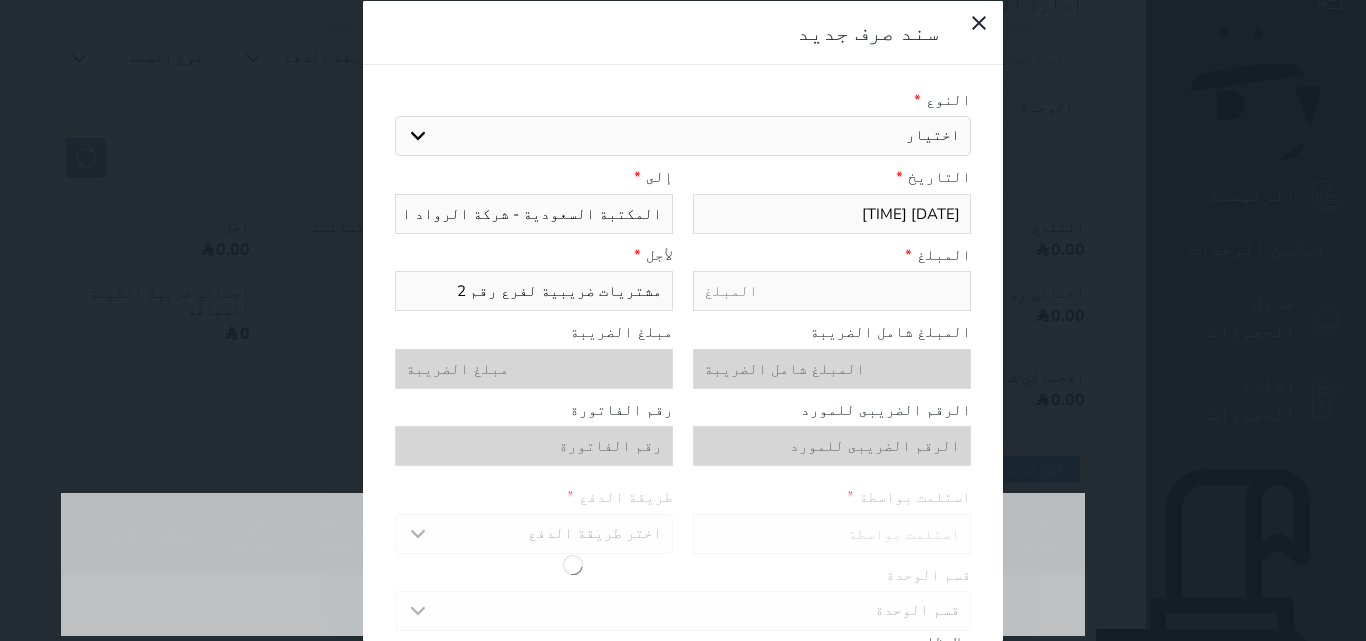 select 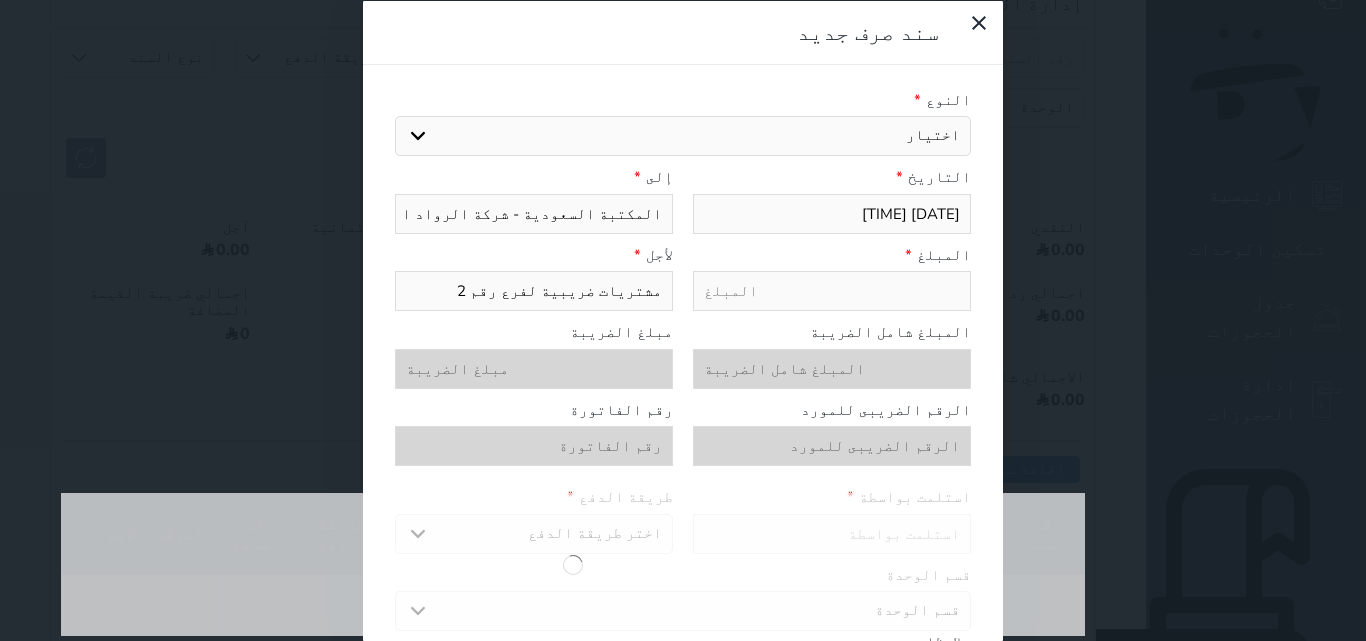 type on "المكتبة السعودية - شركة الرواد التجارية" 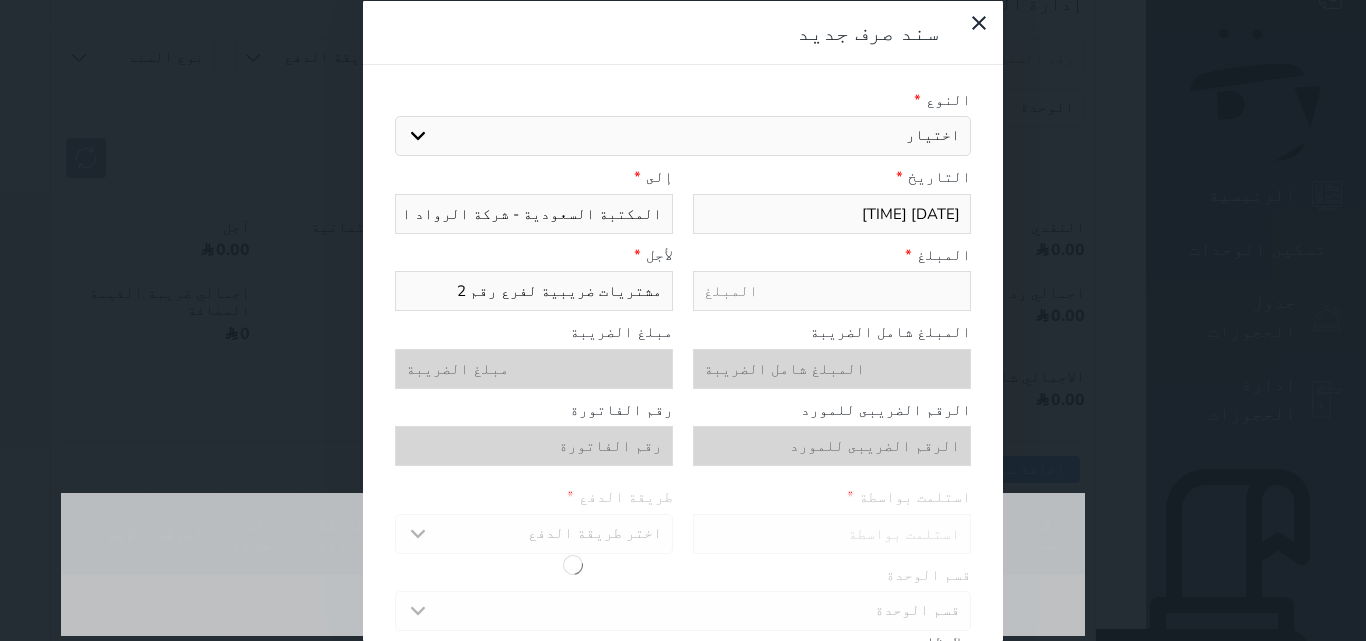 select 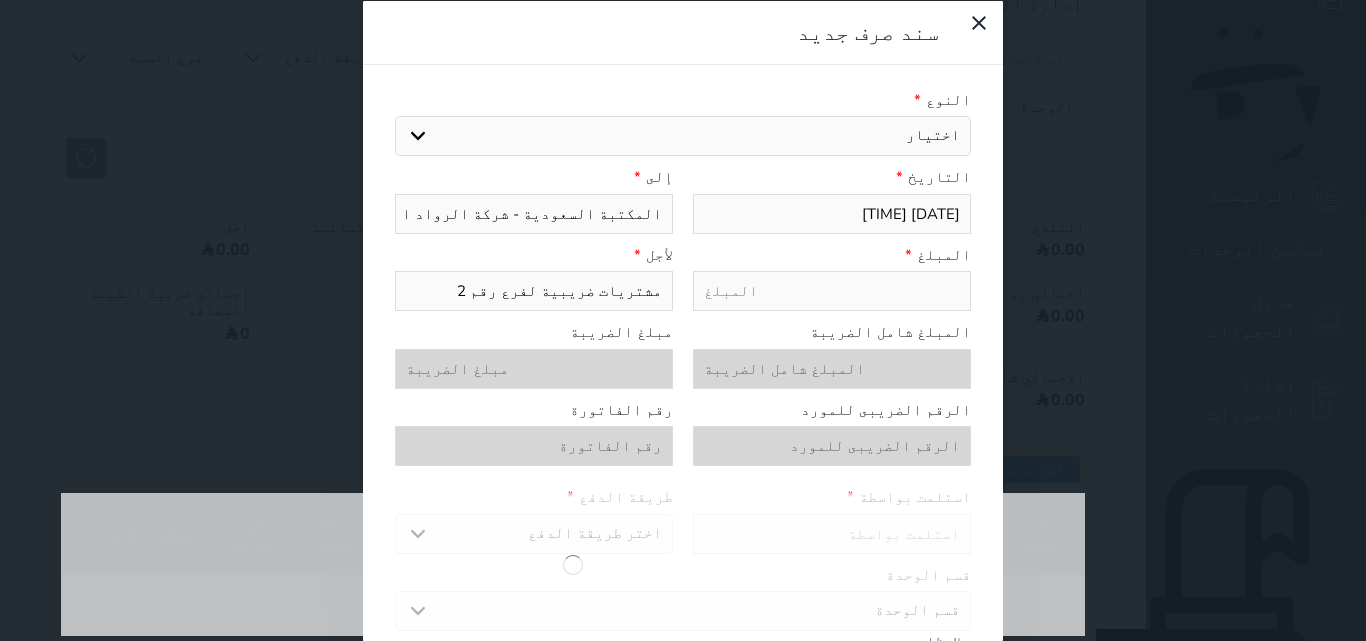 type on "المكتبة السعودية - شركة الرواد التجارية" 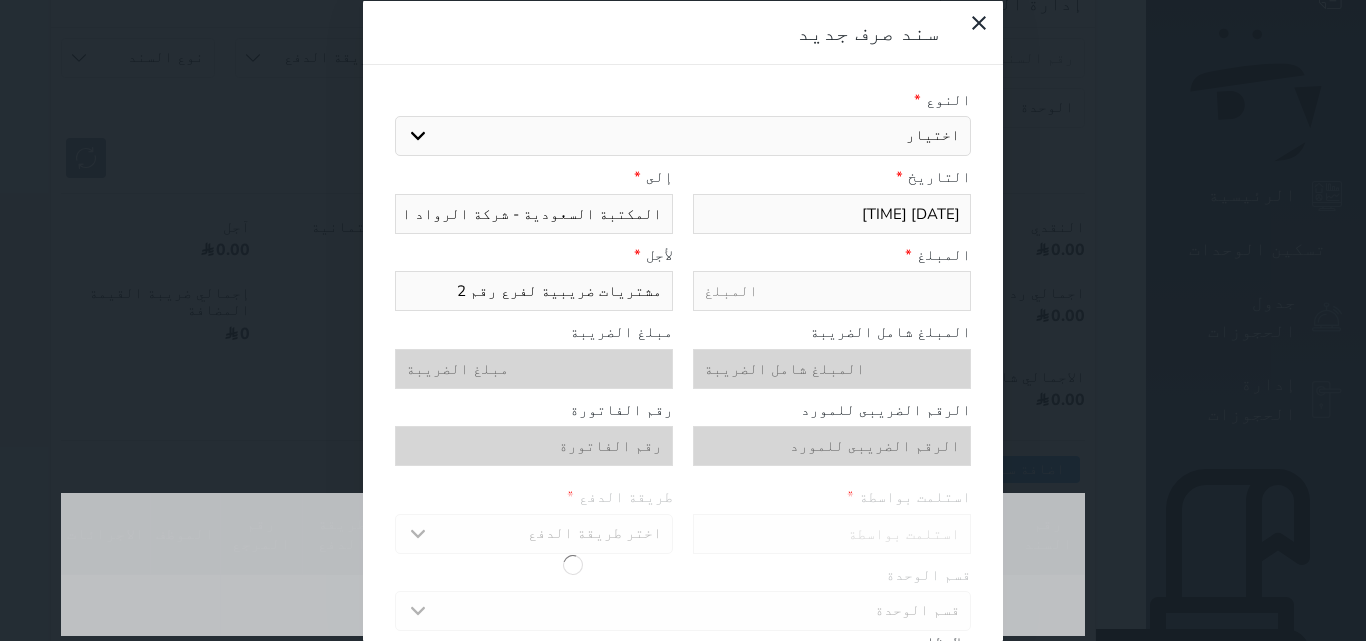 select 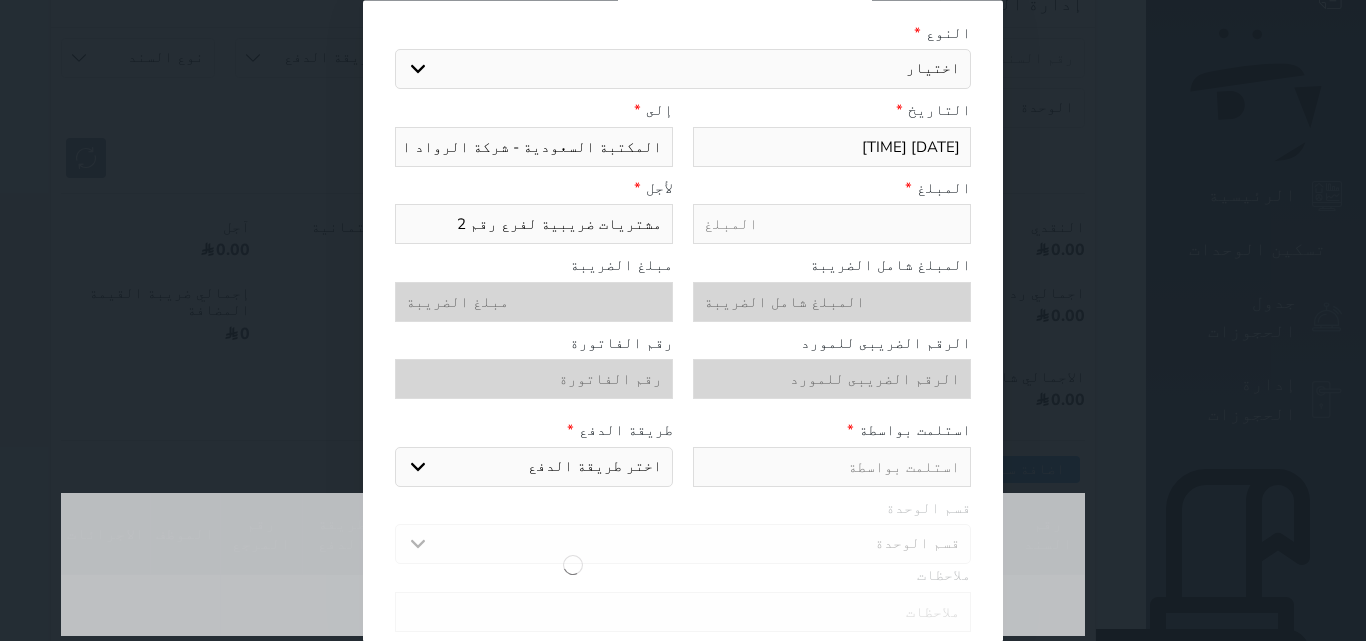 scroll, scrollTop: 100, scrollLeft: 0, axis: vertical 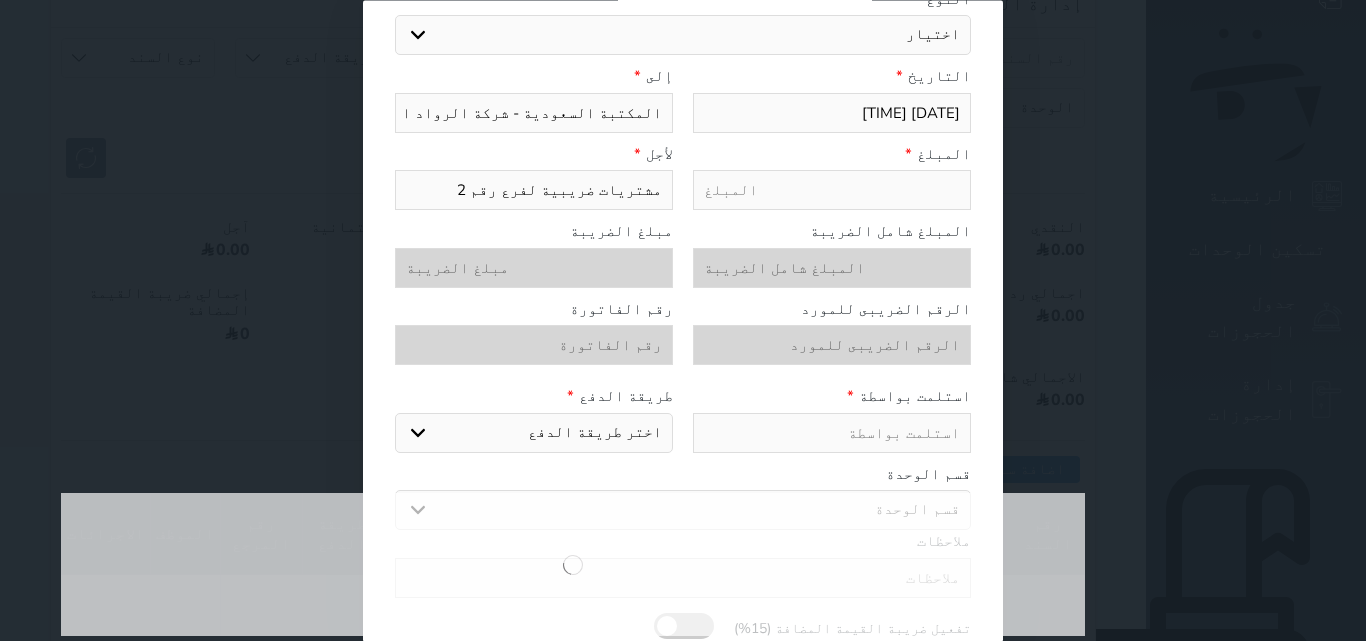 type on "المكتبة السعودية - شركة الرواد التجارية" 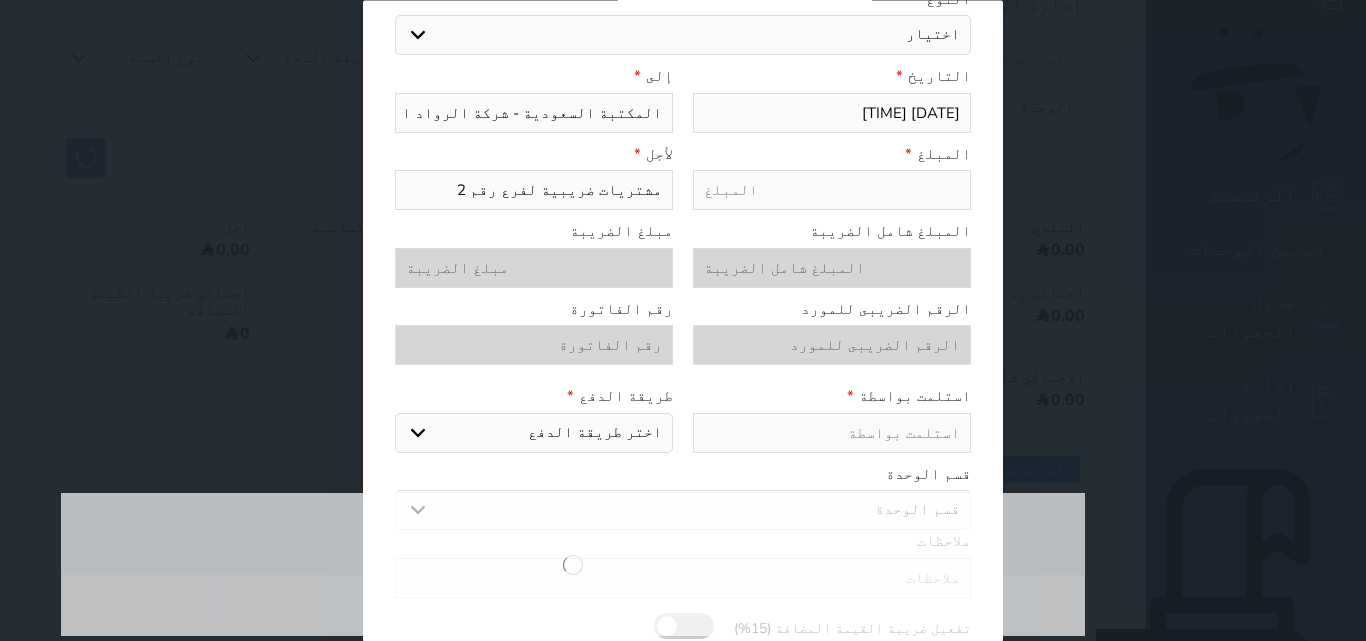 click at bounding box center [686, 626] 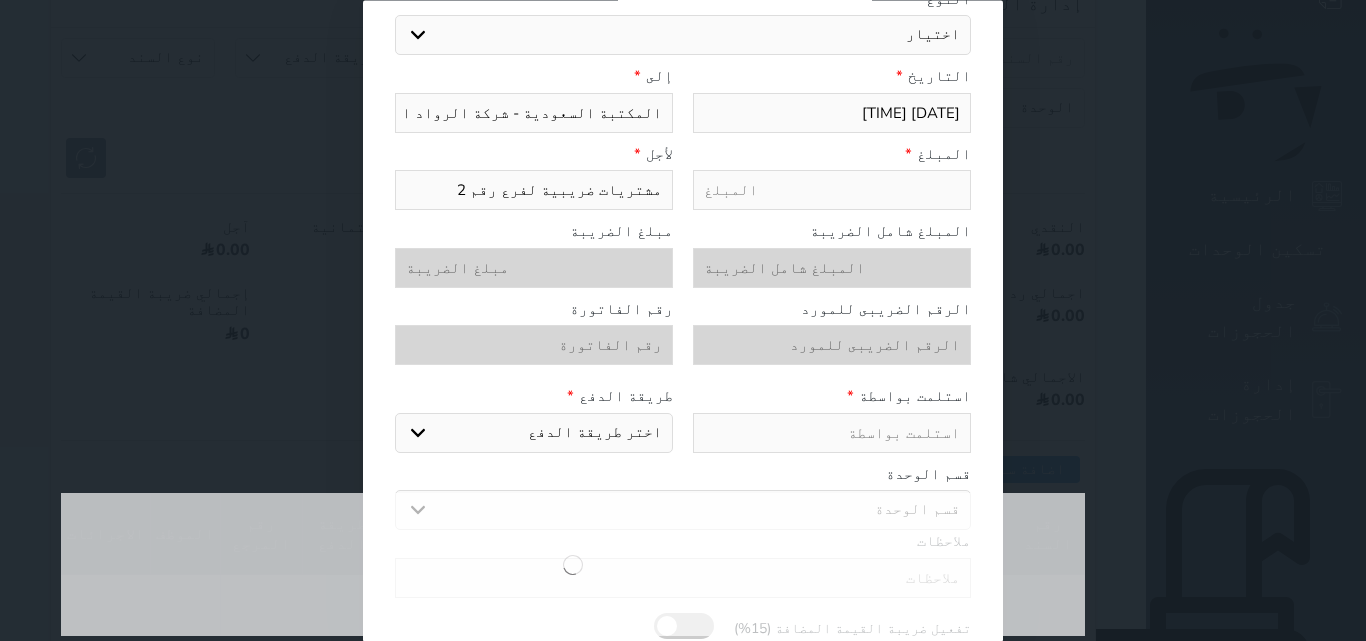 checkbox on "true" 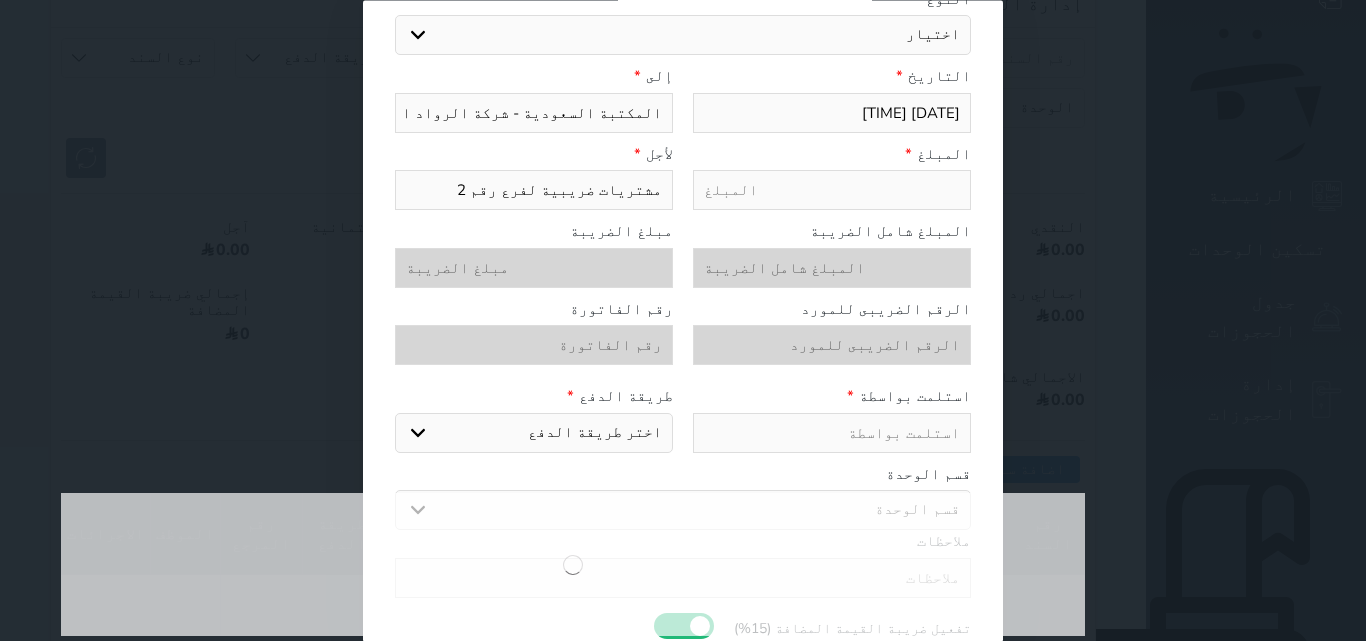 select 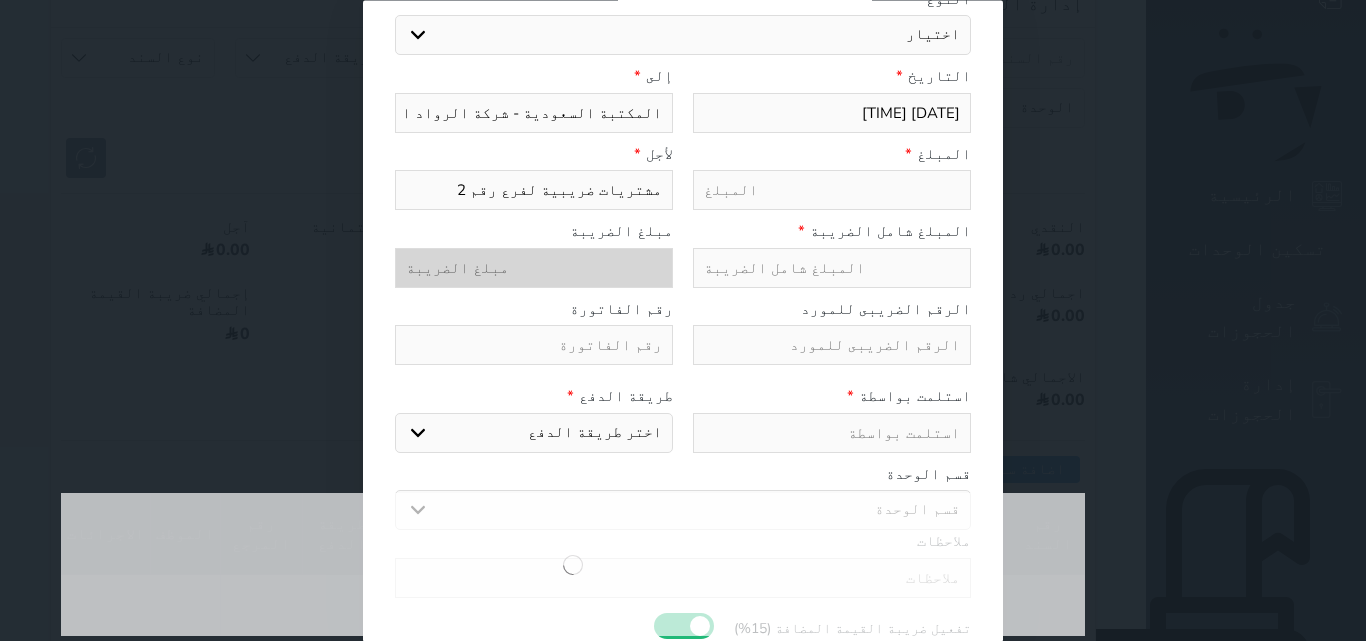 click at bounding box center (832, 268) 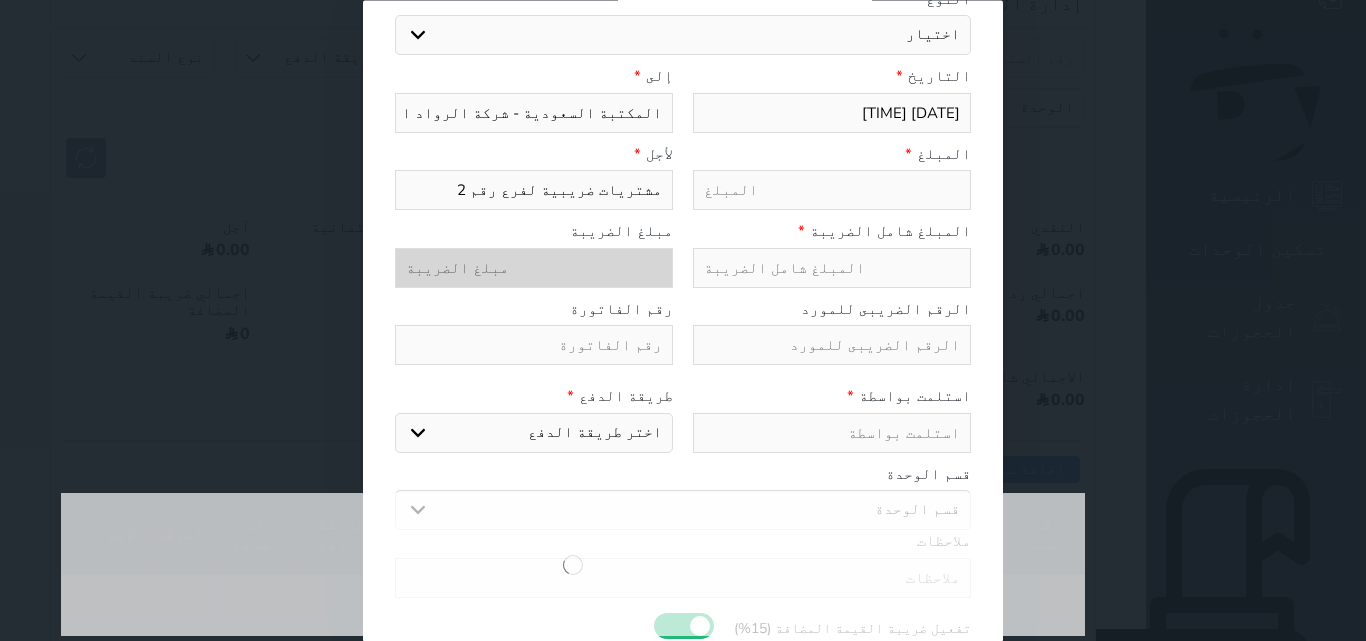 type on "2.61" 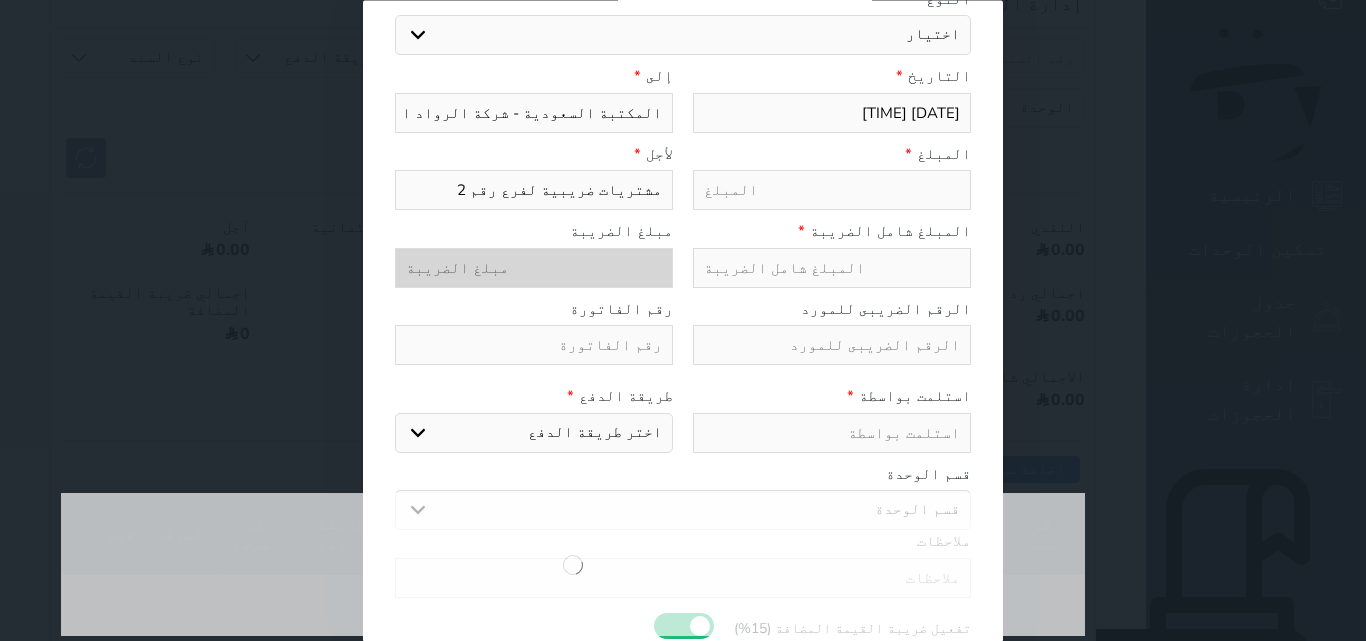 type on "3" 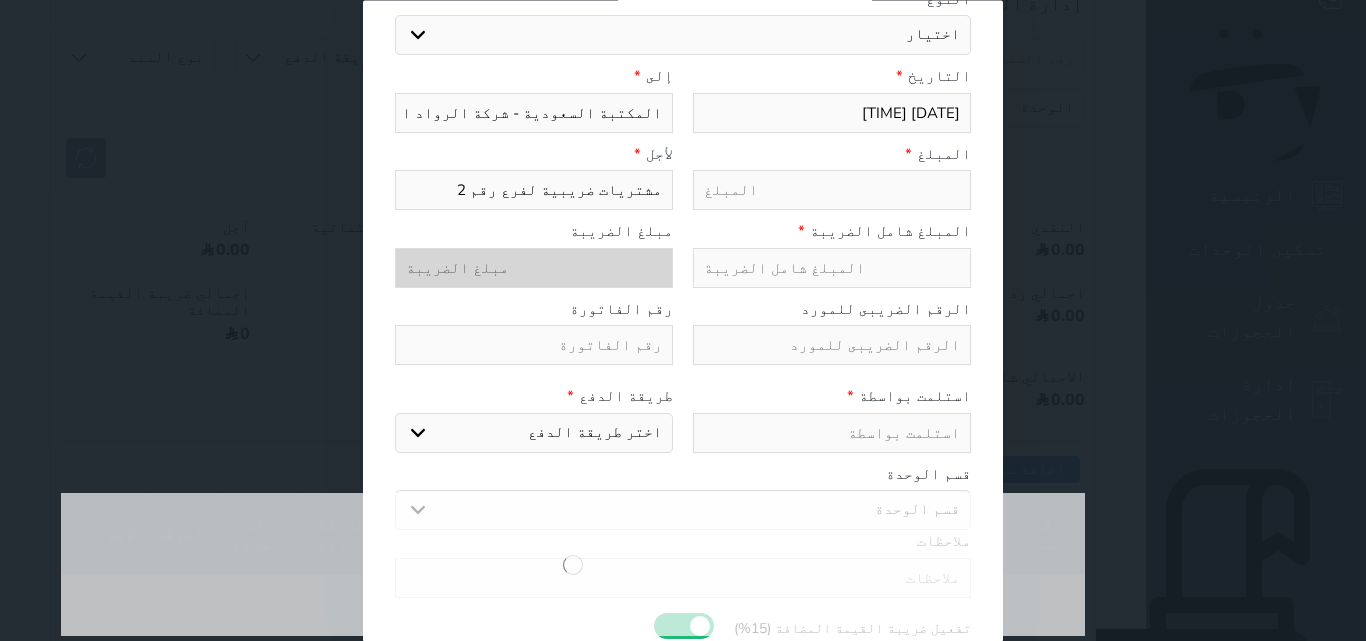 type on "0.39" 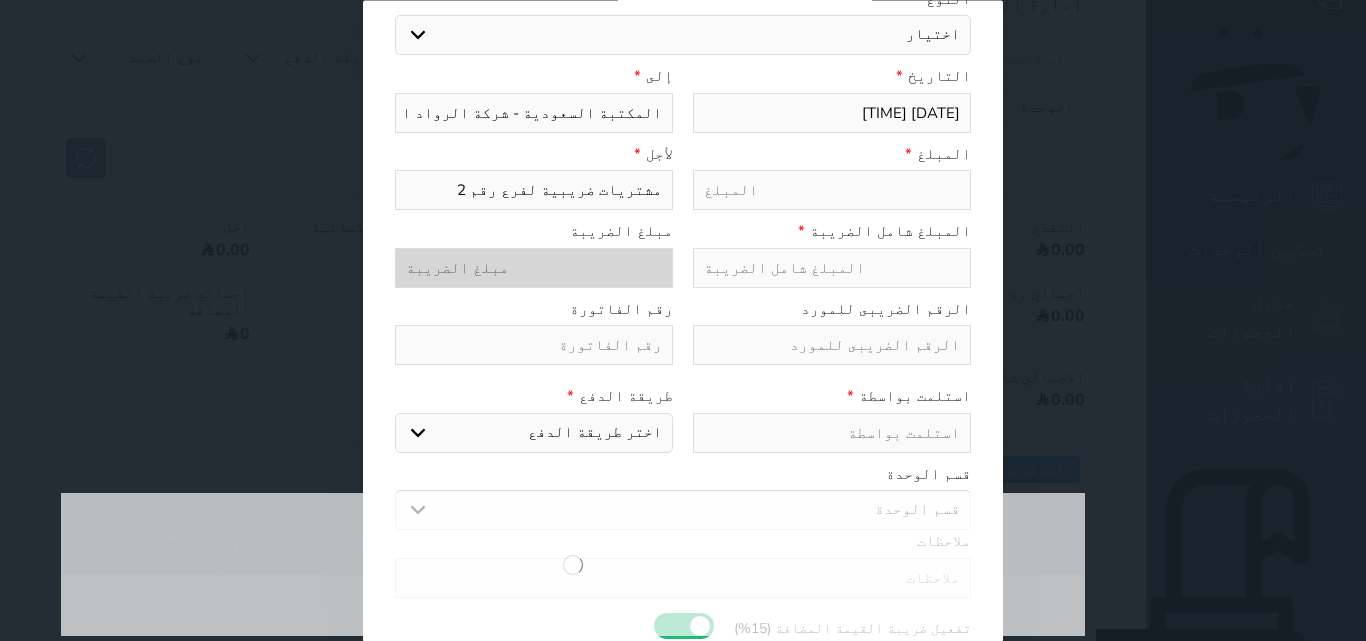 select 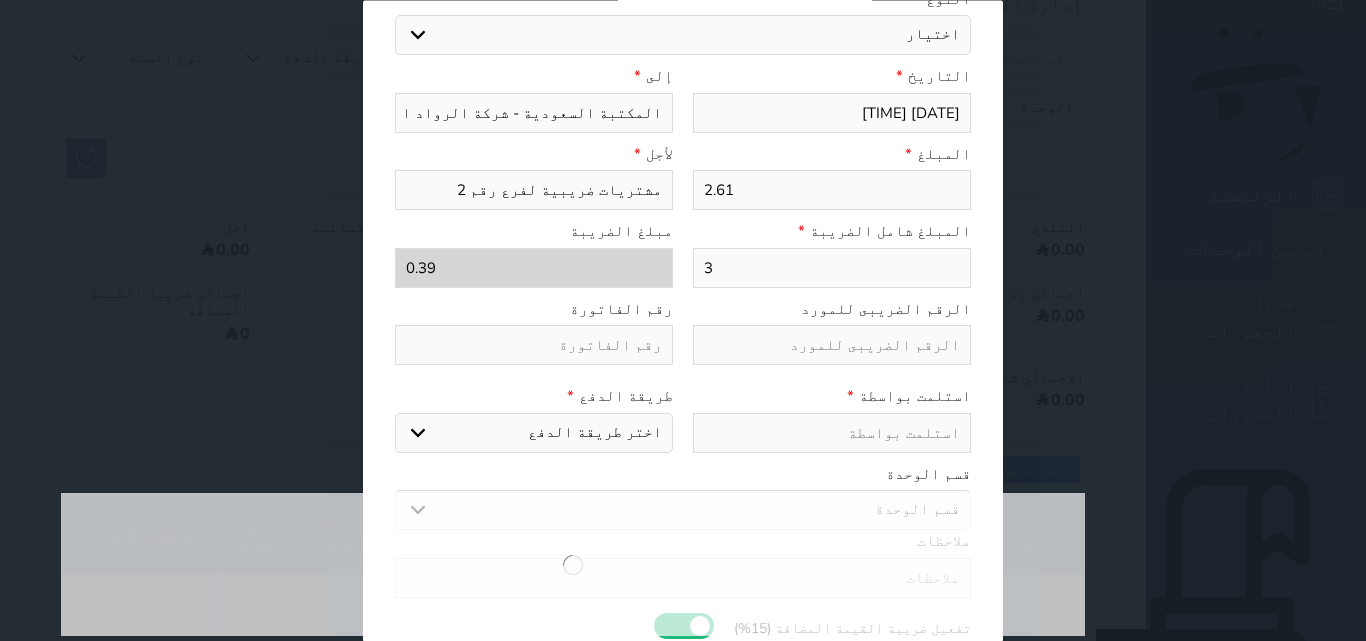 type on "29.57" 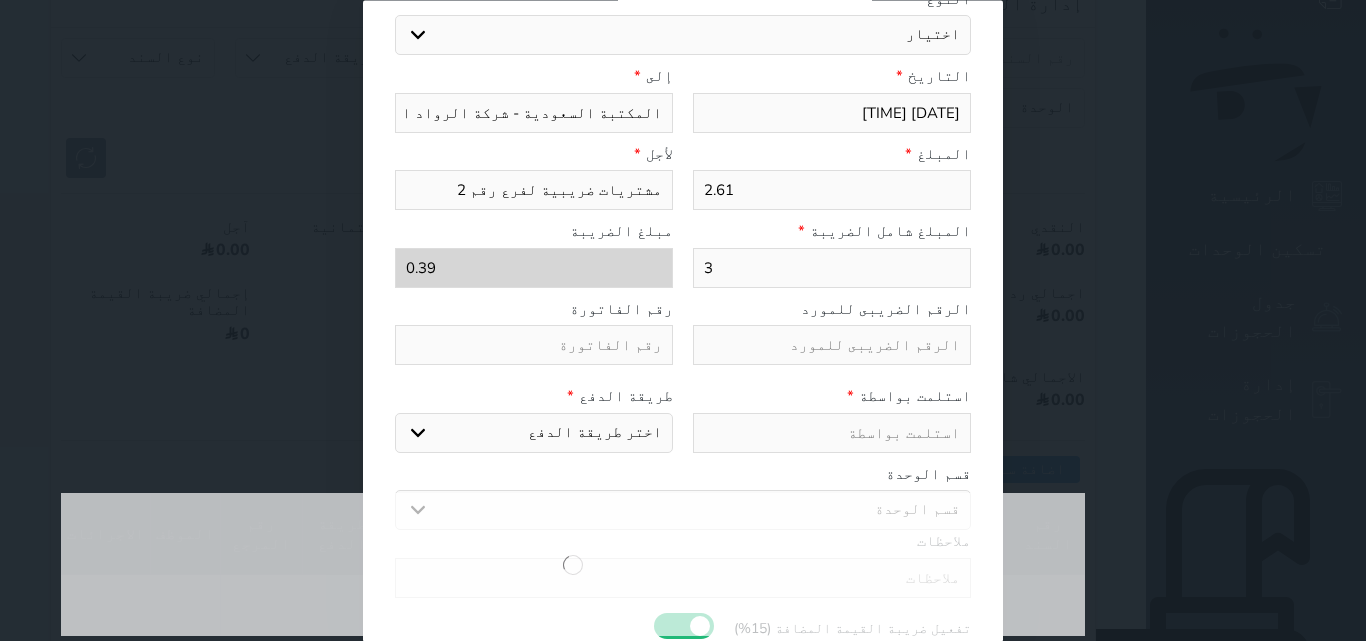 type on "34" 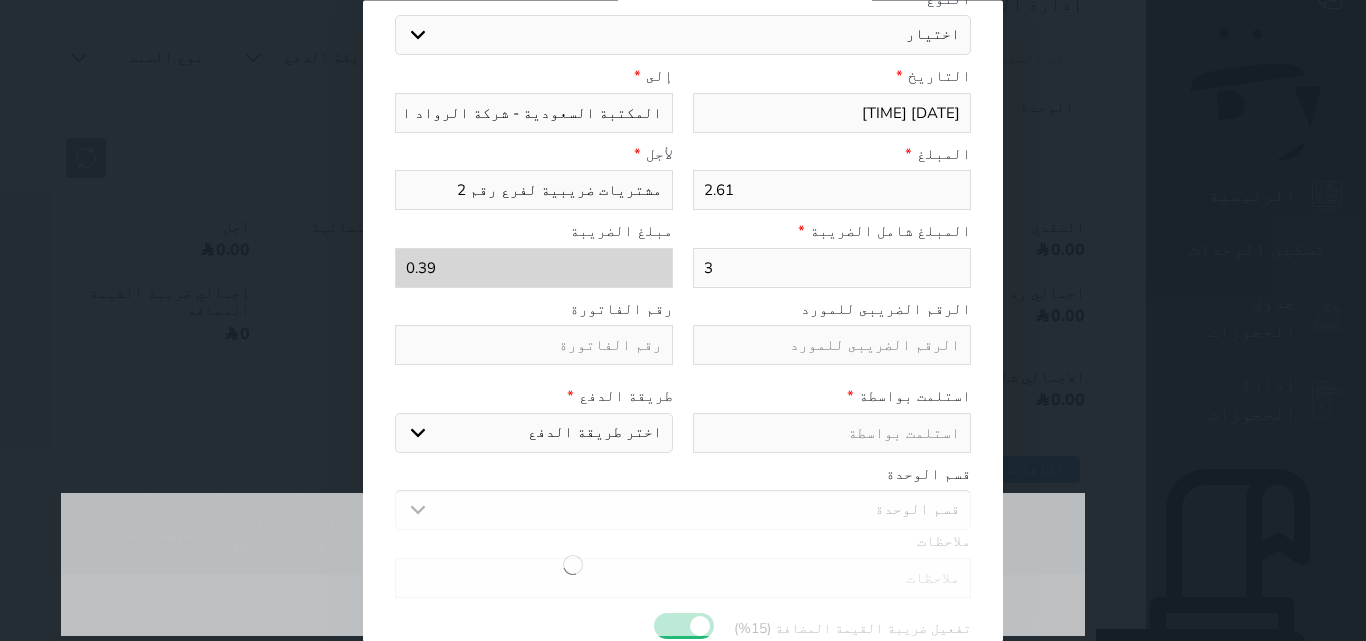 type on "4.43" 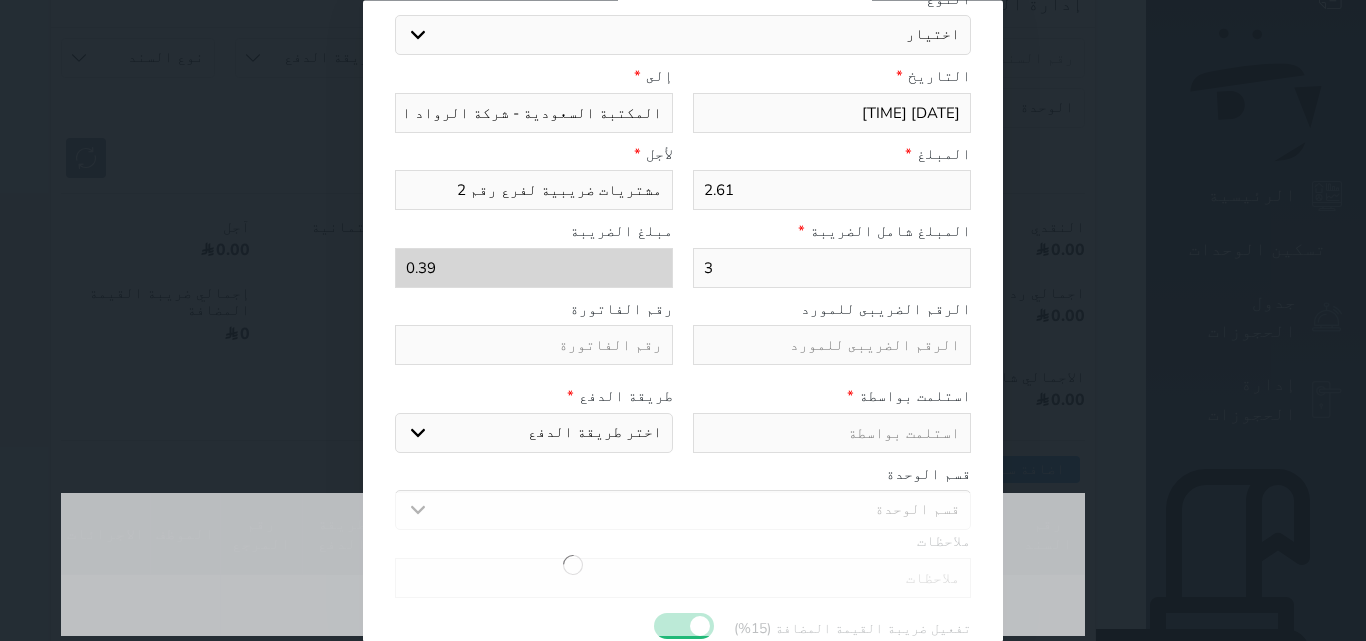 select 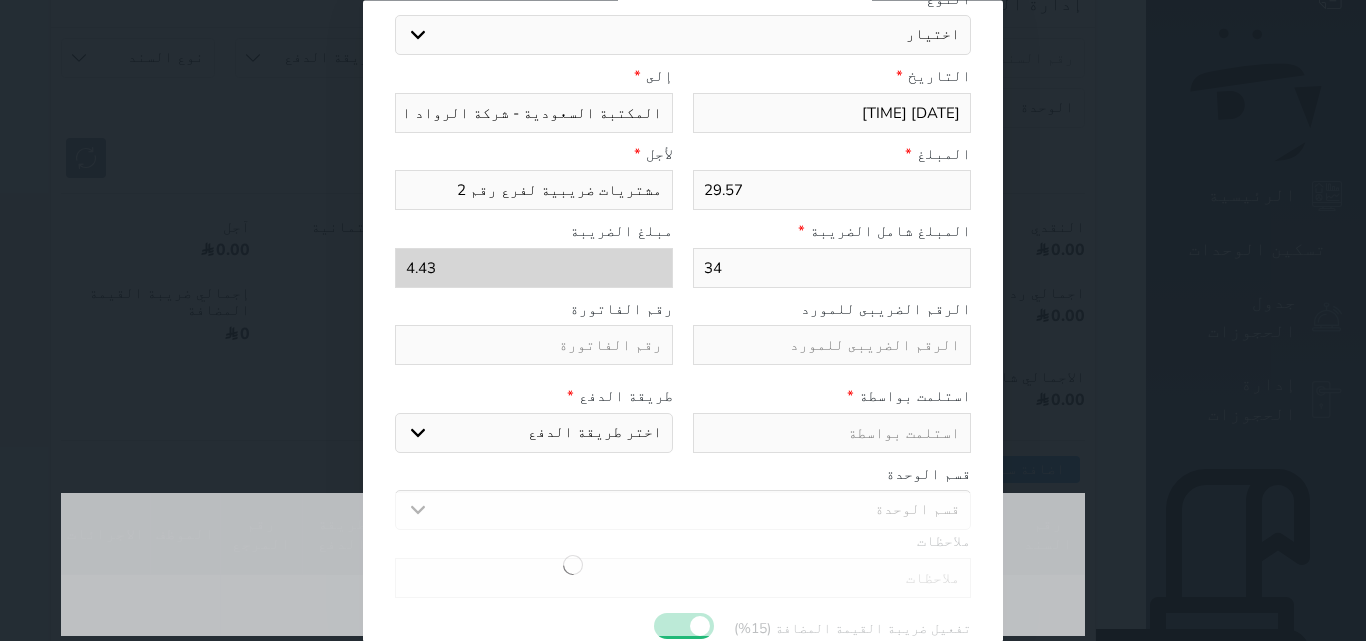 type on "34" 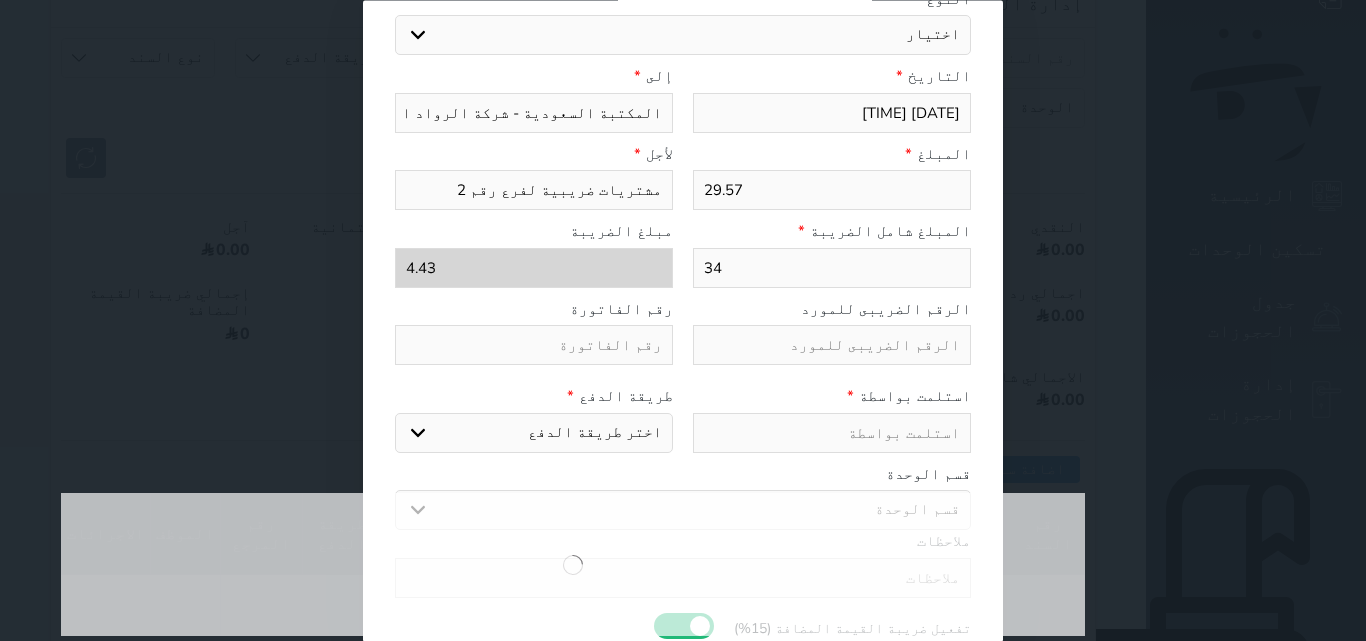 click on "مشتريات ضريبية لفرع رقم 2" at bounding box center [534, 191] 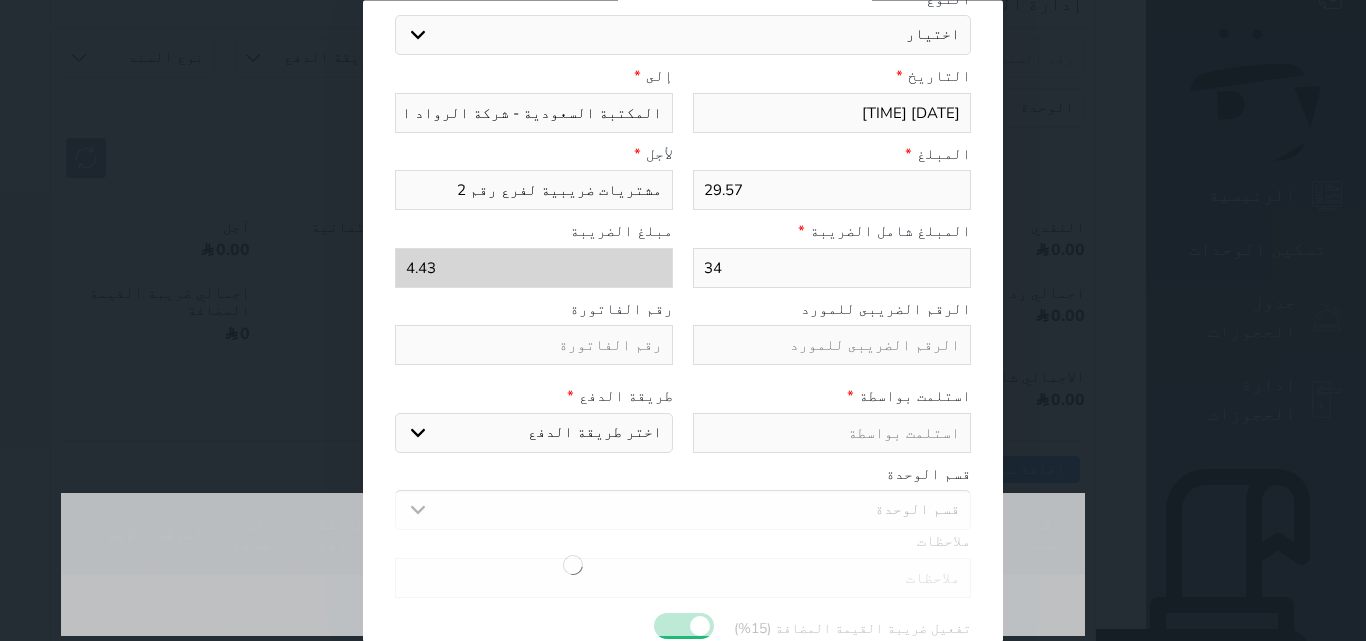 type on "مشتريات ضريبية لفرع رقم 2" 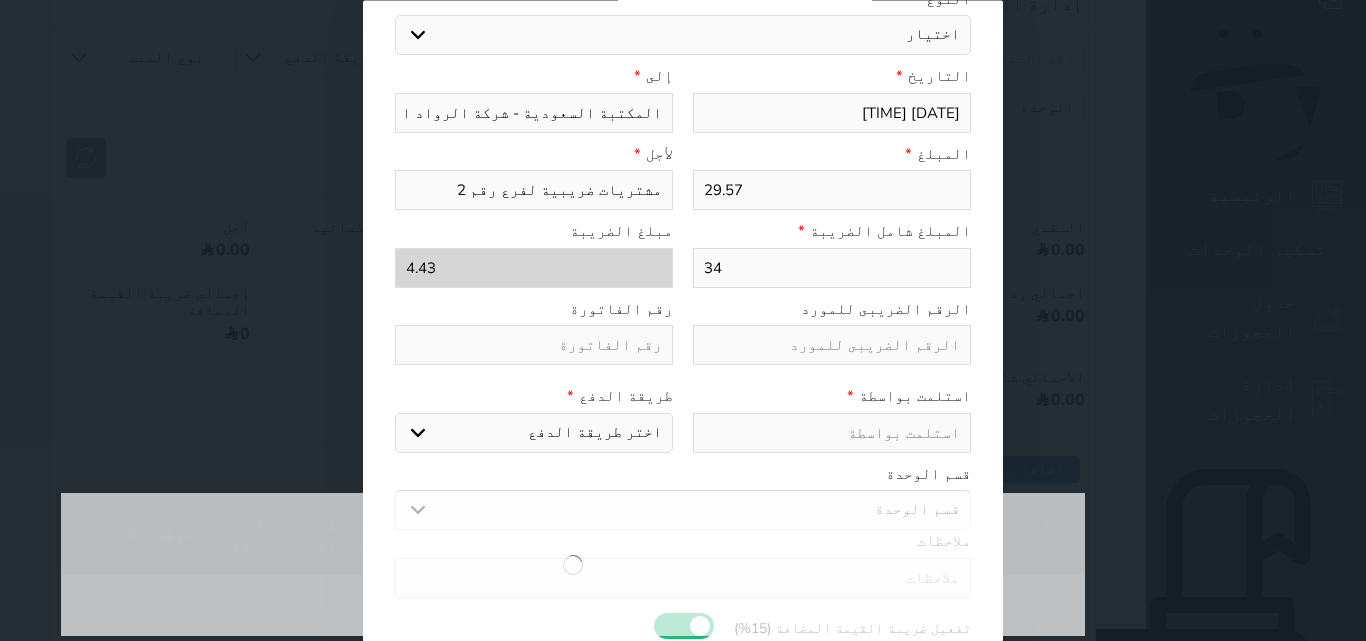 select 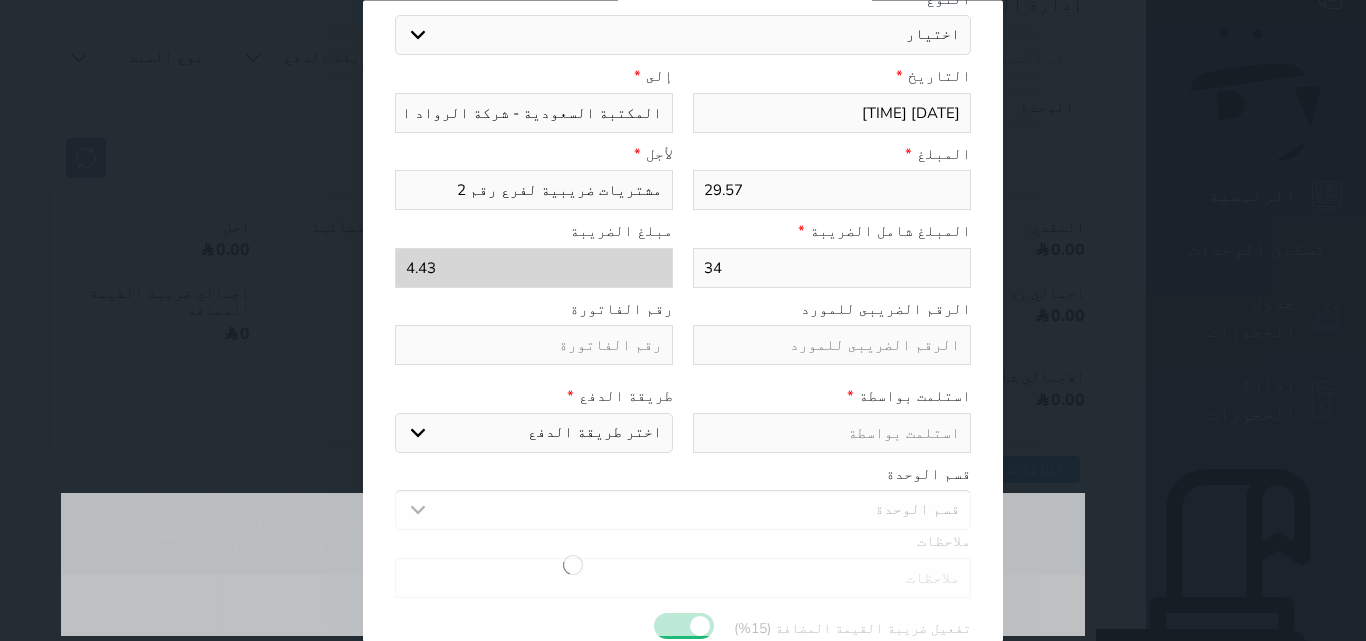 type on "مشتريات ضريبية لفرع رقم 2 -" 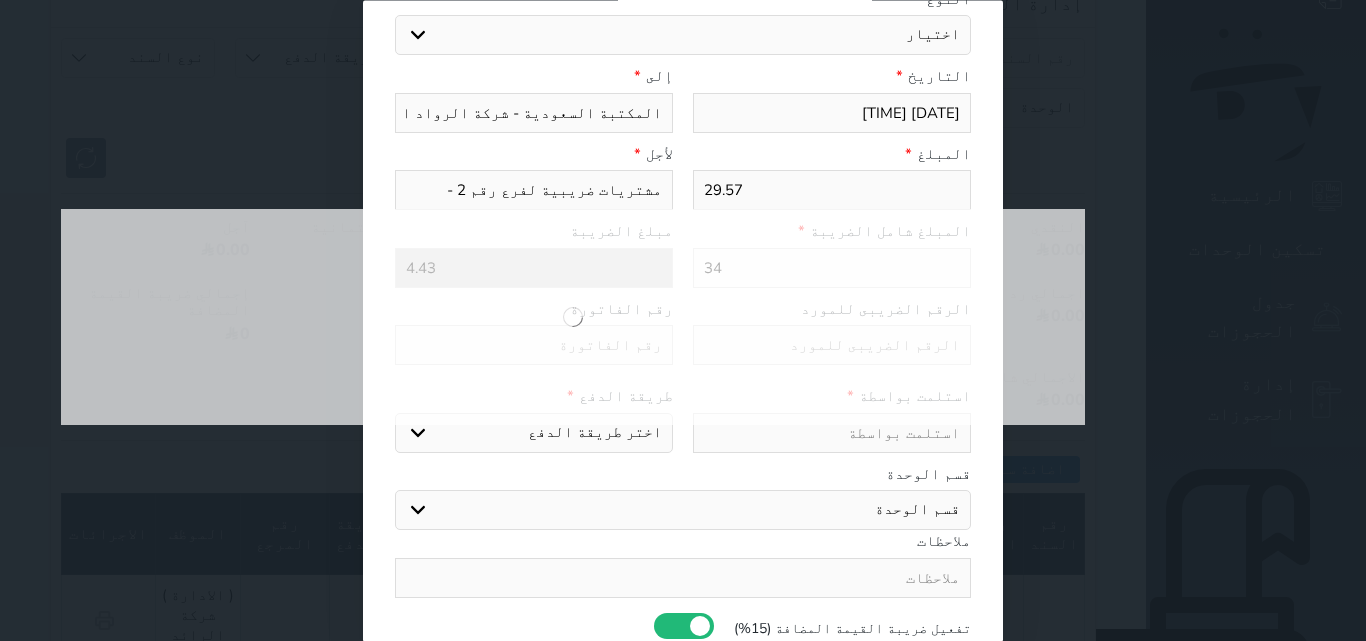 select 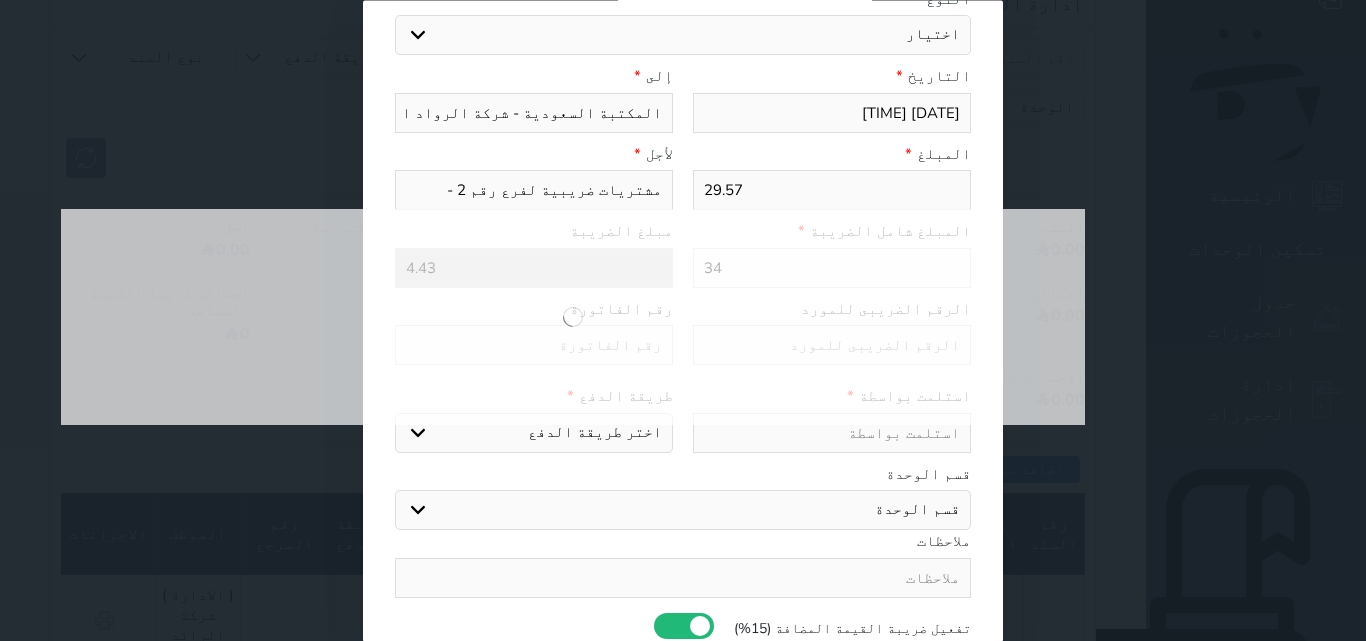 type on "مشتريات ضريبية لفرع رقم 2 -" 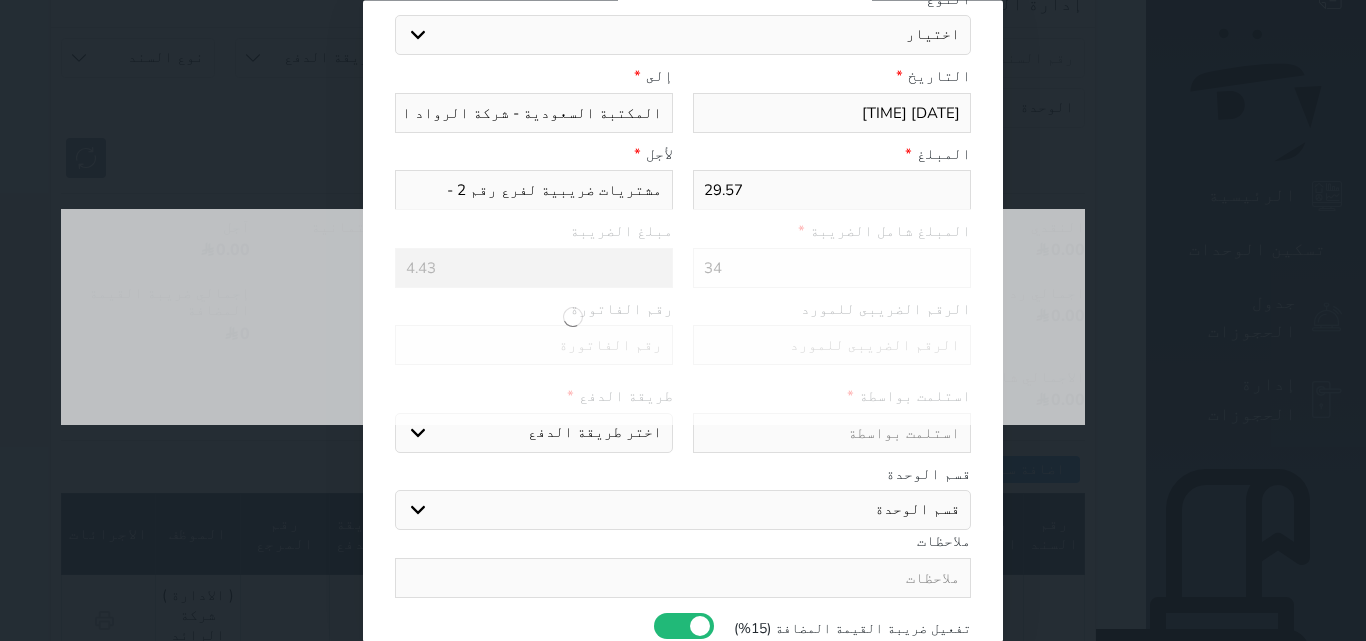 select 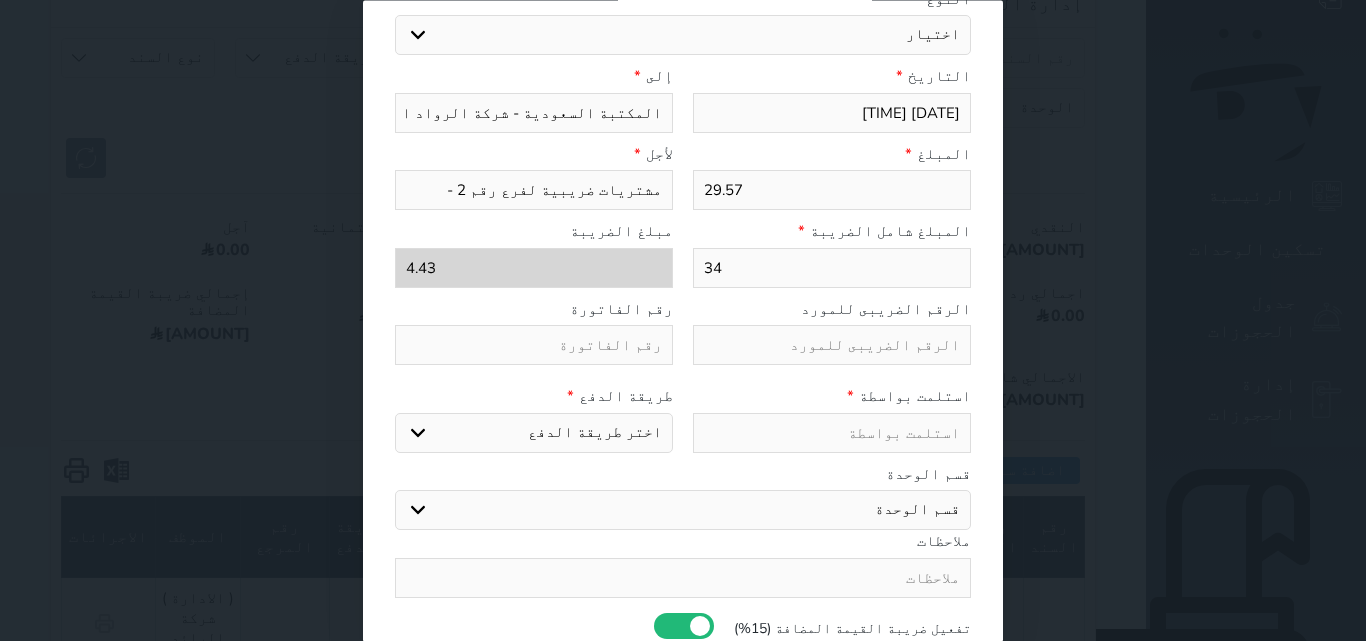 type on "مشتريات ضريبية لفرع رقم 2 - ك" 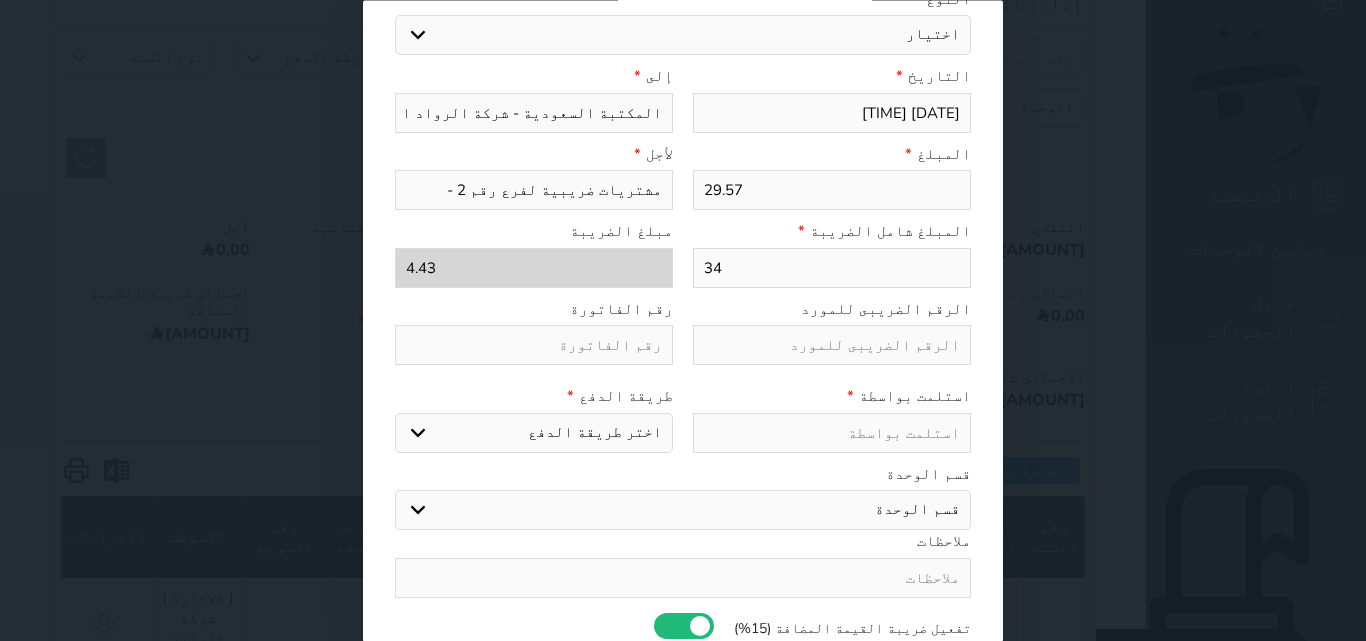 select 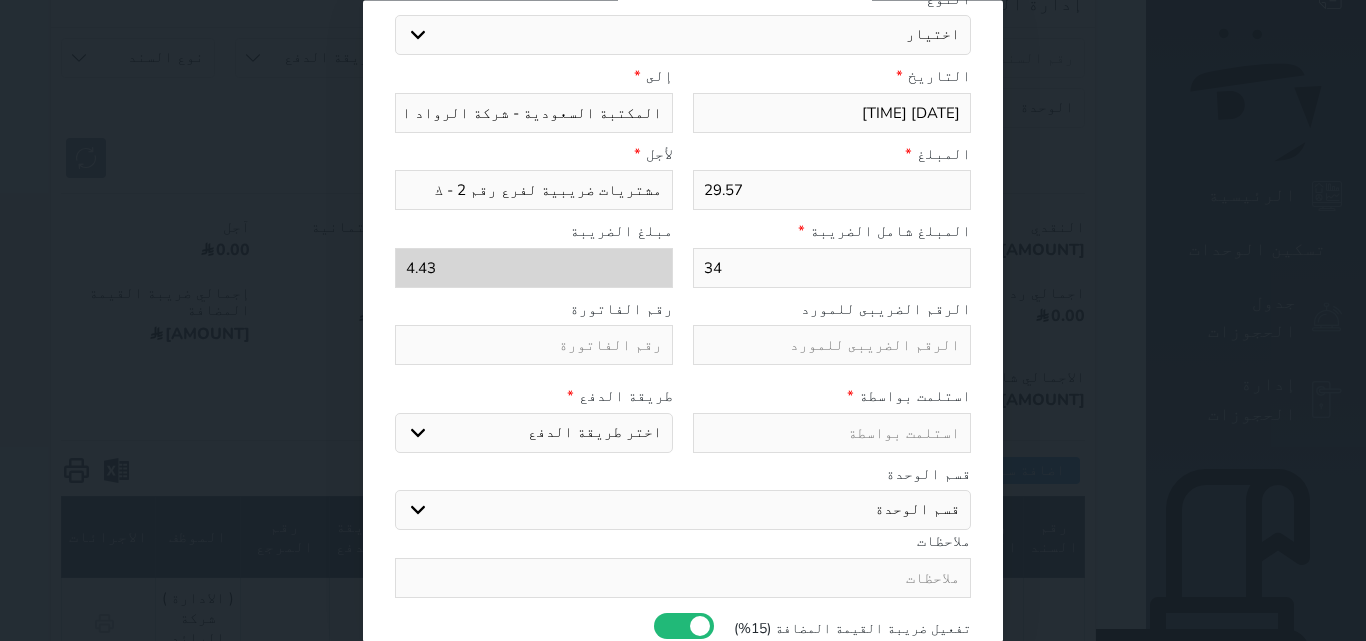 type on "مشتريات ضريبية لفرع رقم 2 - كش" 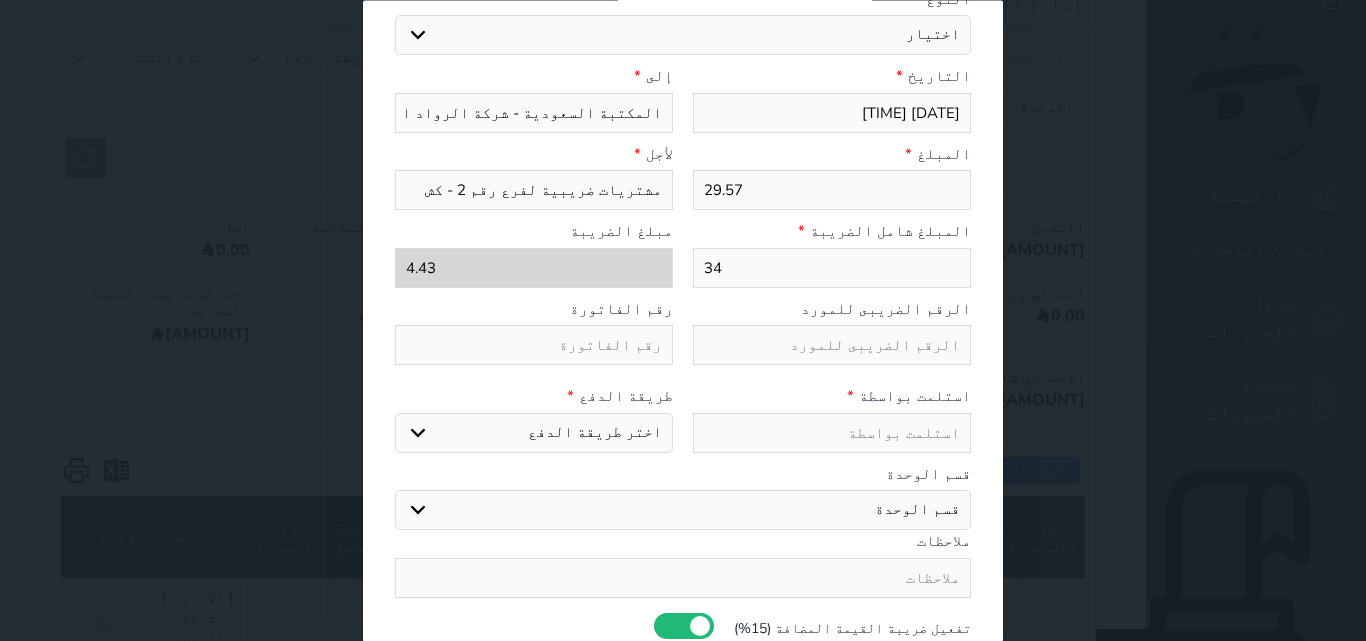 select 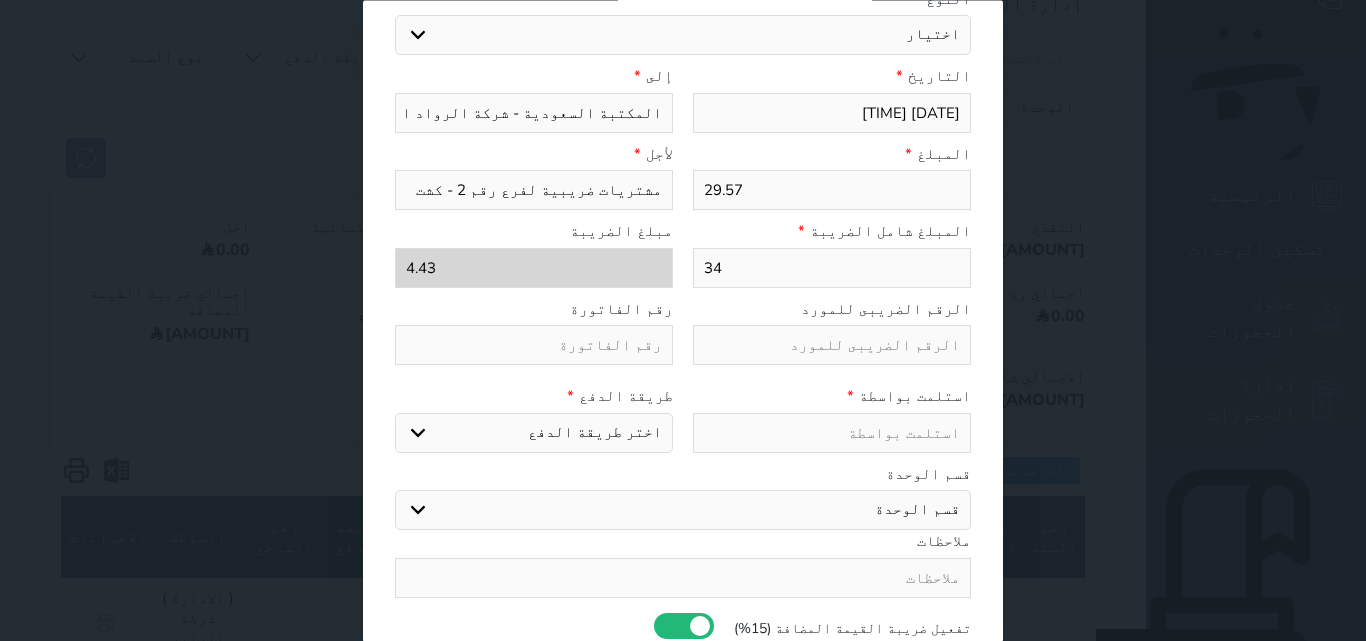 type on "مشتريات ضريبية لفرع رقم 2 - كشتر" 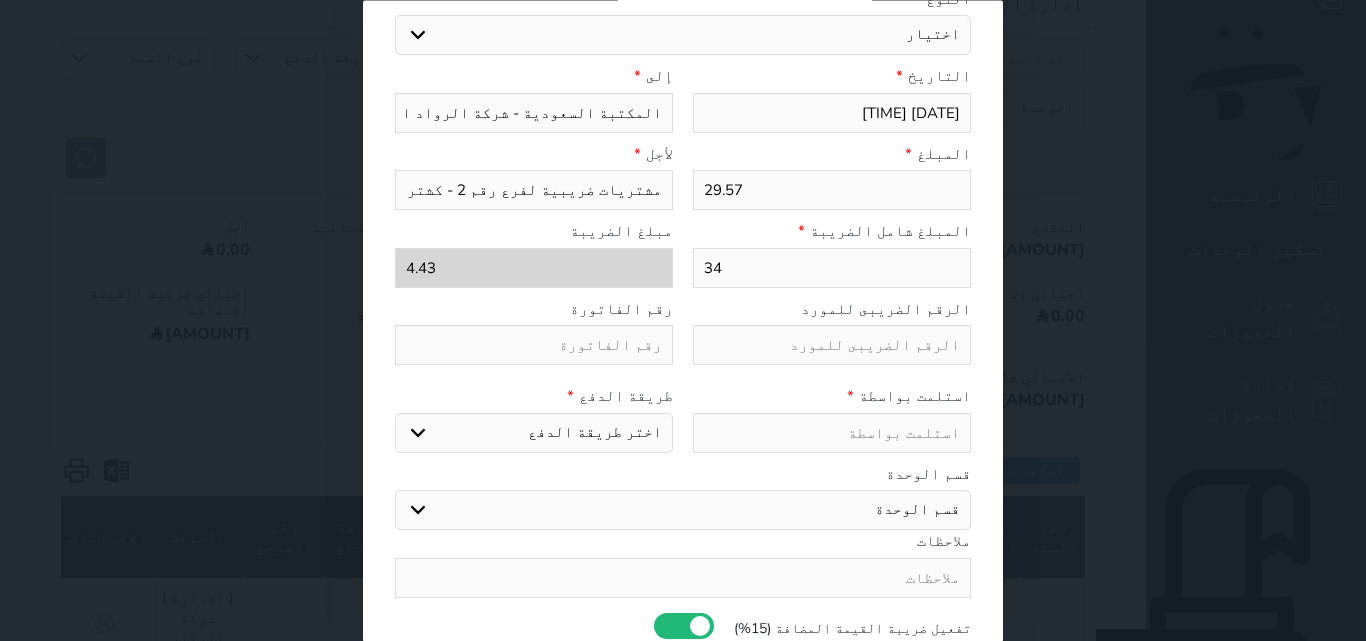 select 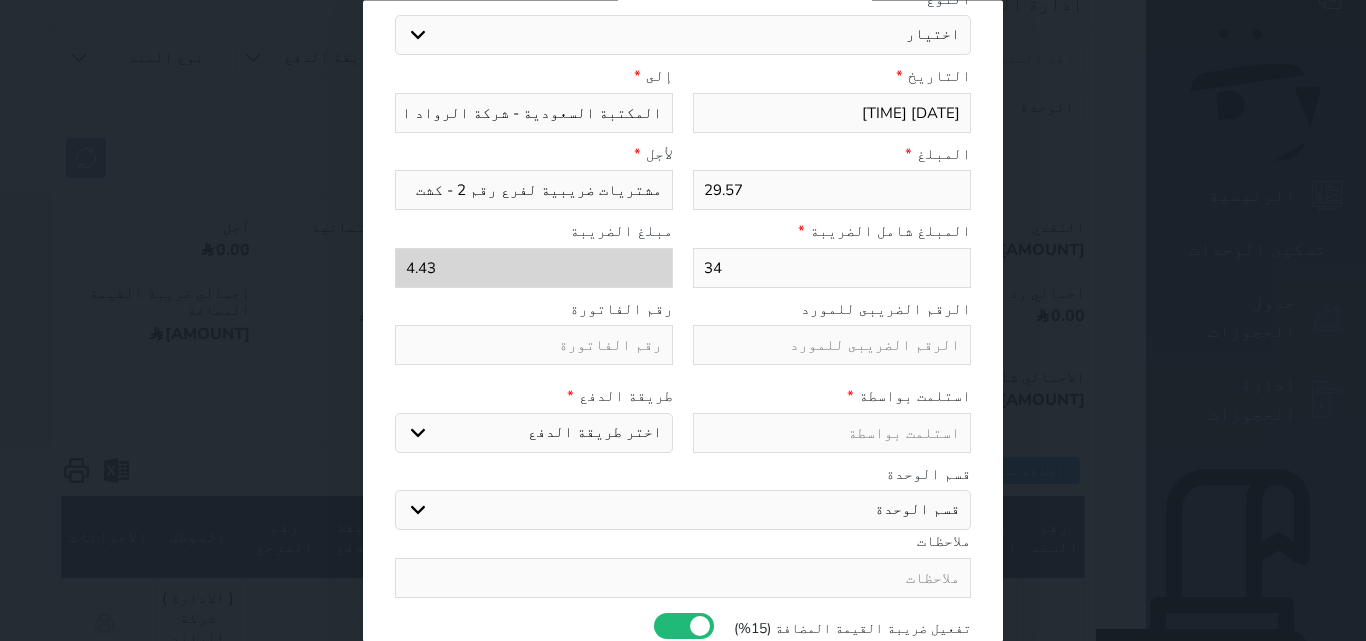 type on "مشتريات ضريبية لفرع رقم 2 - كش" 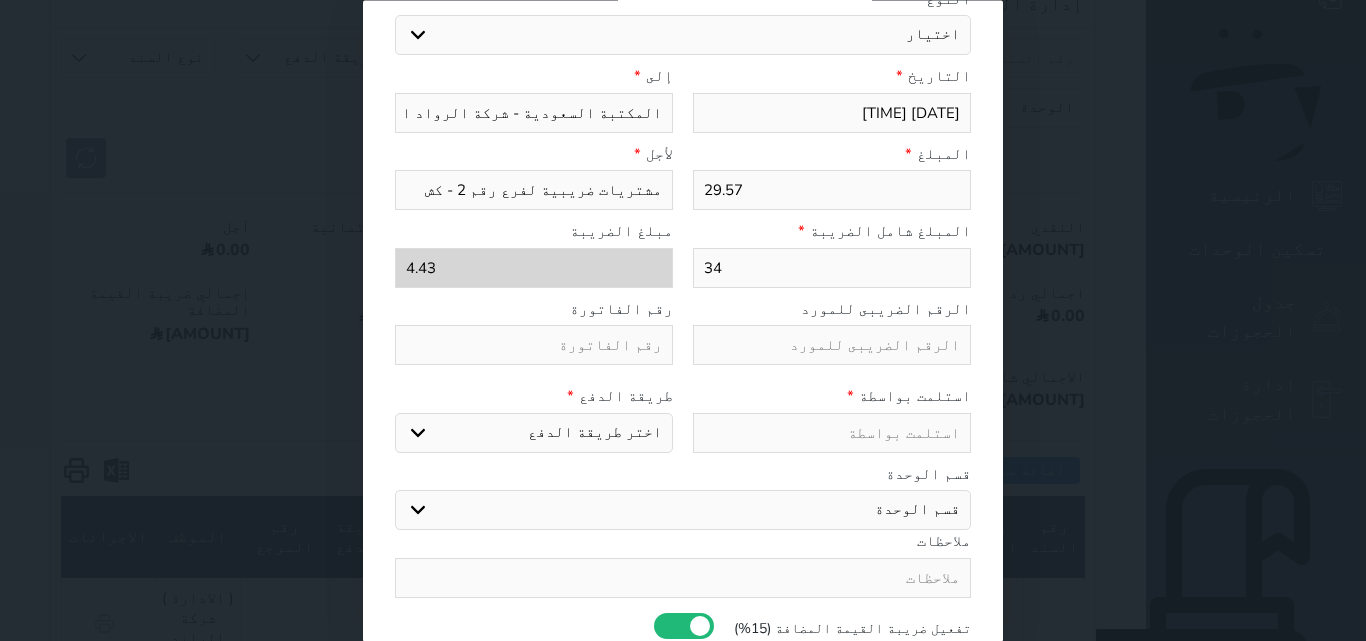 type on "مشتريات ضريبية لفرع رقم 2 - ك" 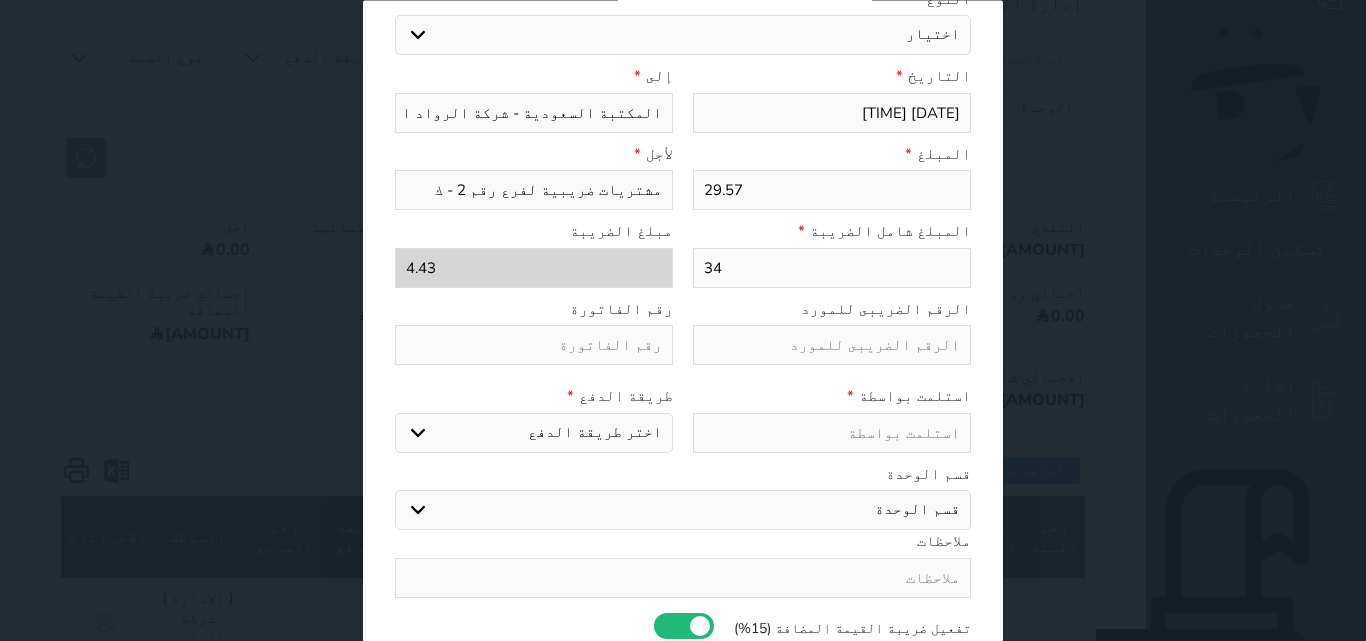 type on "مشتريات ضريبية لفرع رقم 2 -" 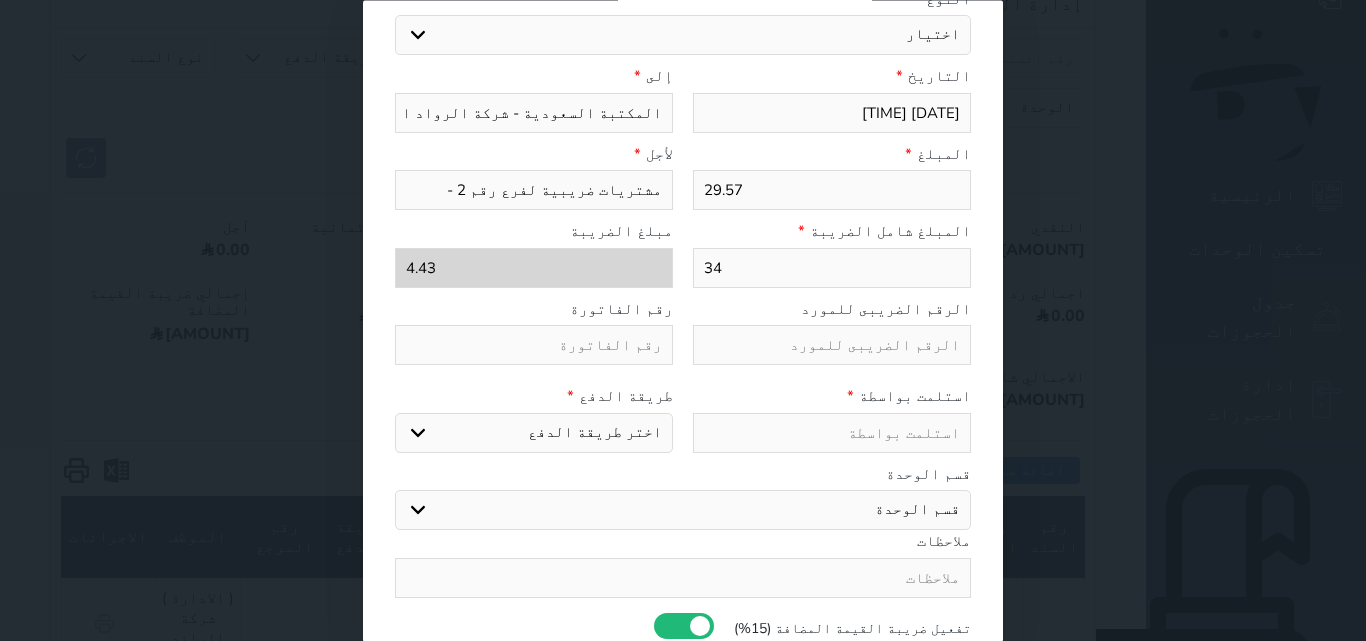 type on "مشتريات ضريبية لفرع رقم 2 - ا" 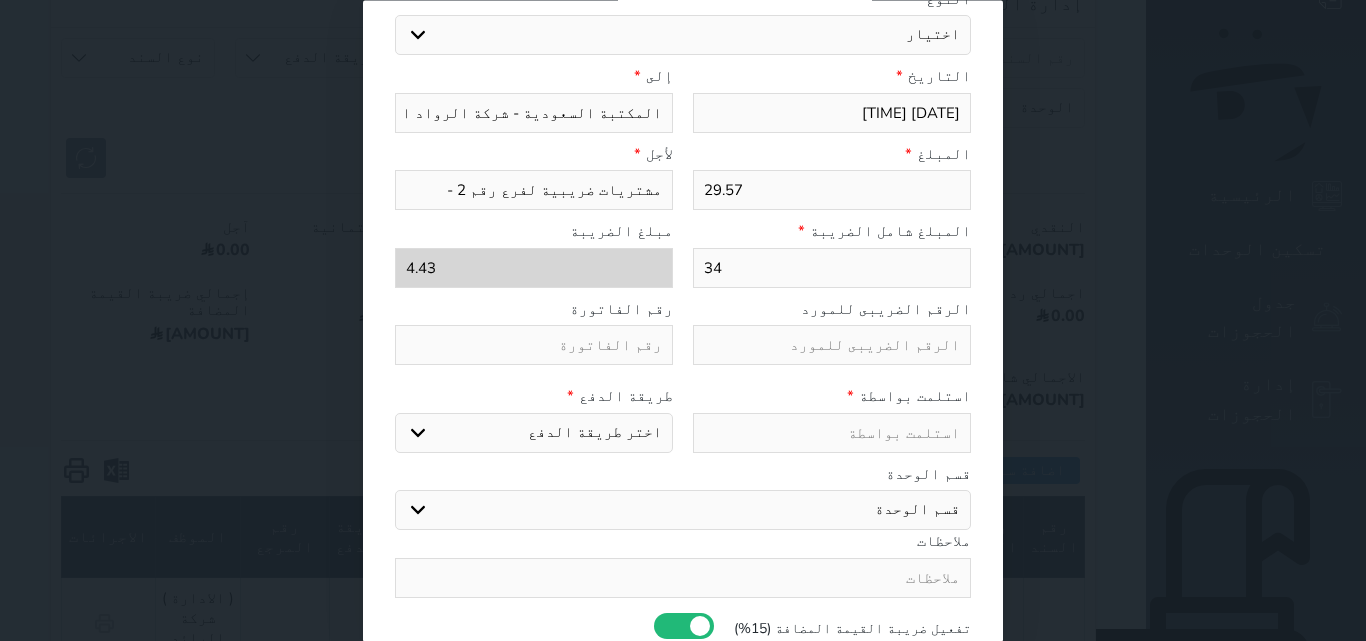 select 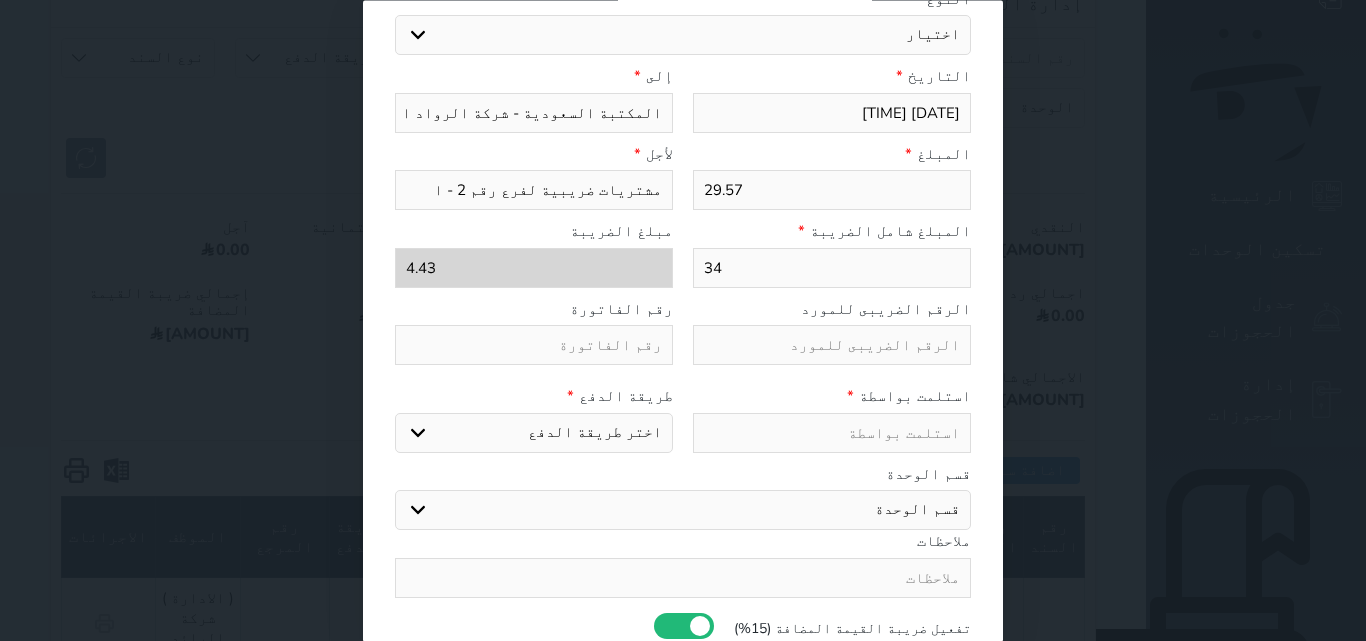 type on "مشتريات ضريبية لفرع رقم 2 - اق" 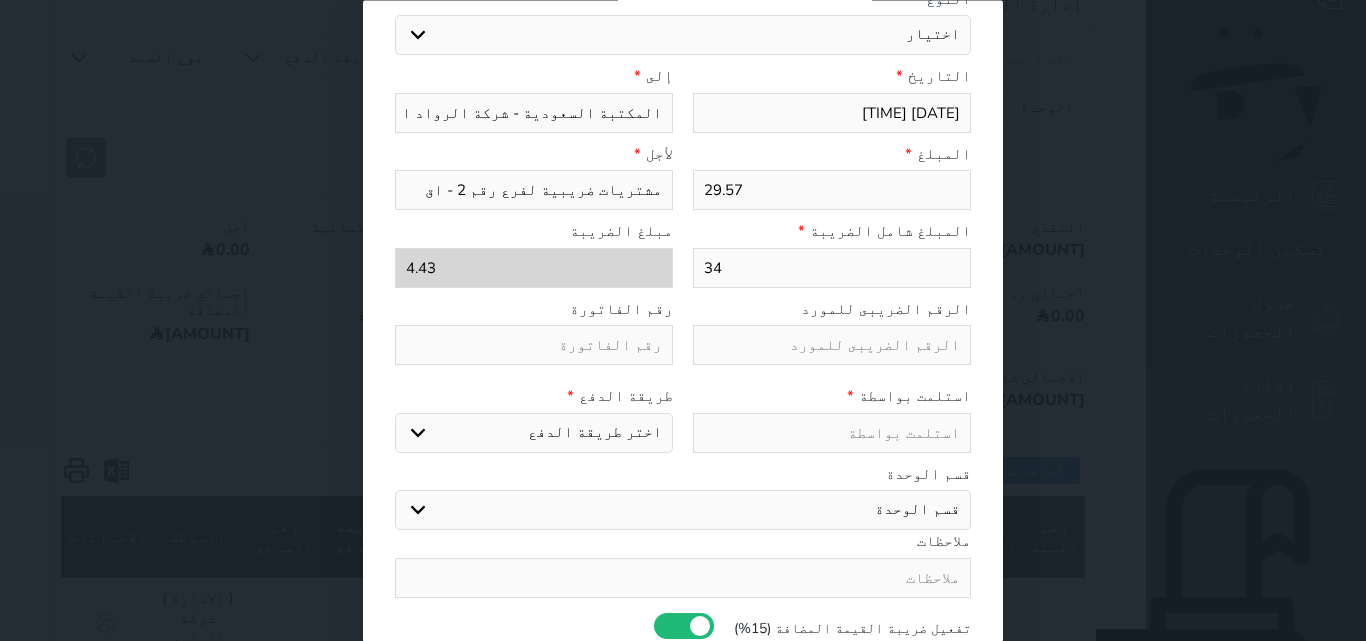 type on "مشتريات ضريبية لفرع رقم 2 - اقل" 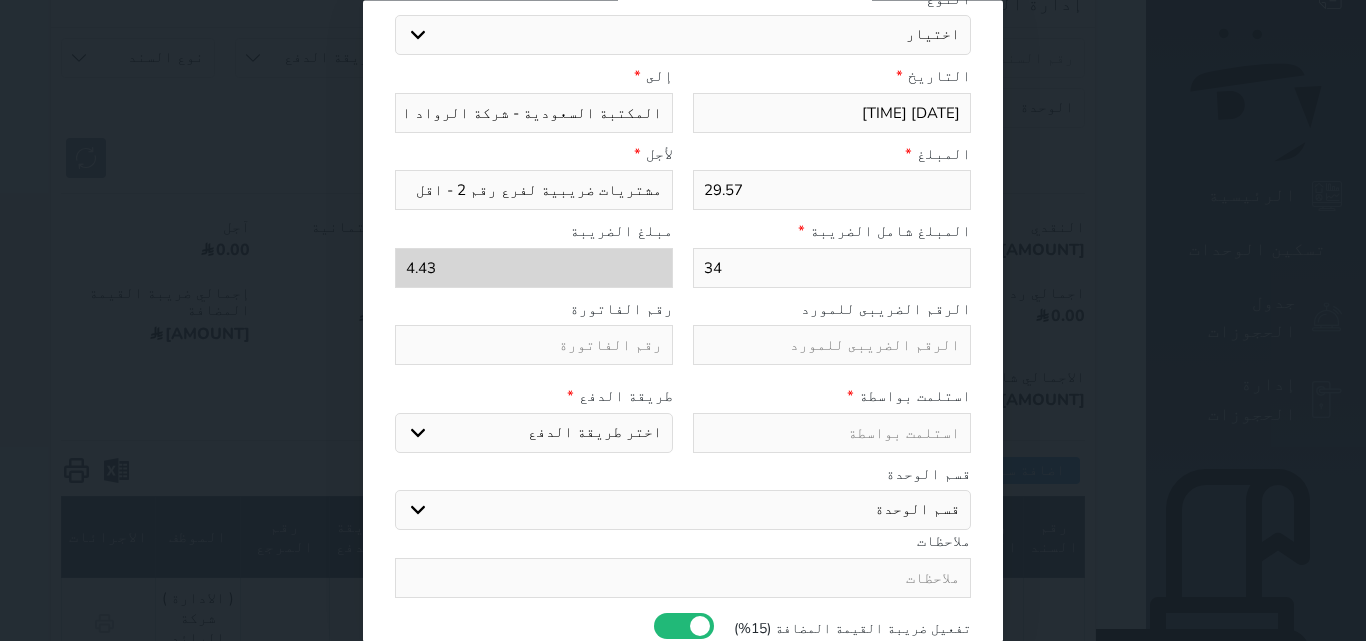 type on "مشتريات ضريبية لفرع رقم 2 - اقلا" 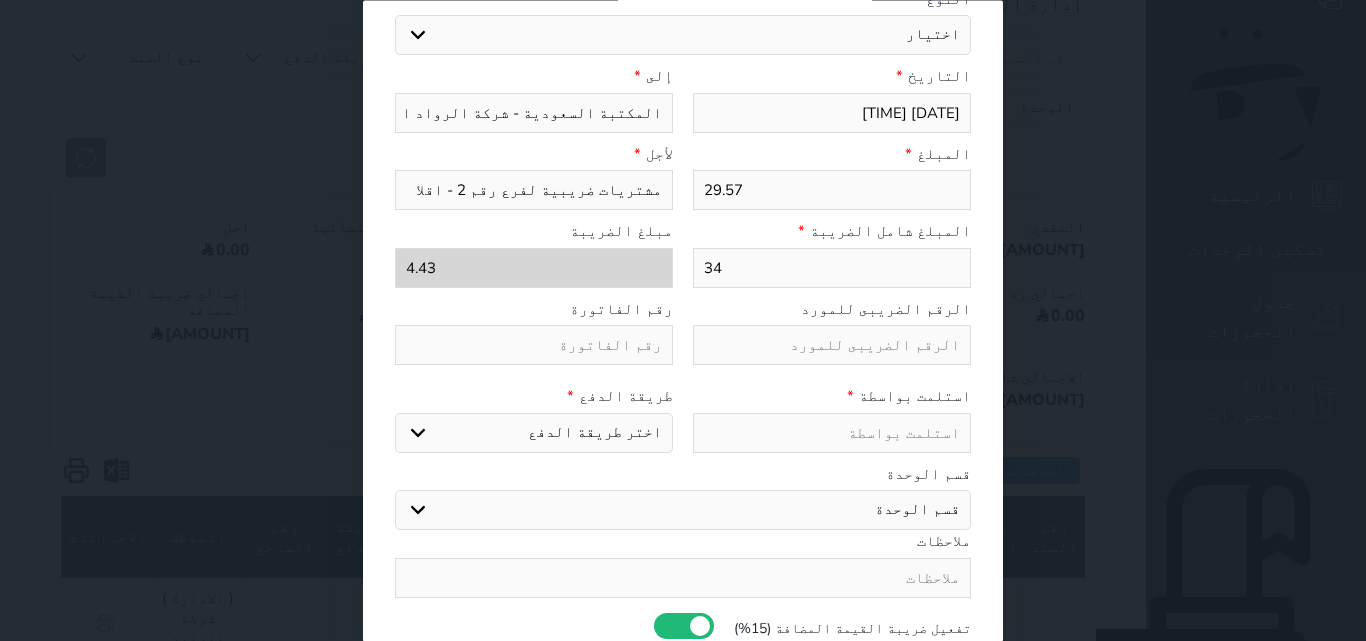 type on "مشتريات ضريبية لفرع رقم 2 - اقلام" 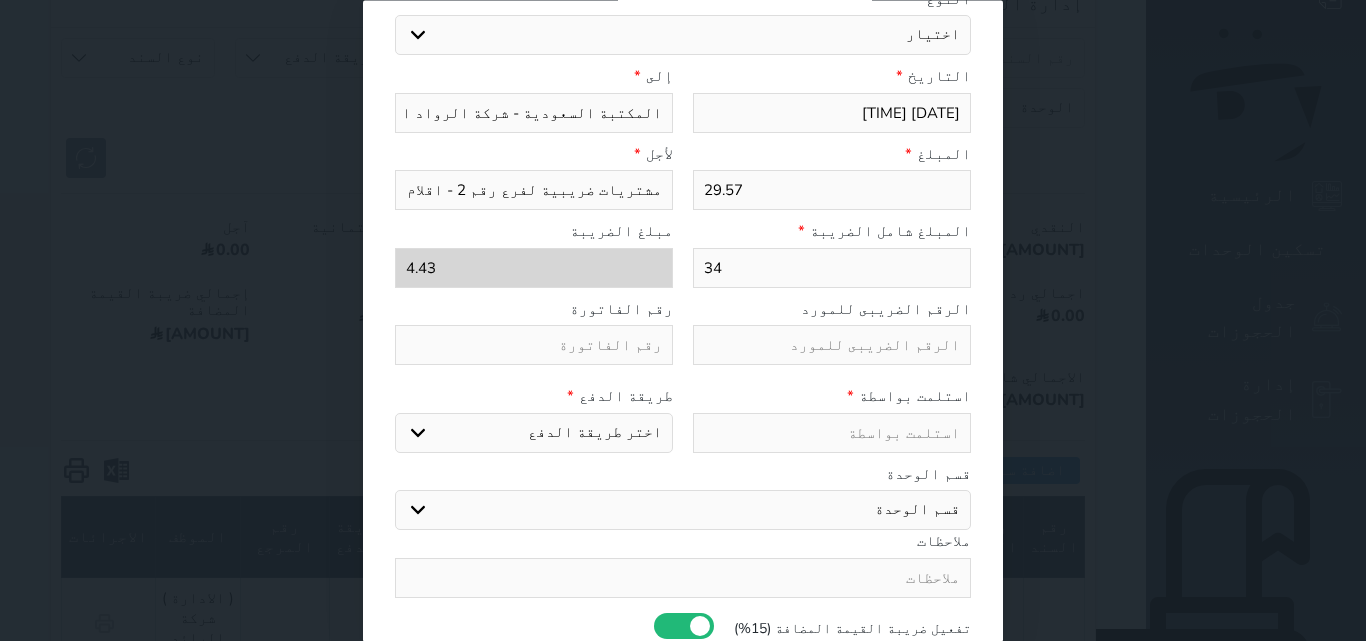 type on "مشتريات ضريبية لفرع رقم 2 - اقلام" 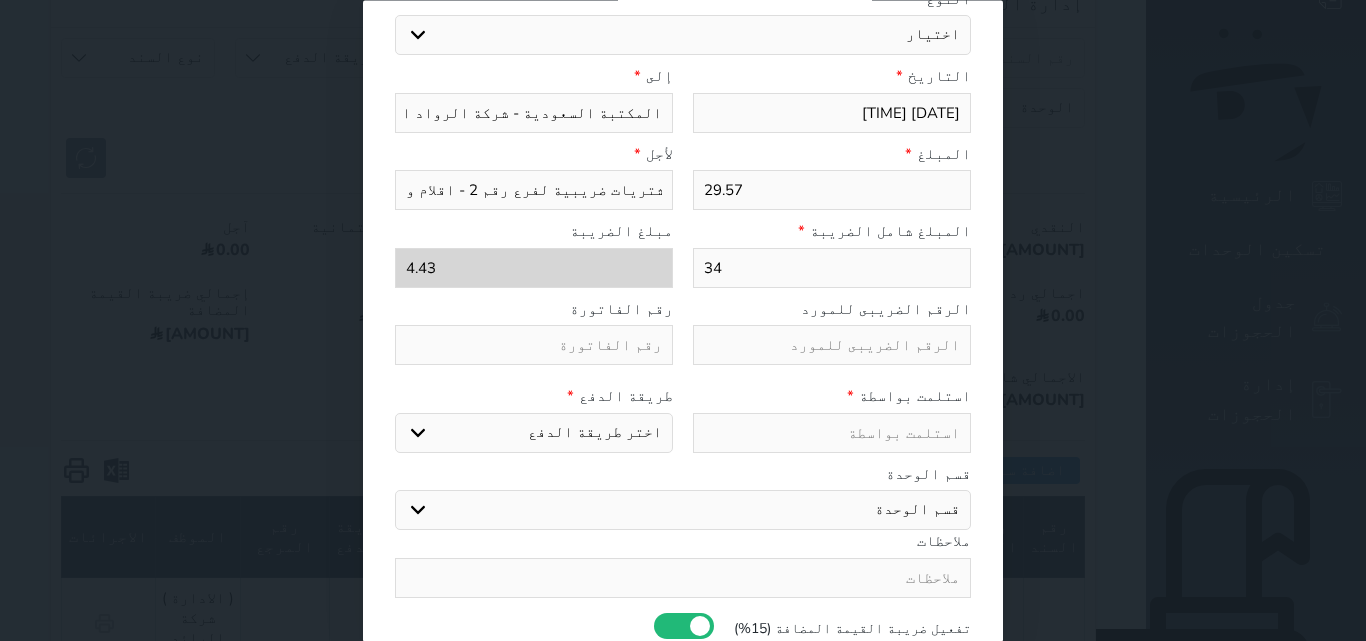 type on "مشتريات ضريبية لفرع رقم 2 - اقلام وغراء وملصقات" 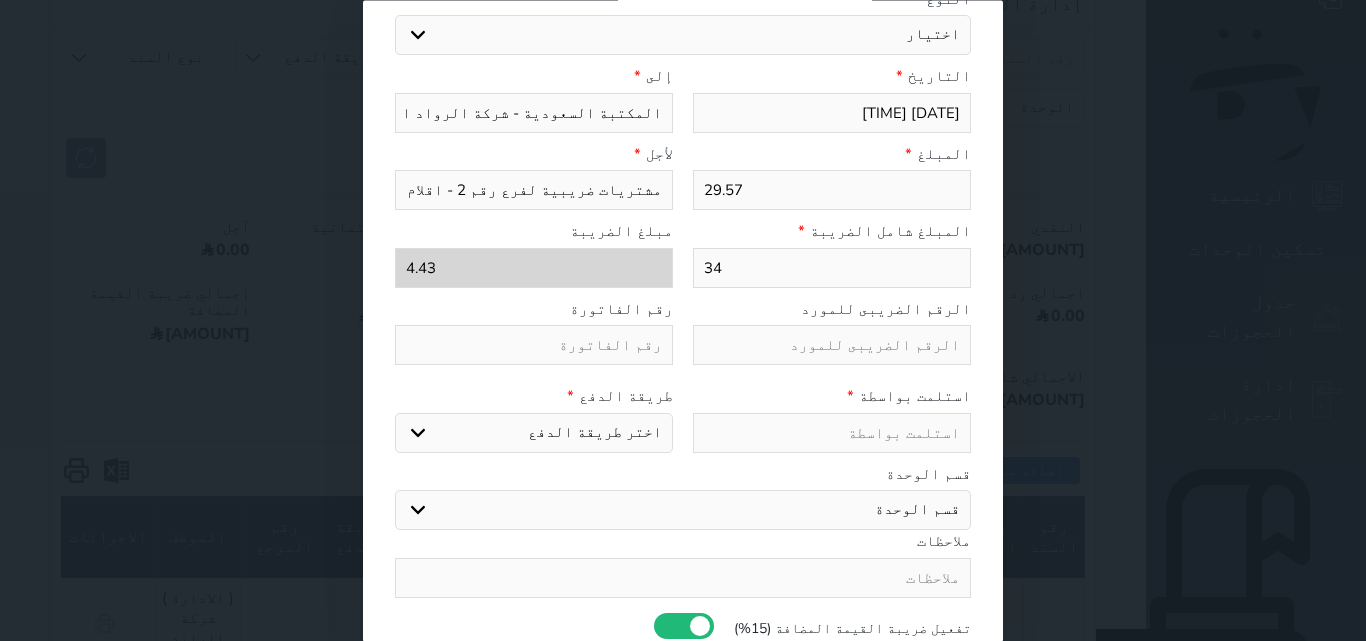 type on "4" 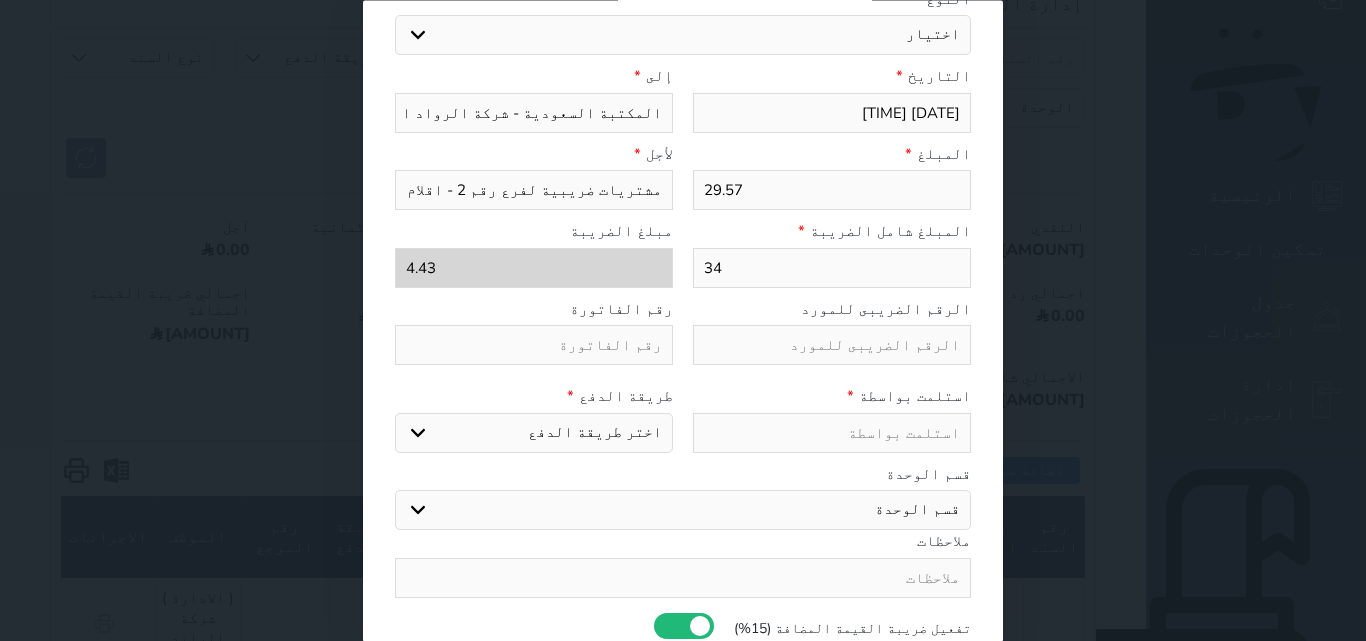 select 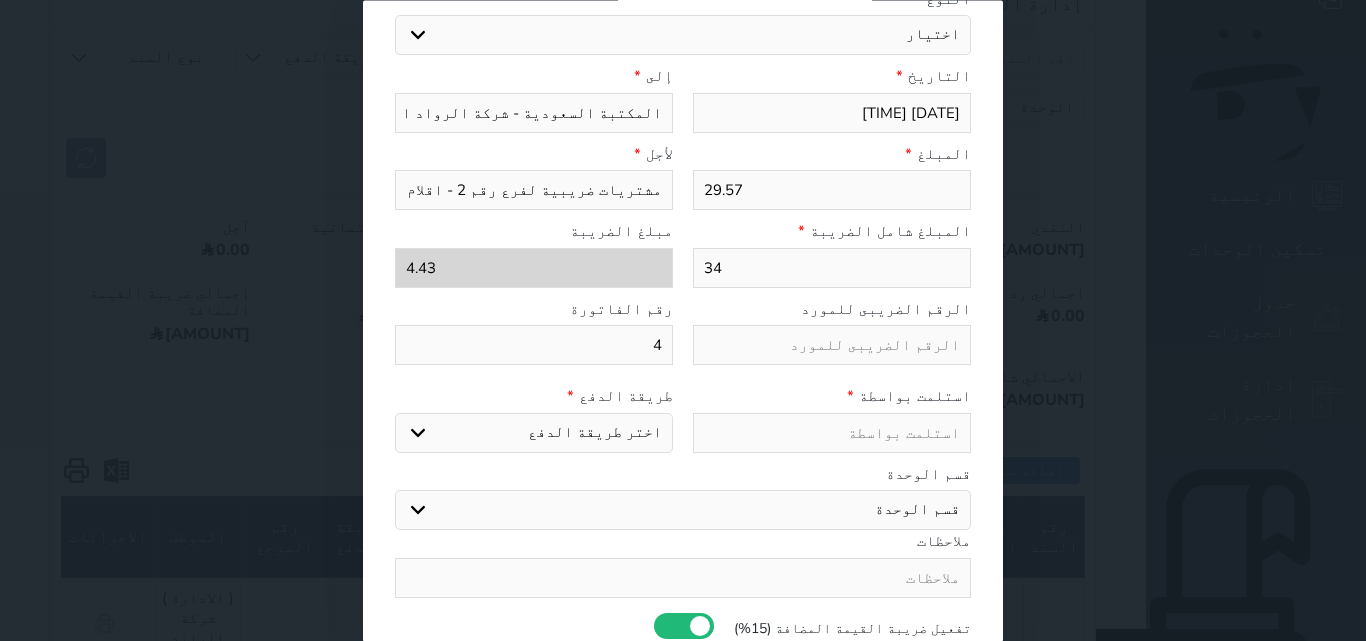 type on "44" 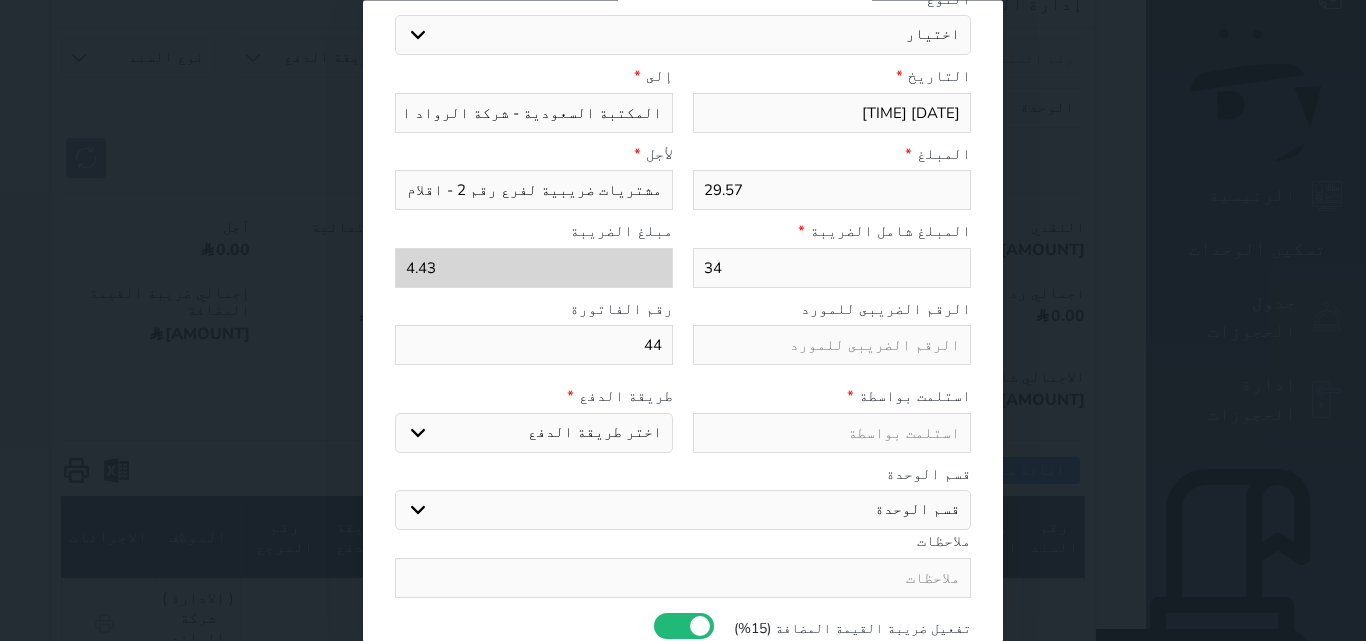 type on "444" 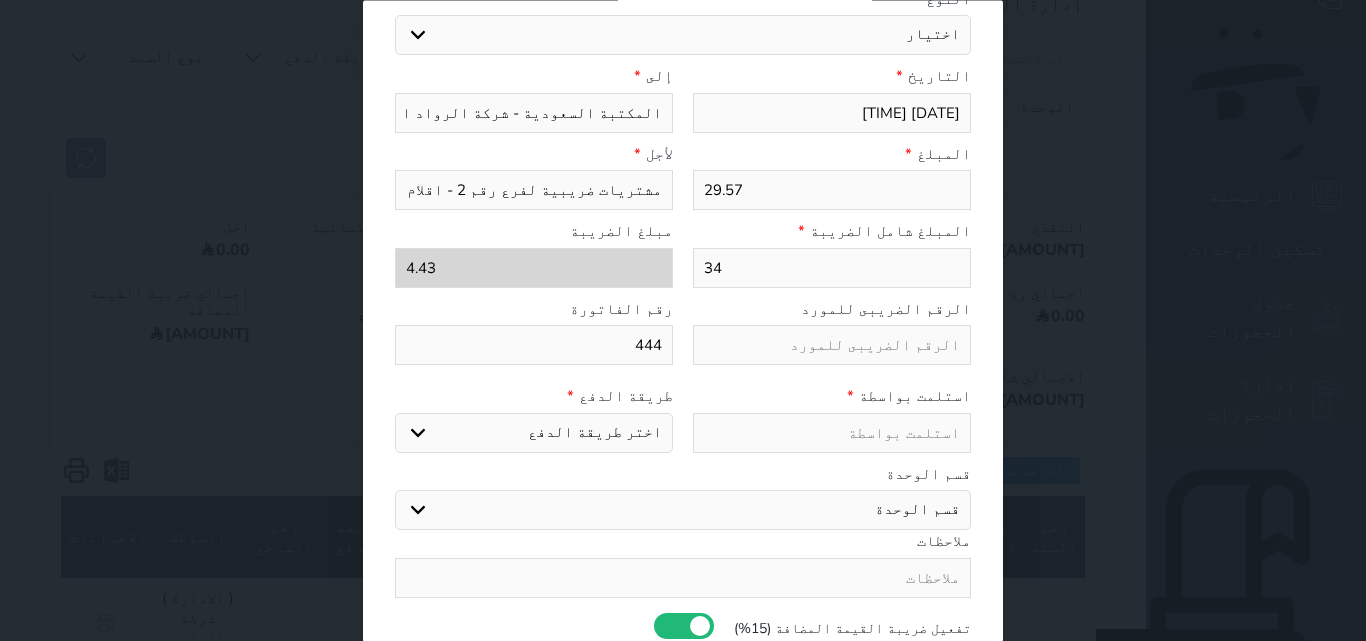 type on "4446" 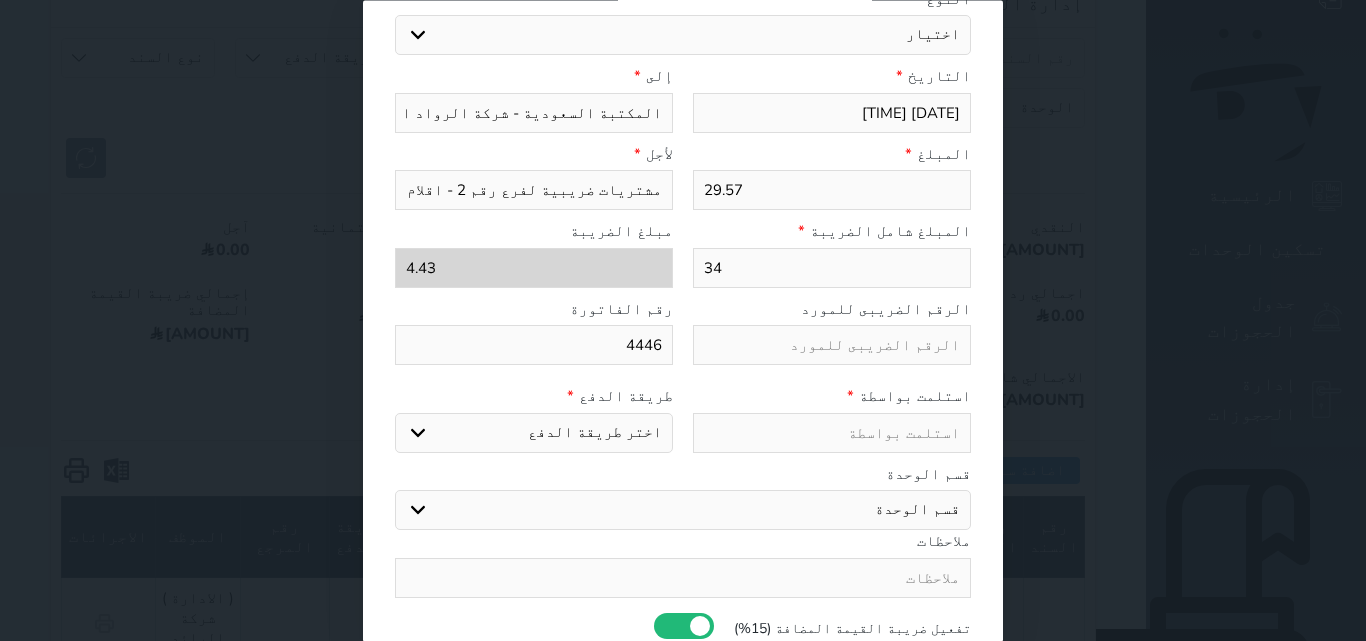 type on "[ACCOUNT_NUMBER]" 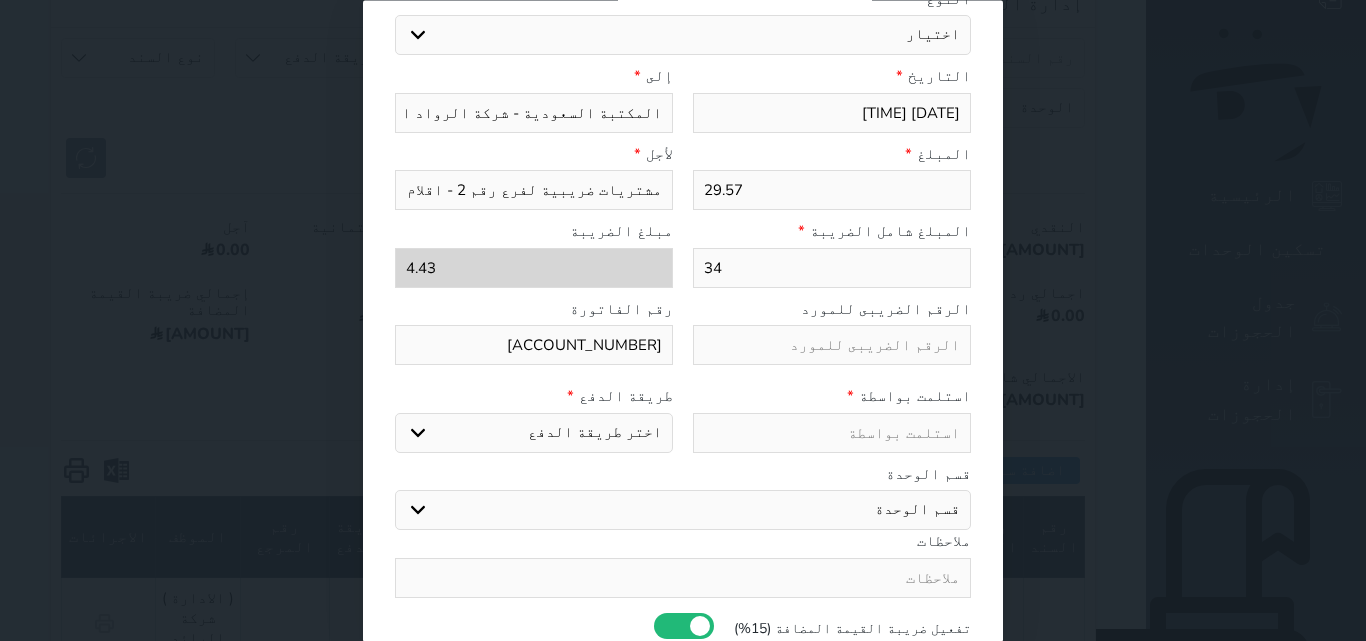 type on "[NUMBER]" 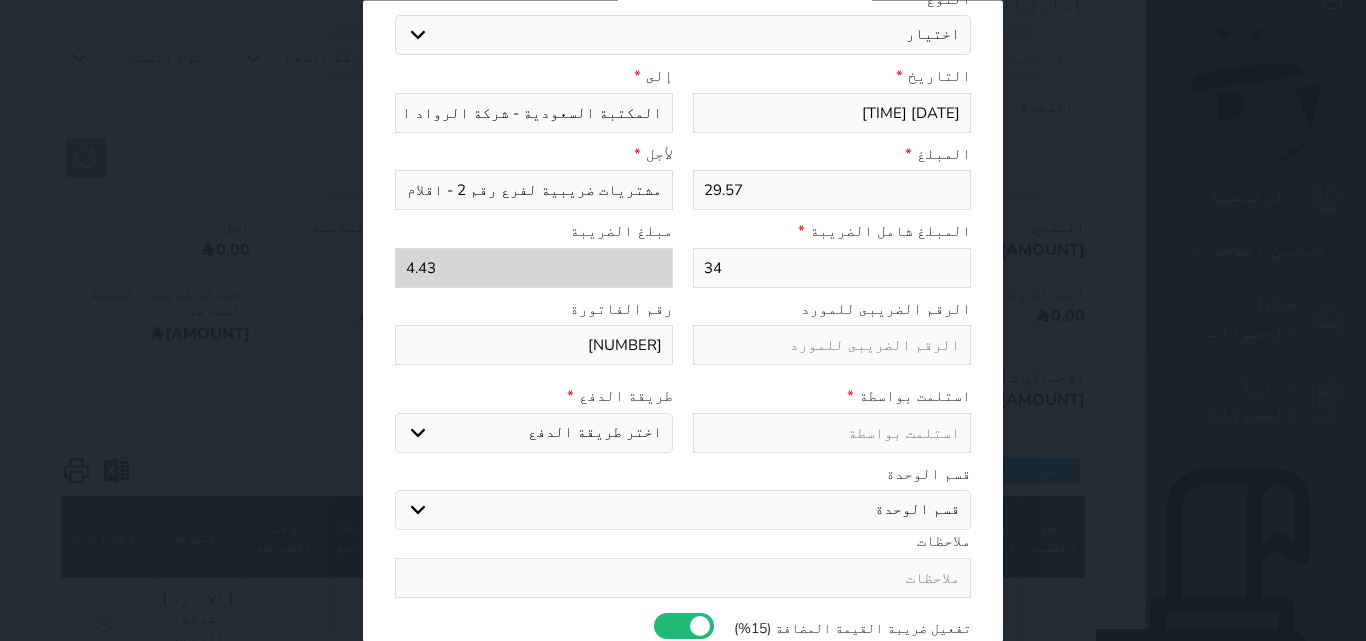 type on "[ACCOUNT_NUMBER]" 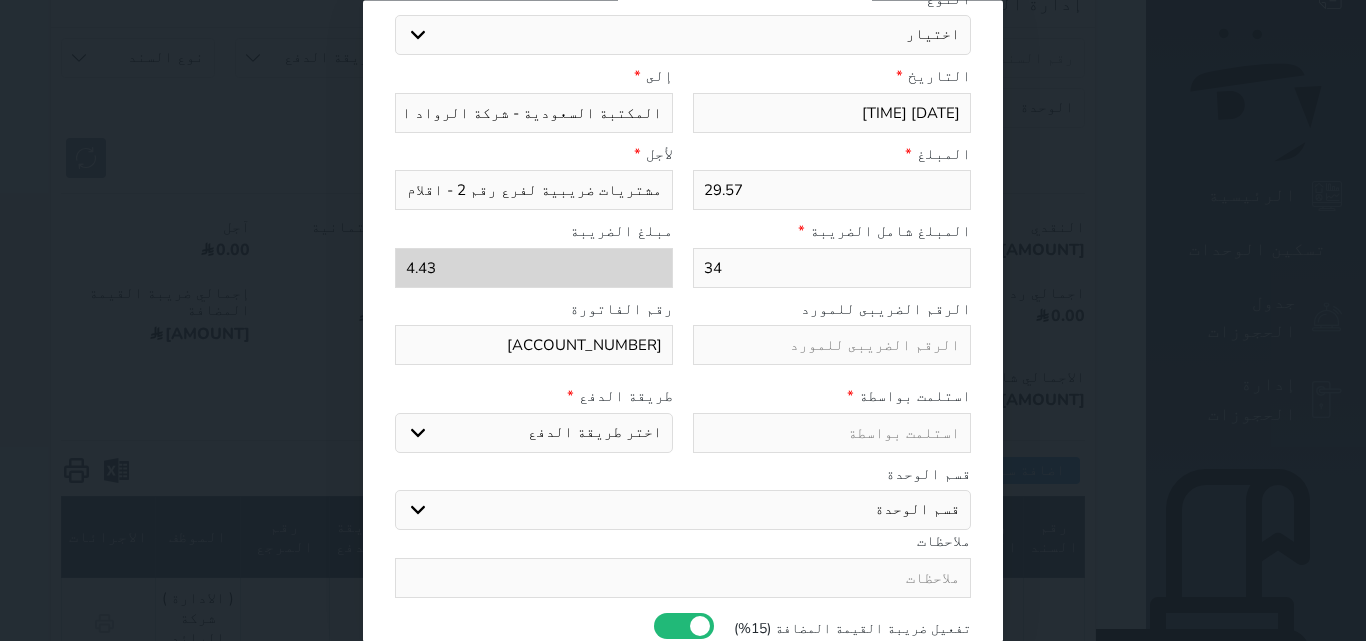 type on "[ACCOUNT_NUMBER]" 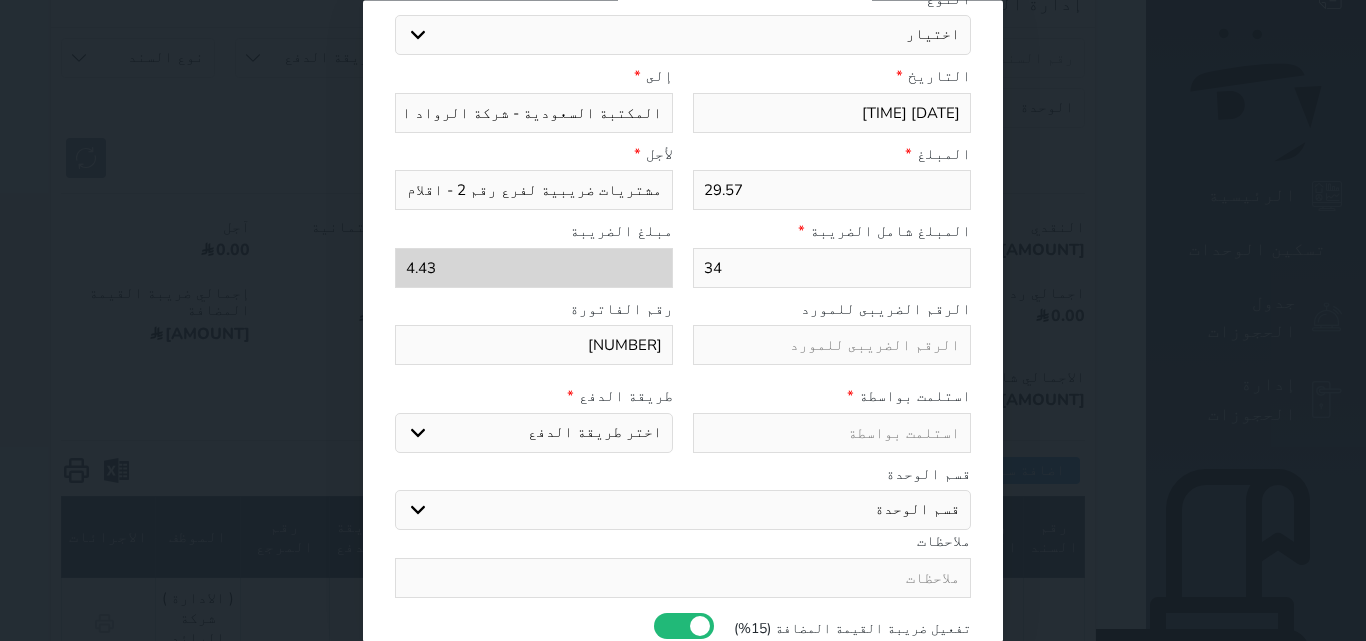 type on "[NUMBER]" 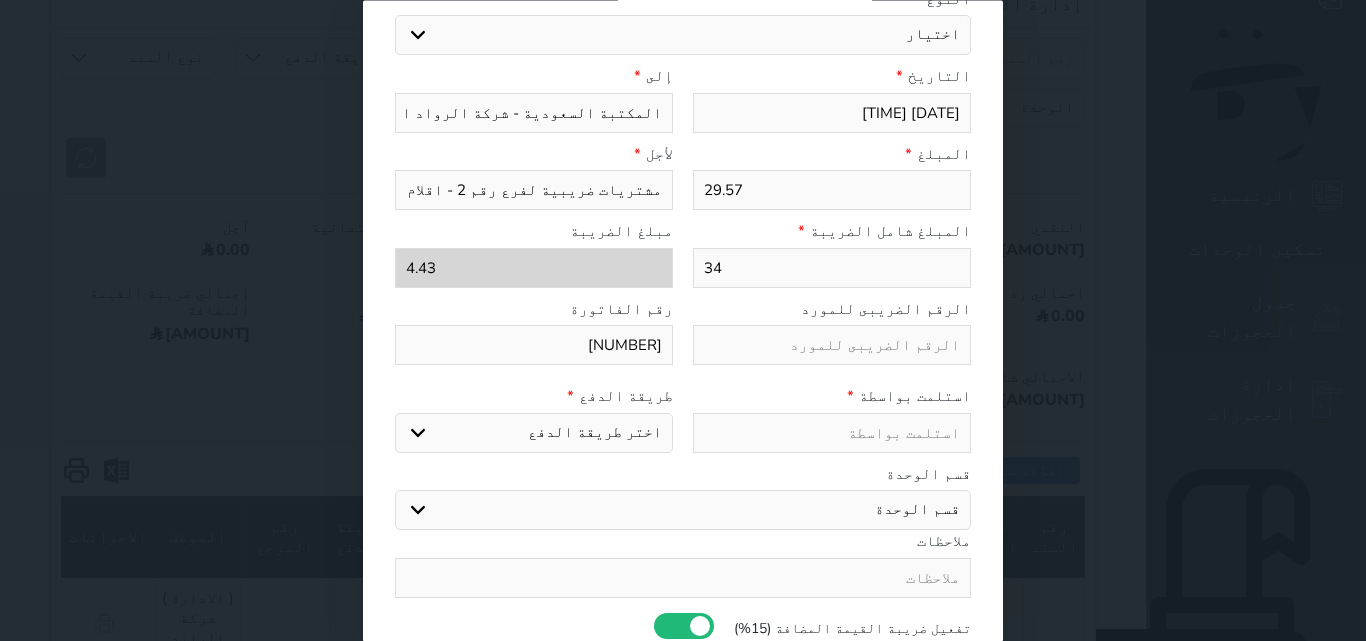 type on "3" 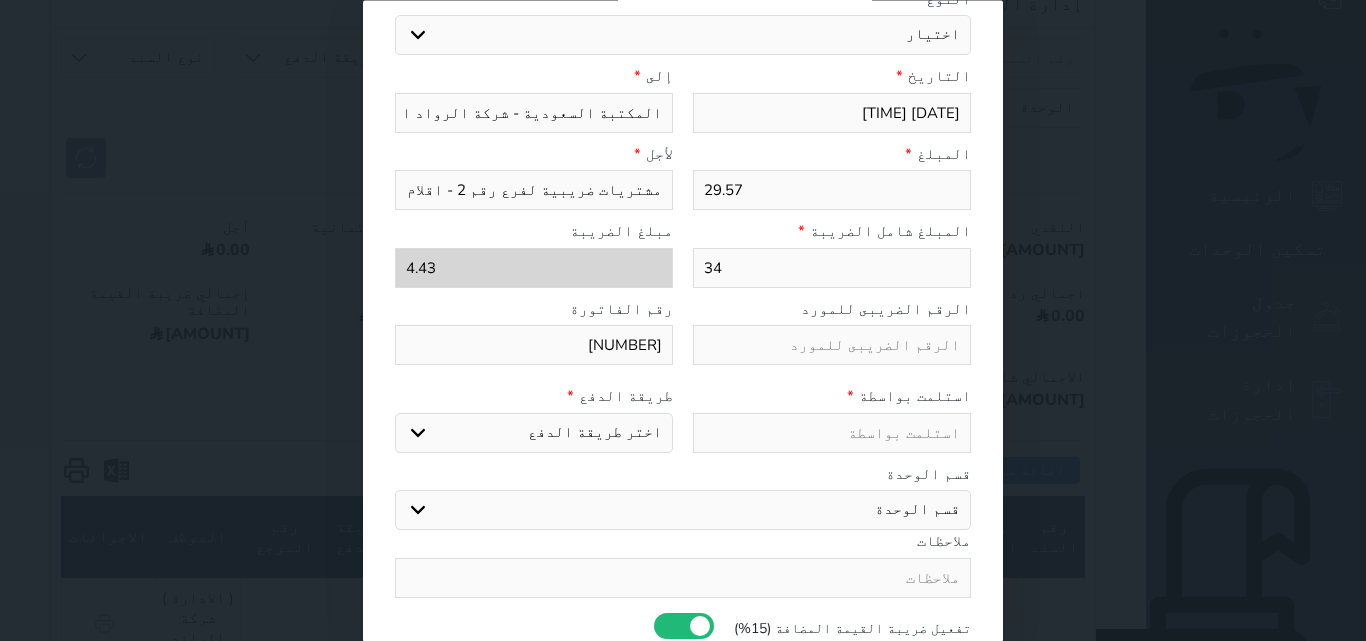 select 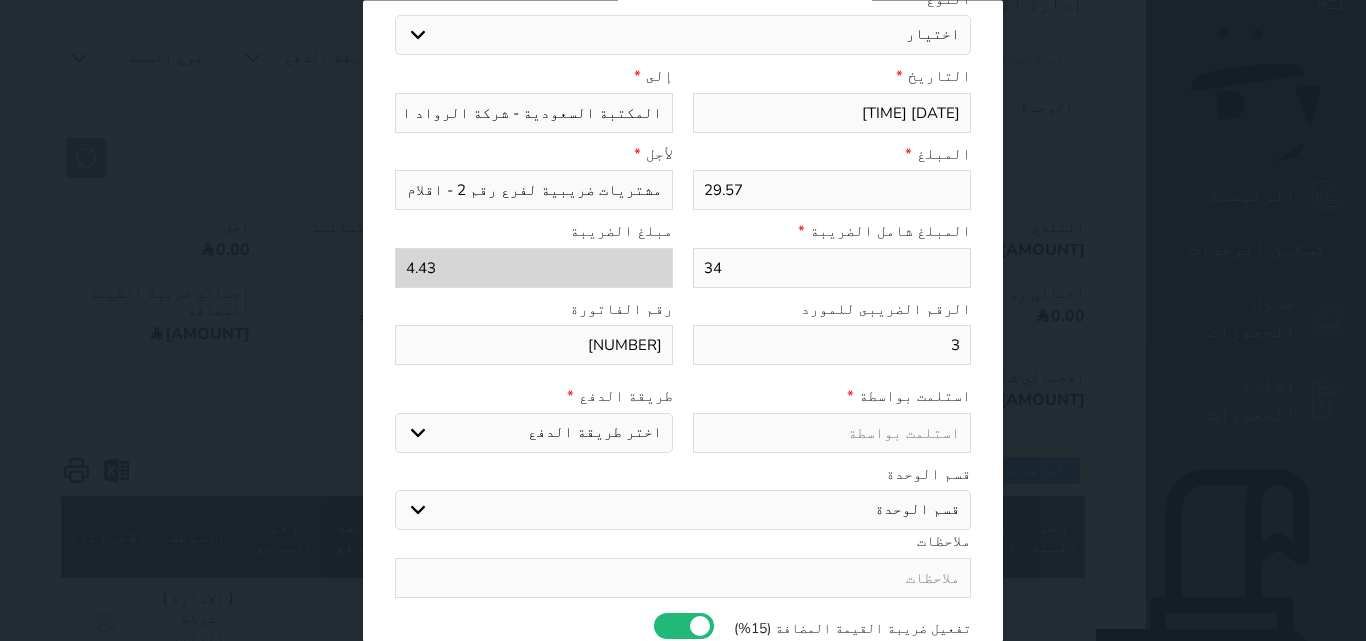 type on "31" 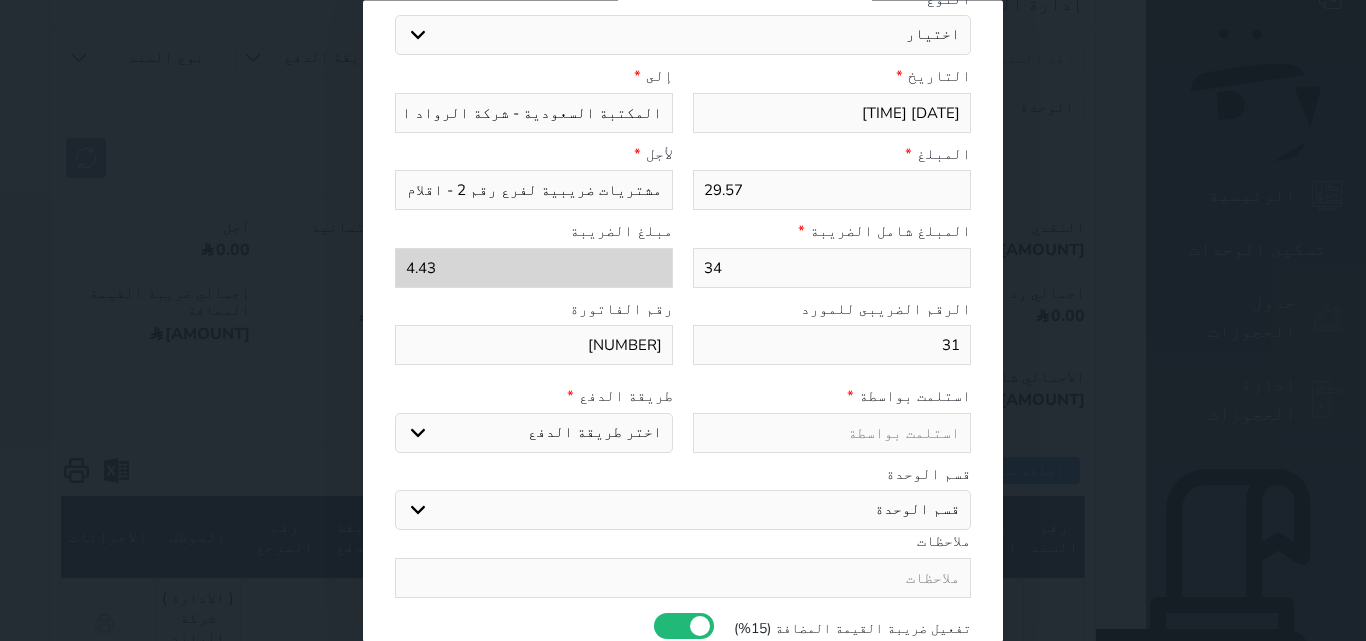 type on "311" 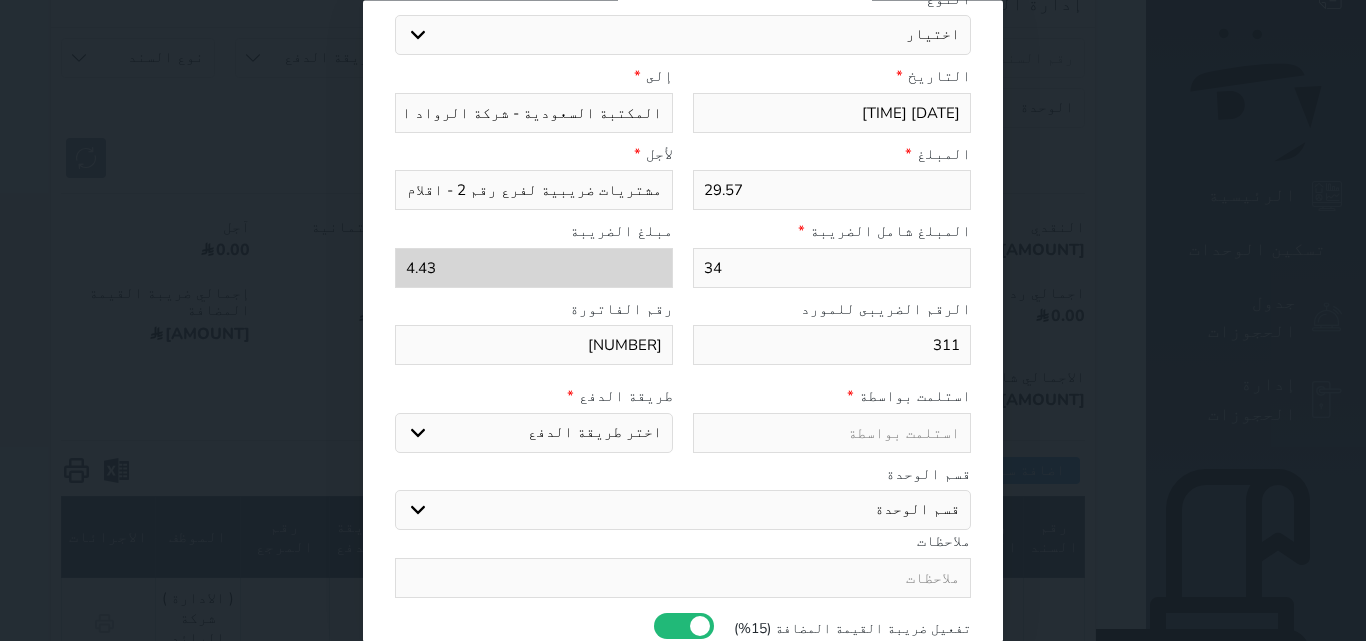 select 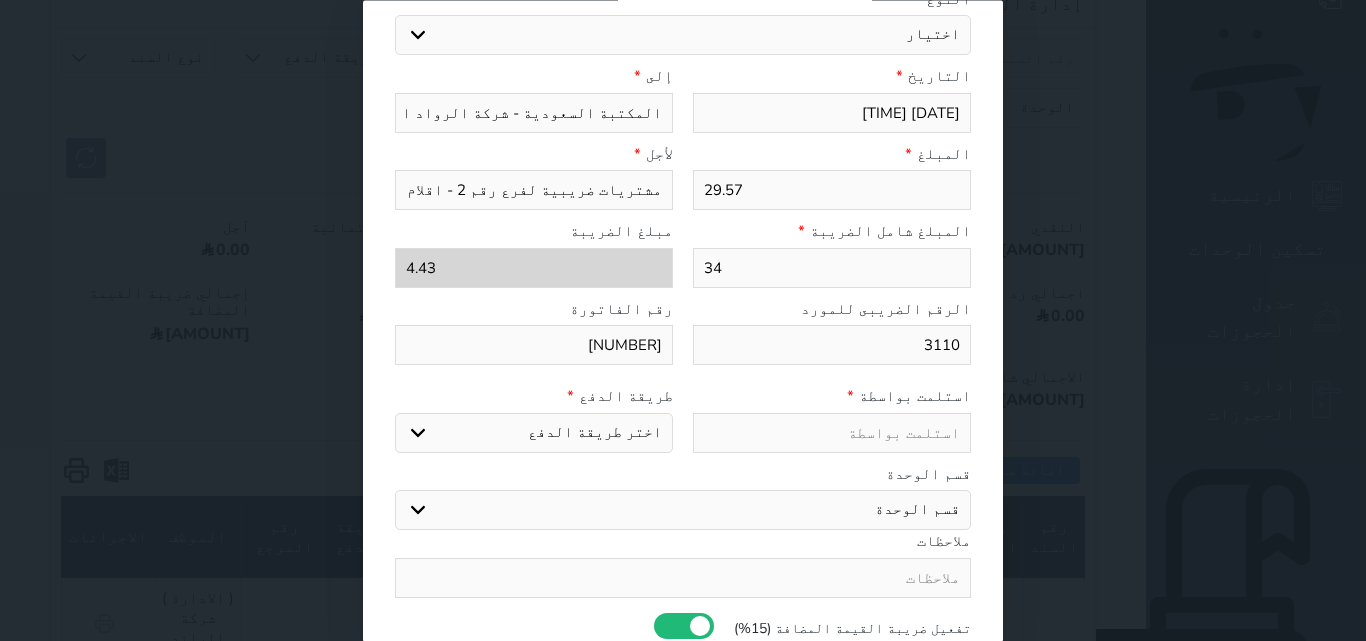 type on "31107" 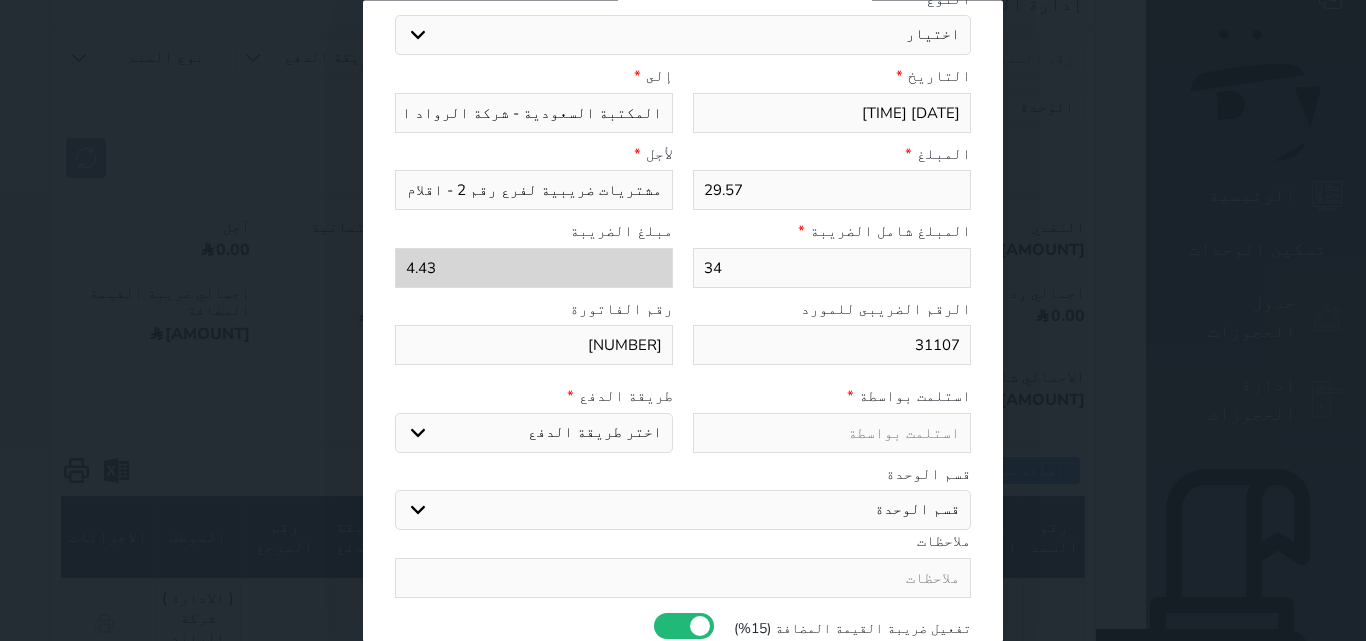 type on "[ACCOUNT_NUMBER]" 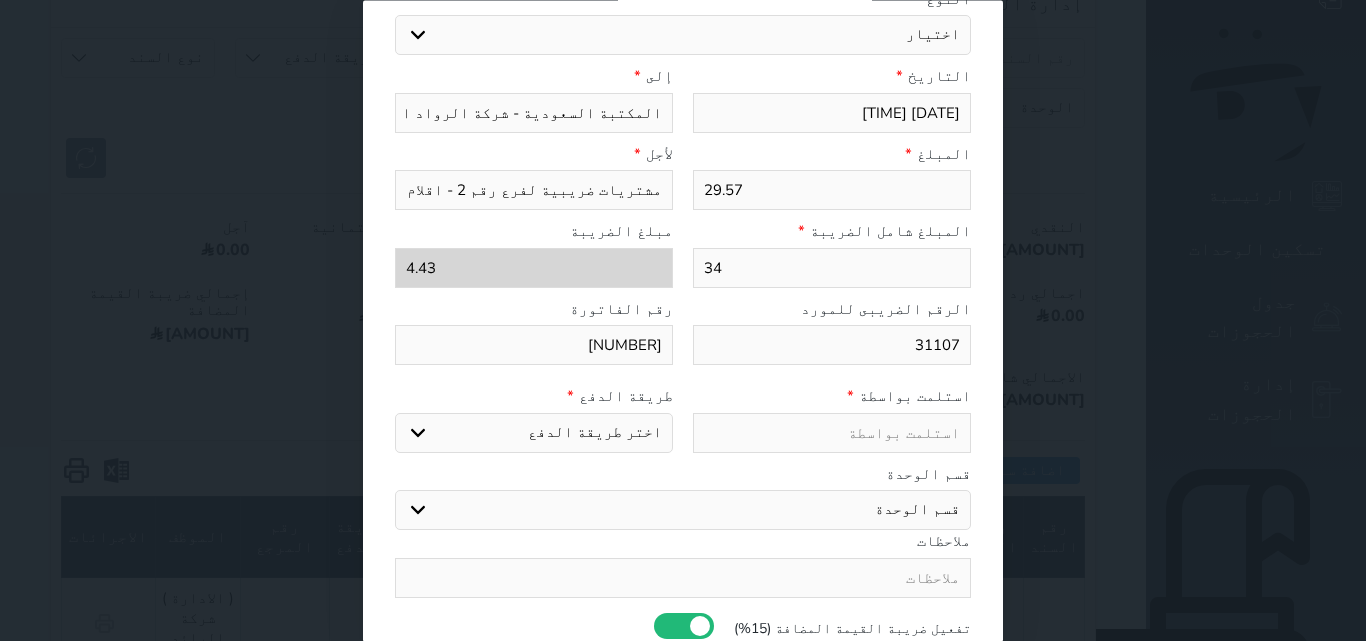select 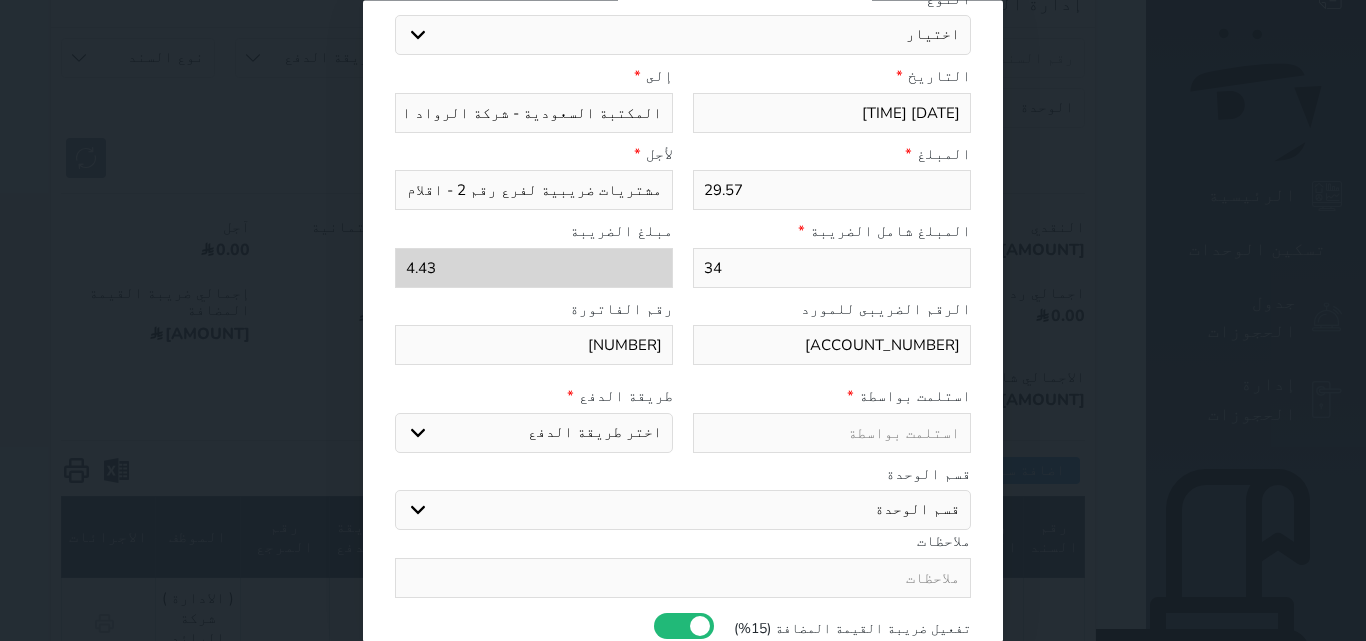 type on "[ACCOUNT_NUMBER]" 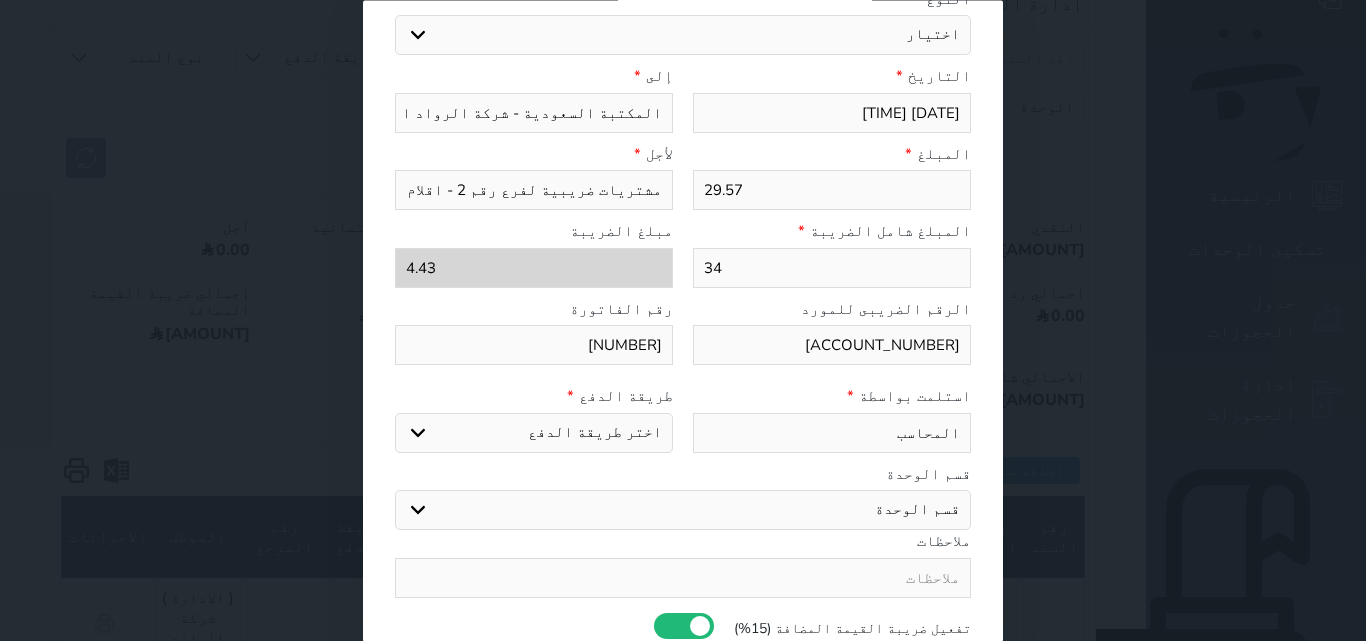 click on "اختر طريقة الدفع   دفع نقدى   تحويل بنكى   مدى   بطاقة ائتمان" at bounding box center (534, 433) 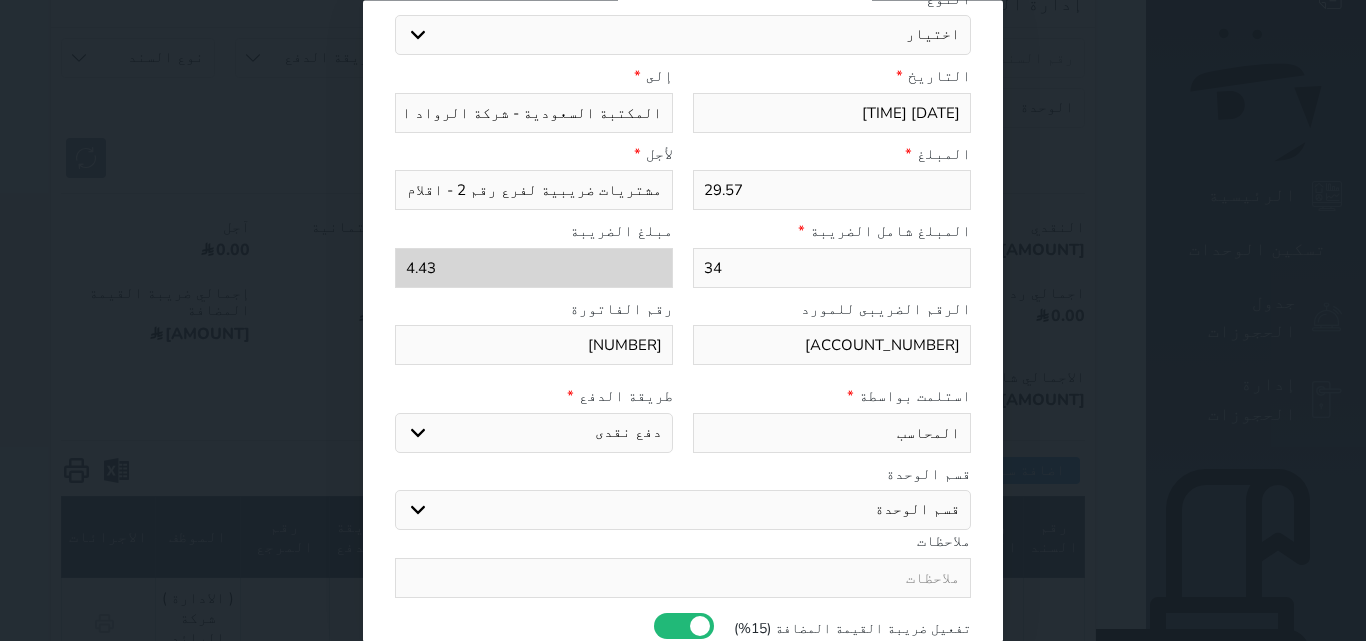 click on "اختر طريقة الدفع   دفع نقدى   تحويل بنكى   مدى   بطاقة ائتمان" at bounding box center (534, 433) 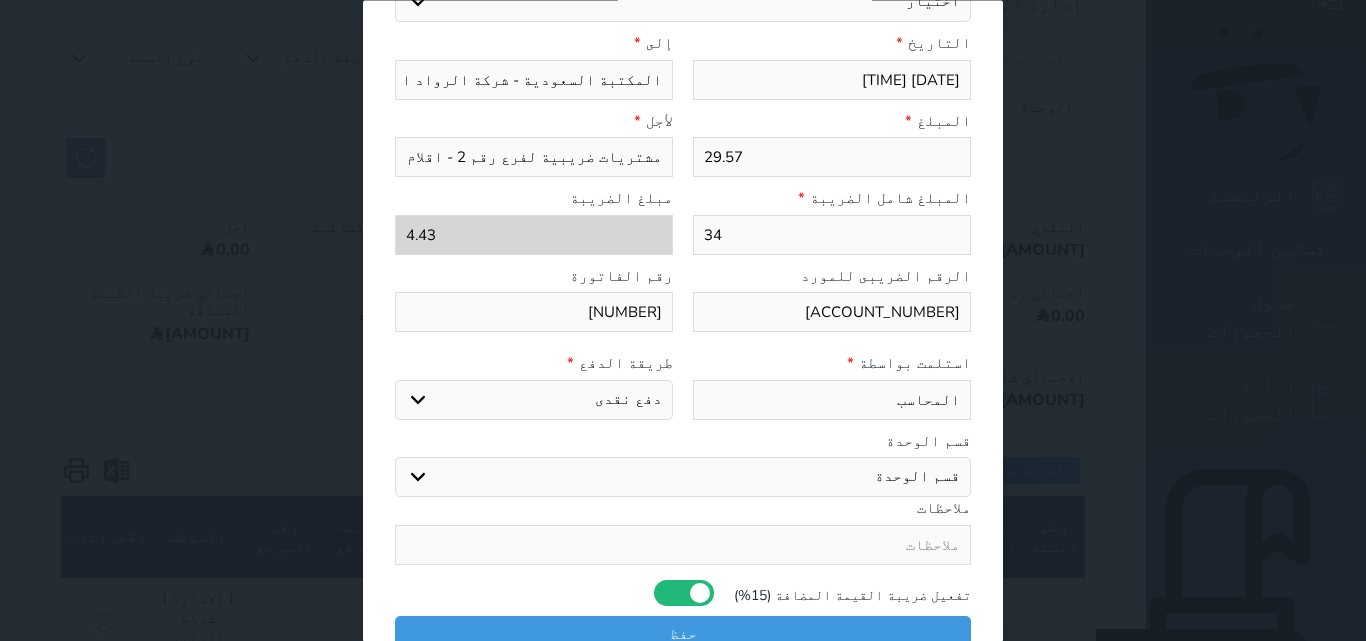 scroll, scrollTop: 149, scrollLeft: 0, axis: vertical 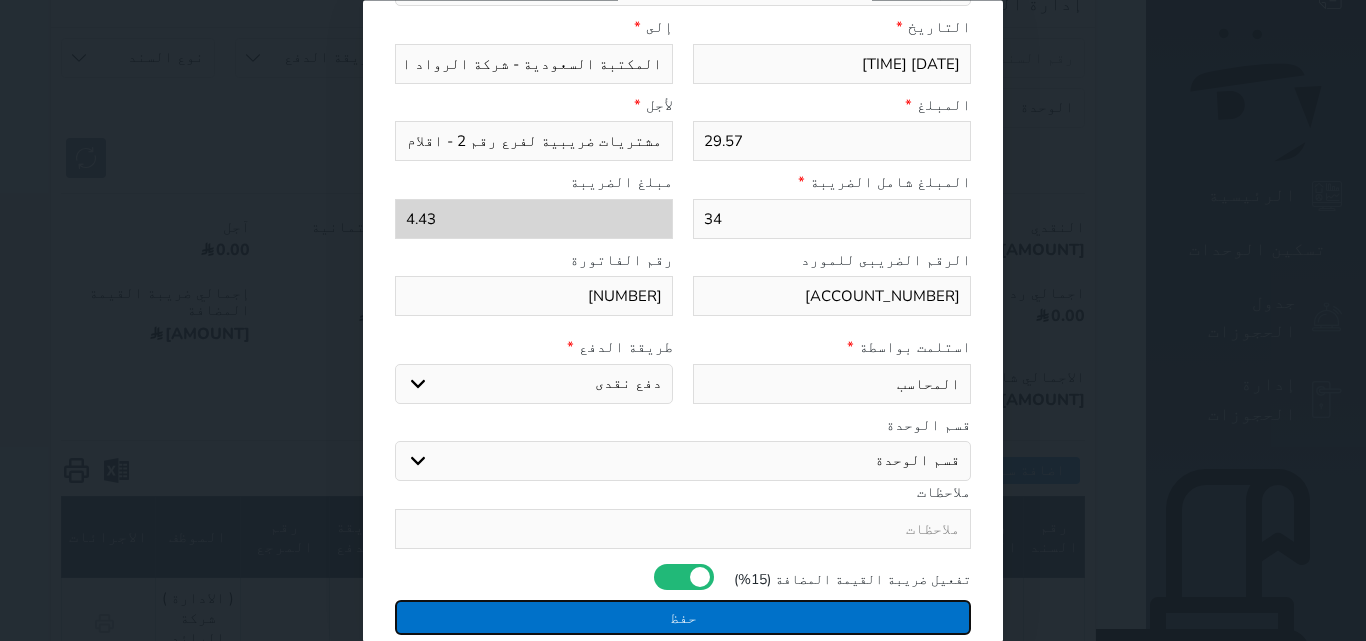 click on "حفظ" at bounding box center [683, 617] 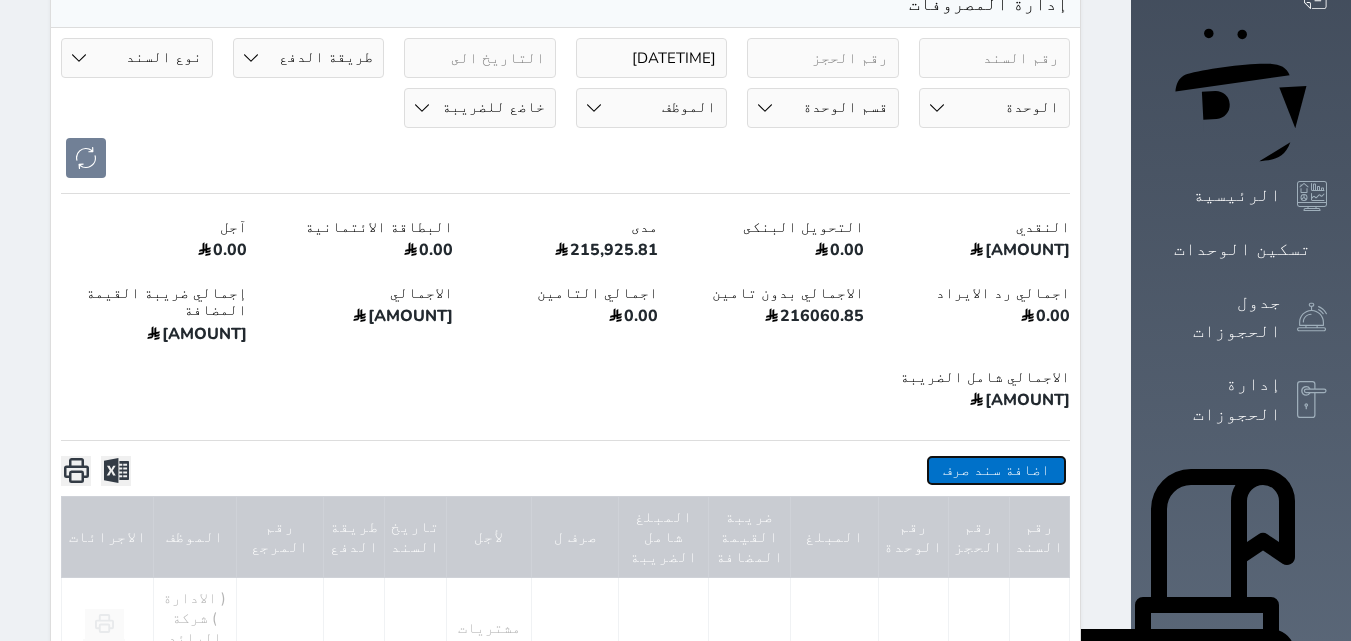 click on "اضافة سند صرف" at bounding box center (996, 470) 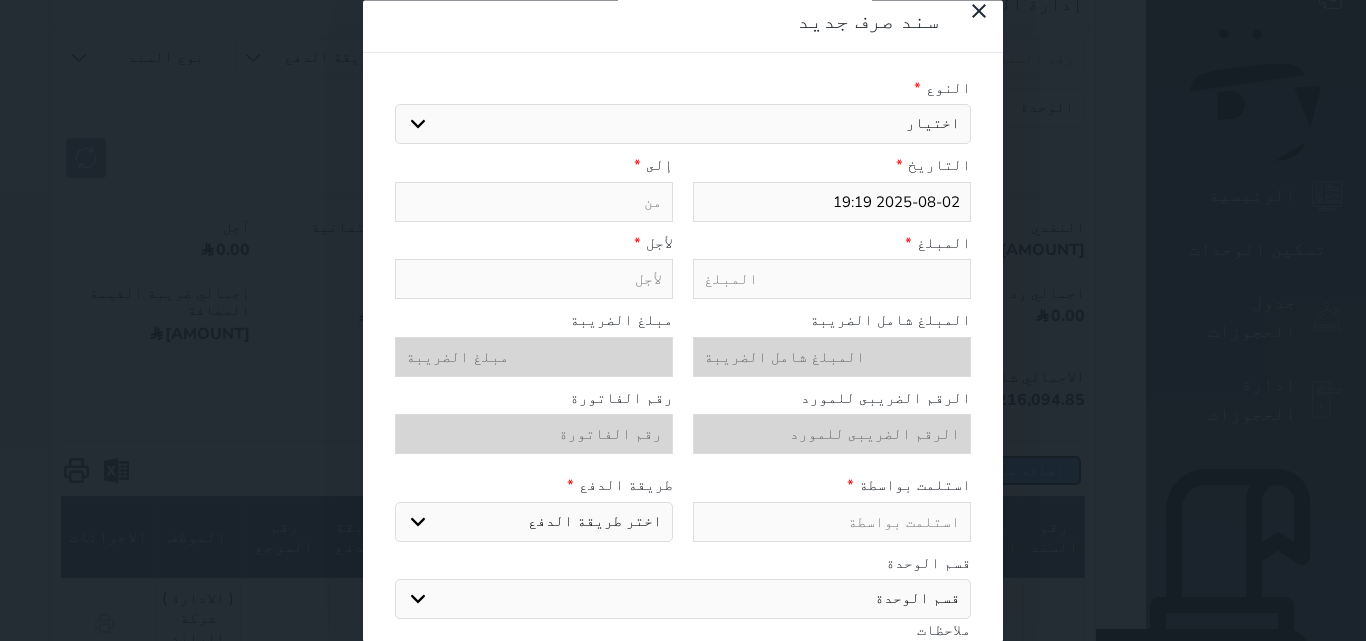 scroll, scrollTop: 0, scrollLeft: 0, axis: both 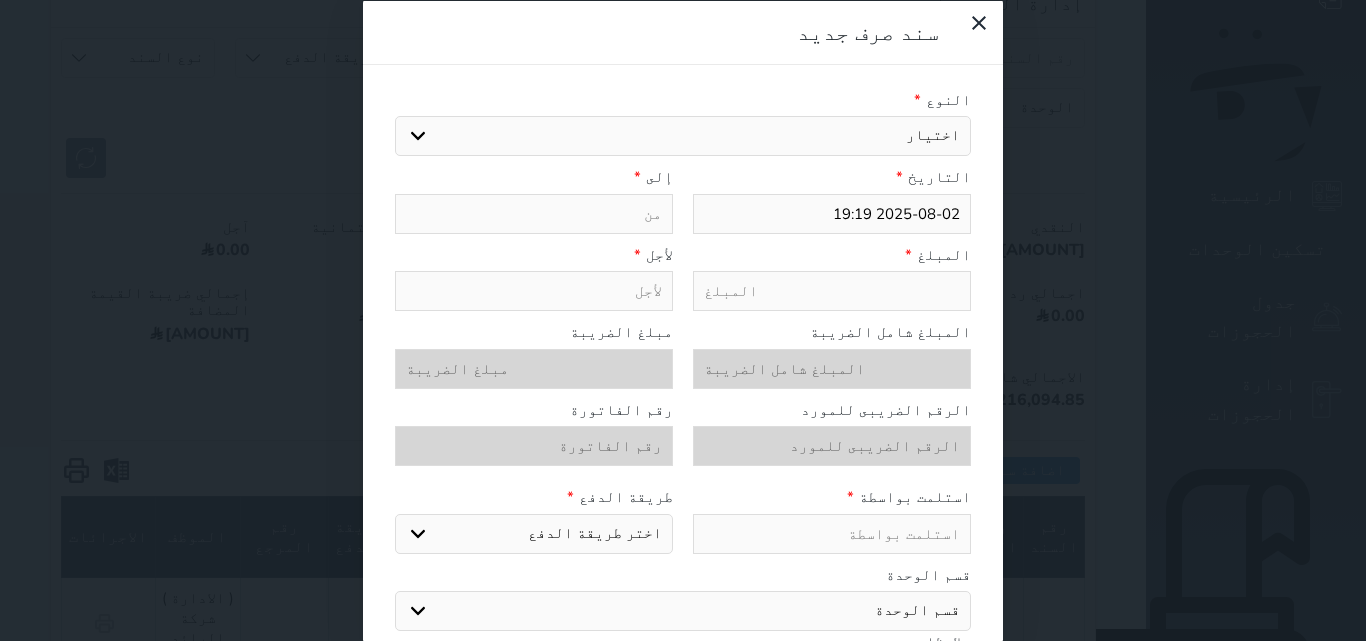 click on "اختيار مرتجع إيجار رواتب صيانة مصروفات عامة تحويل من الصندوق الى الادارة استرجاع تامين استرجاع العربون رواتب الموظفين ( موظفين فرع رقم 2 ) مشتريات ضريبية لفرع رقم 2 مصروفات المياه وشركات المياه للفرع رقم 2 مصروفات النت وشركات الاتصال لفرع رقم 2 الصيانة العامة وشغل يد المعلمين فرع رقم 2 عمولات البنوك والمصاريف البنكية مصروفات حكومية ضرائب حكومية مصروفات الكهرباء وشركات الكهرباء للفرع رقم 2 ايجارات فرع رقم 2" at bounding box center (683, 136) 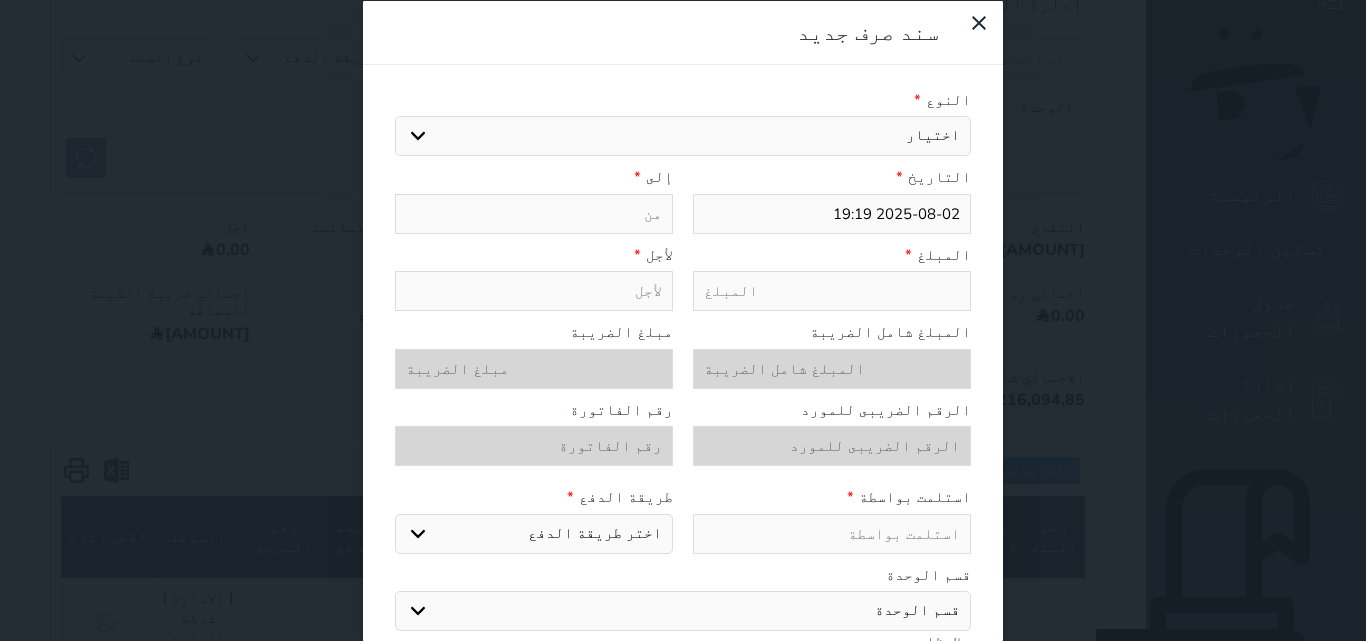 click on "اختيار مرتجع إيجار رواتب صيانة مصروفات عامة تحويل من الصندوق الى الادارة استرجاع تامين استرجاع العربون رواتب الموظفين ( موظفين فرع رقم 2 ) مشتريات ضريبية لفرع رقم 2 مصروفات المياه وشركات المياه للفرع رقم 2 مصروفات النت وشركات الاتصال لفرع رقم 2 الصيانة العامة وشغل يد المعلمين فرع رقم 2 عمولات البنوك والمصاريف البنكية مصروفات حكومية ضرائب حكومية مصروفات الكهرباء وشركات الكهرباء للفرع رقم 2 ايجارات فرع رقم 2" at bounding box center (683, 136) 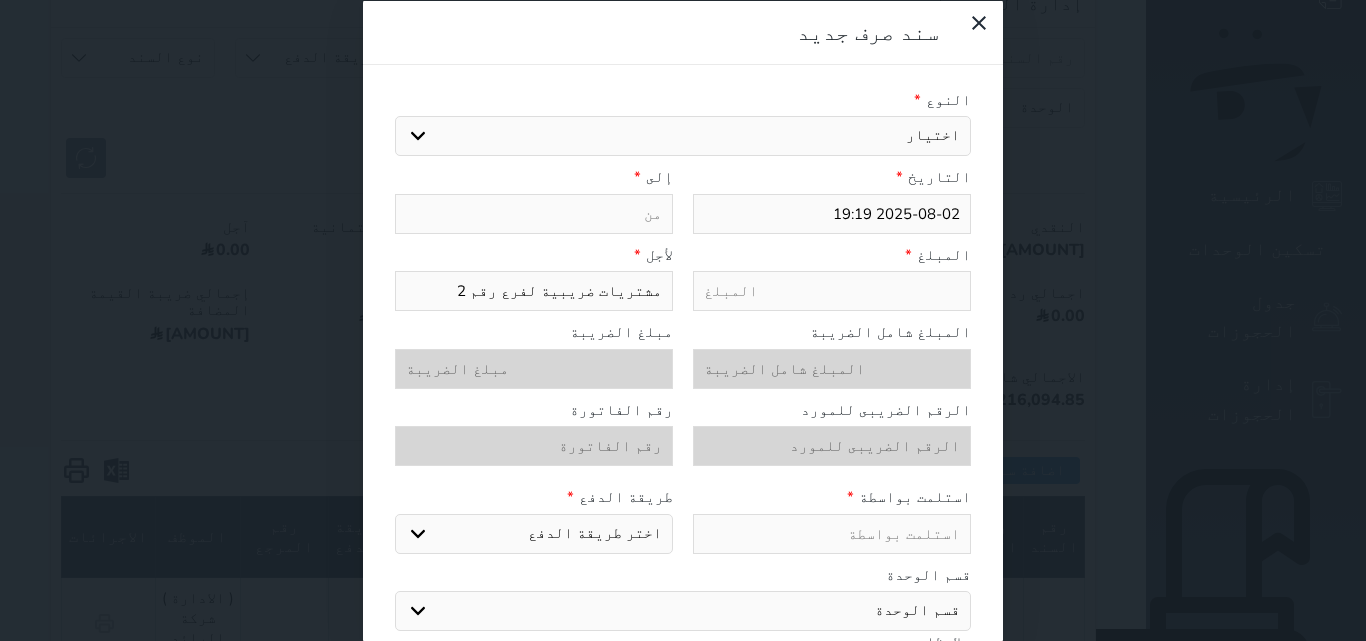 scroll, scrollTop: 149, scrollLeft: 0, axis: vertical 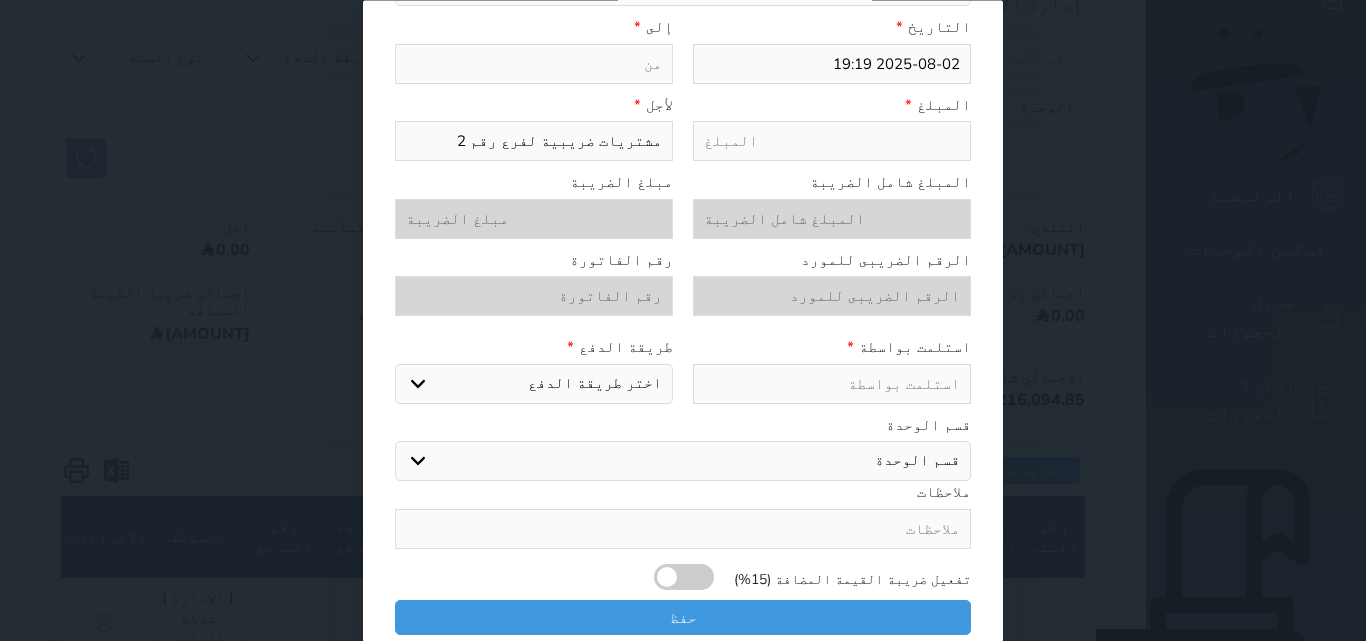 click at bounding box center (686, 577) 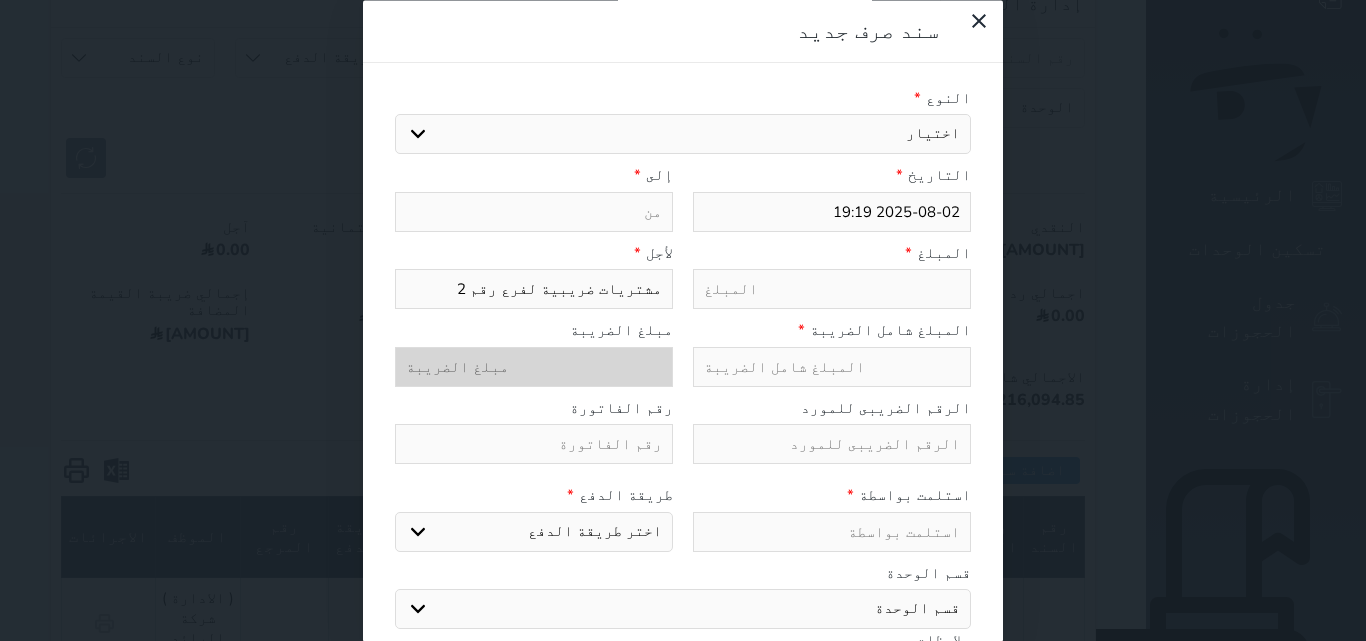 scroll, scrollTop: 0, scrollLeft: 0, axis: both 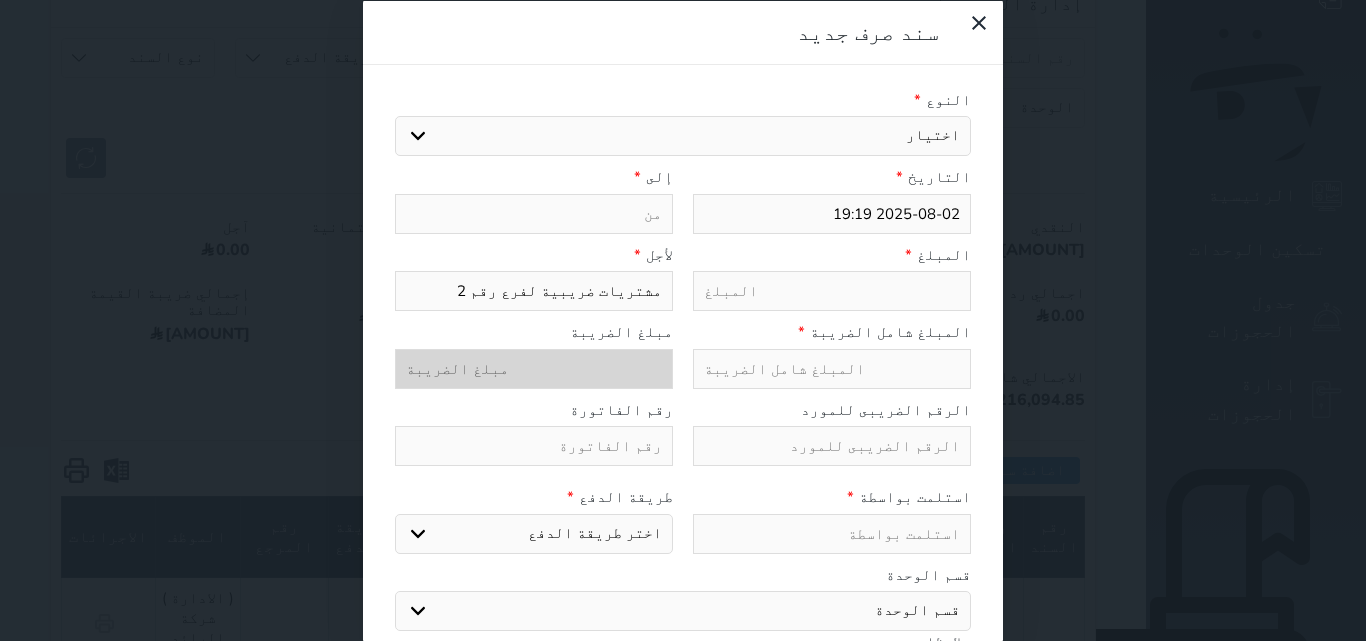 click at bounding box center [534, 213] 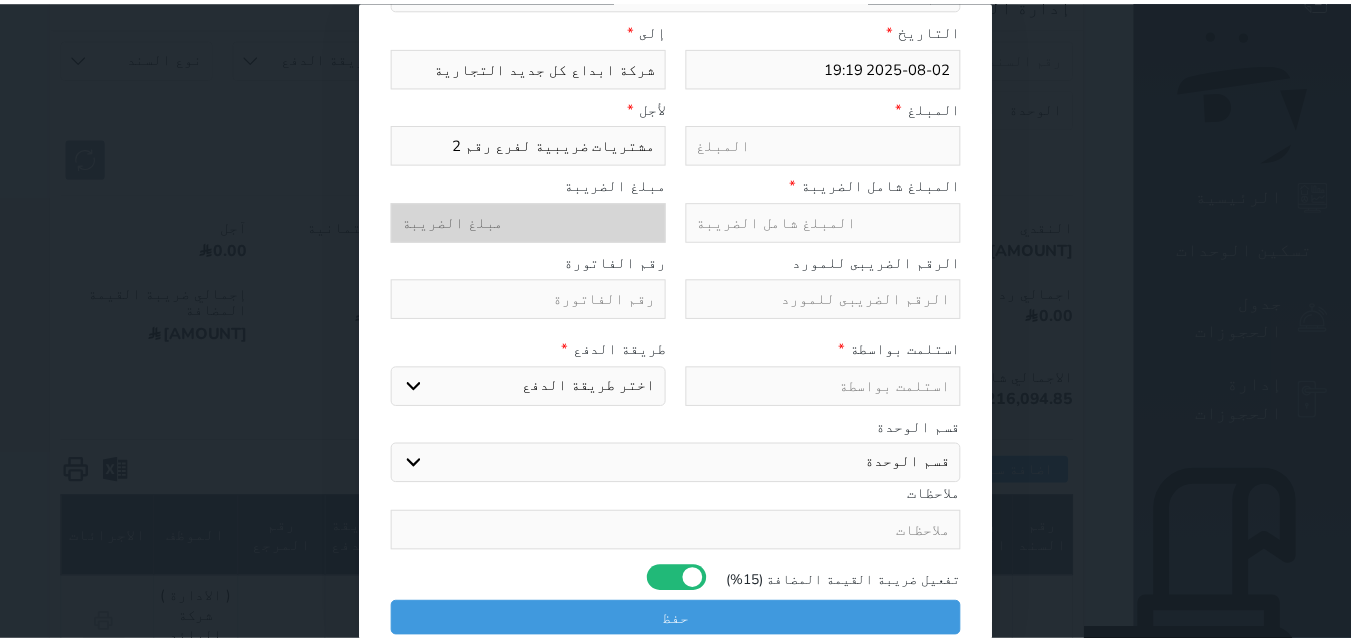 scroll, scrollTop: 149, scrollLeft: 0, axis: vertical 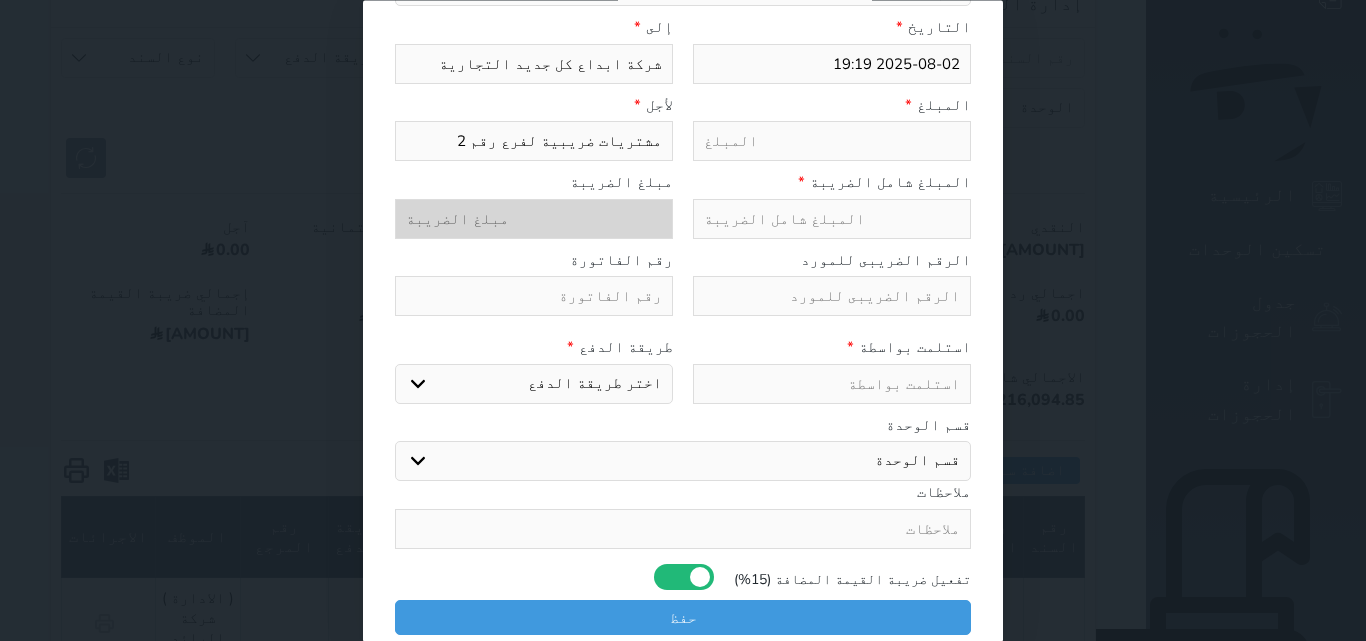 click at bounding box center [832, 219] 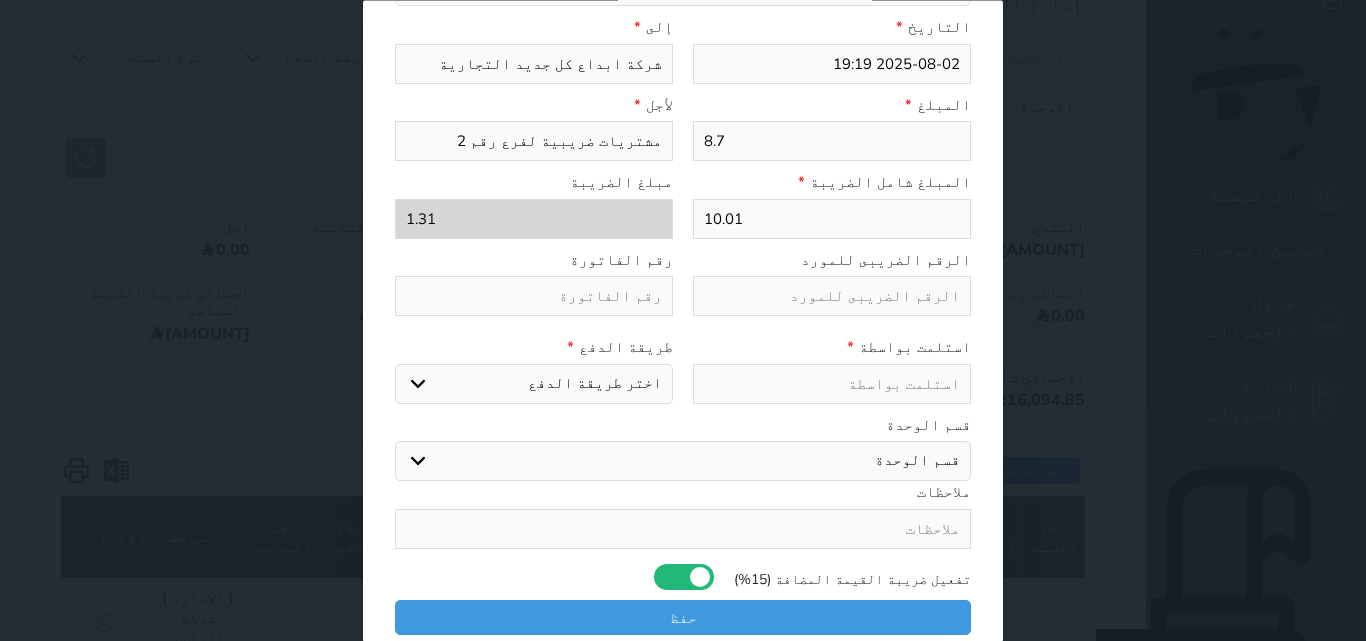 click on "مشتريات ضريبية لفرع رقم 2" at bounding box center [534, 142] 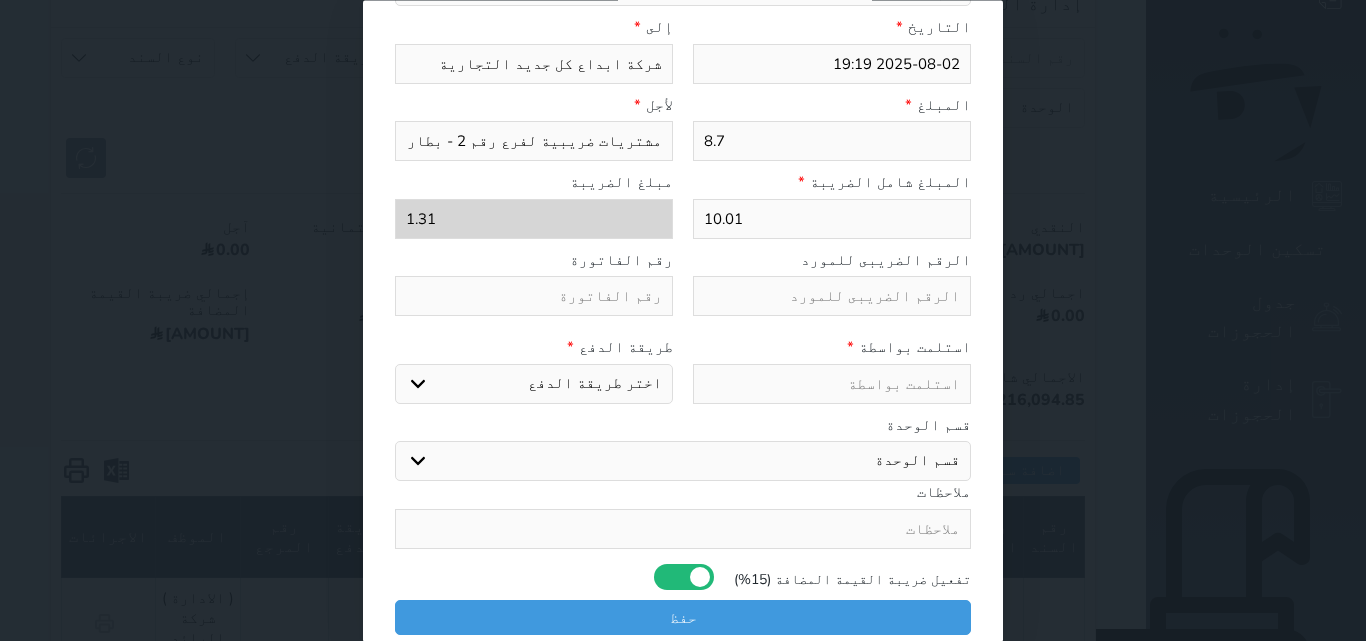 click at bounding box center [534, 297] 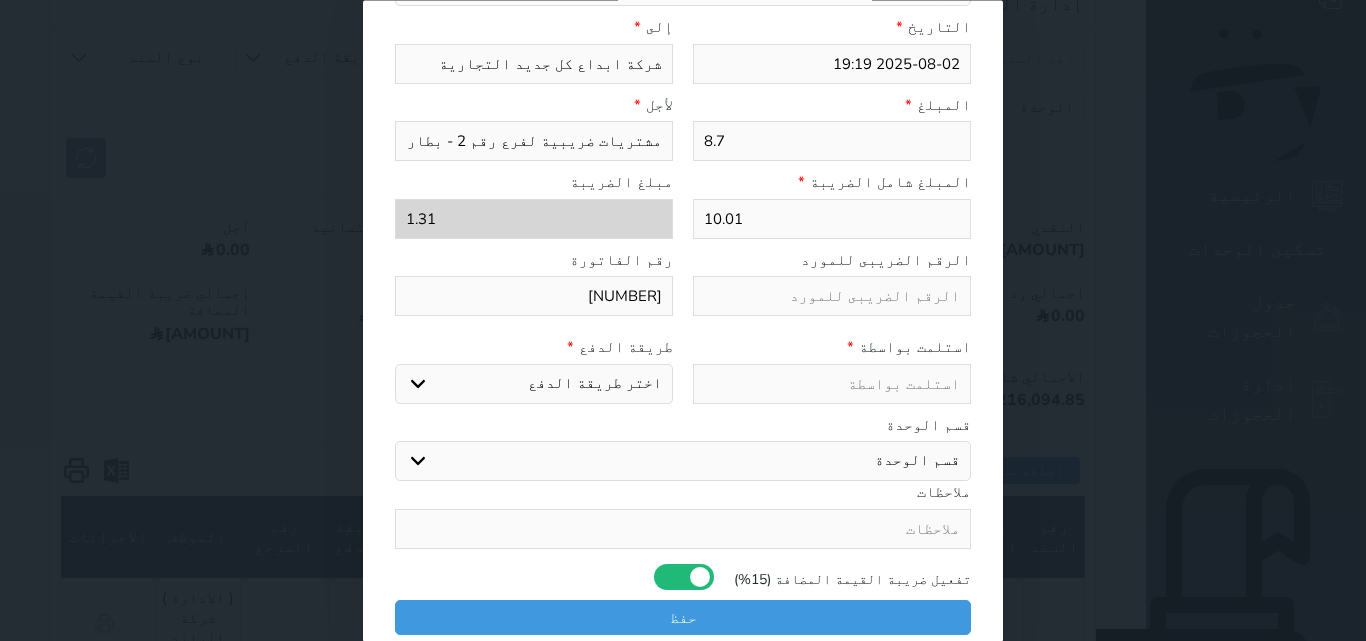 click on "[NUMBER]" at bounding box center [534, 297] 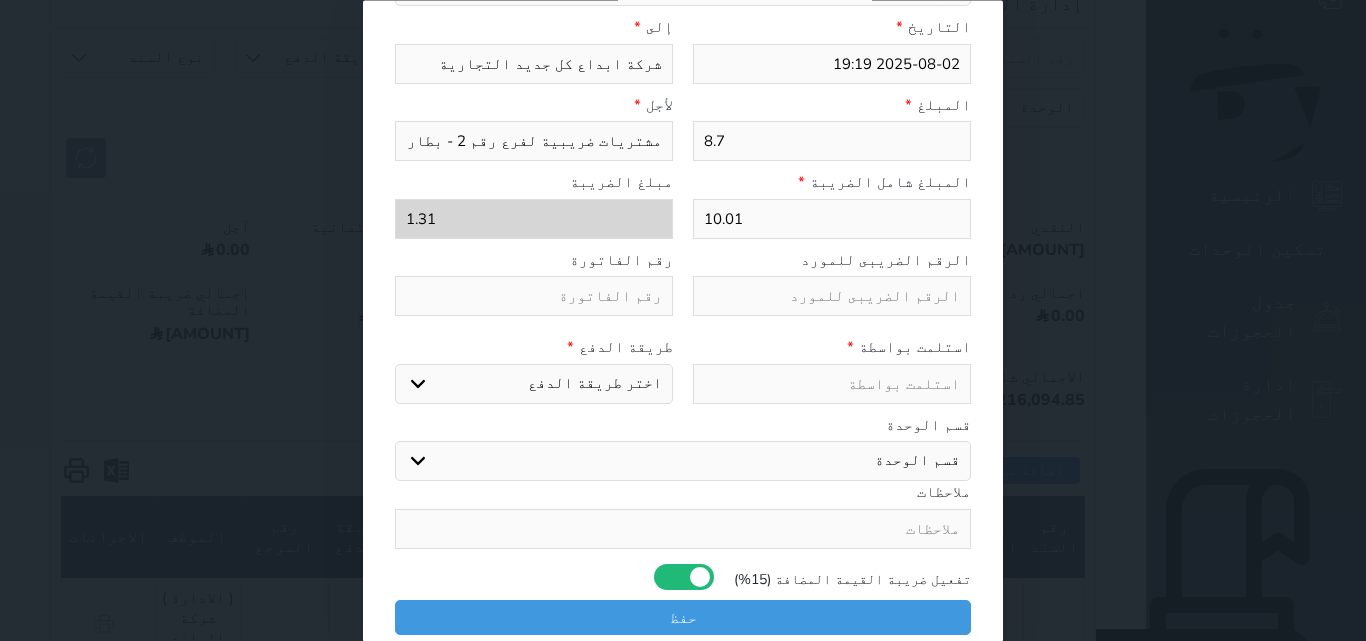 click at bounding box center (832, 297) 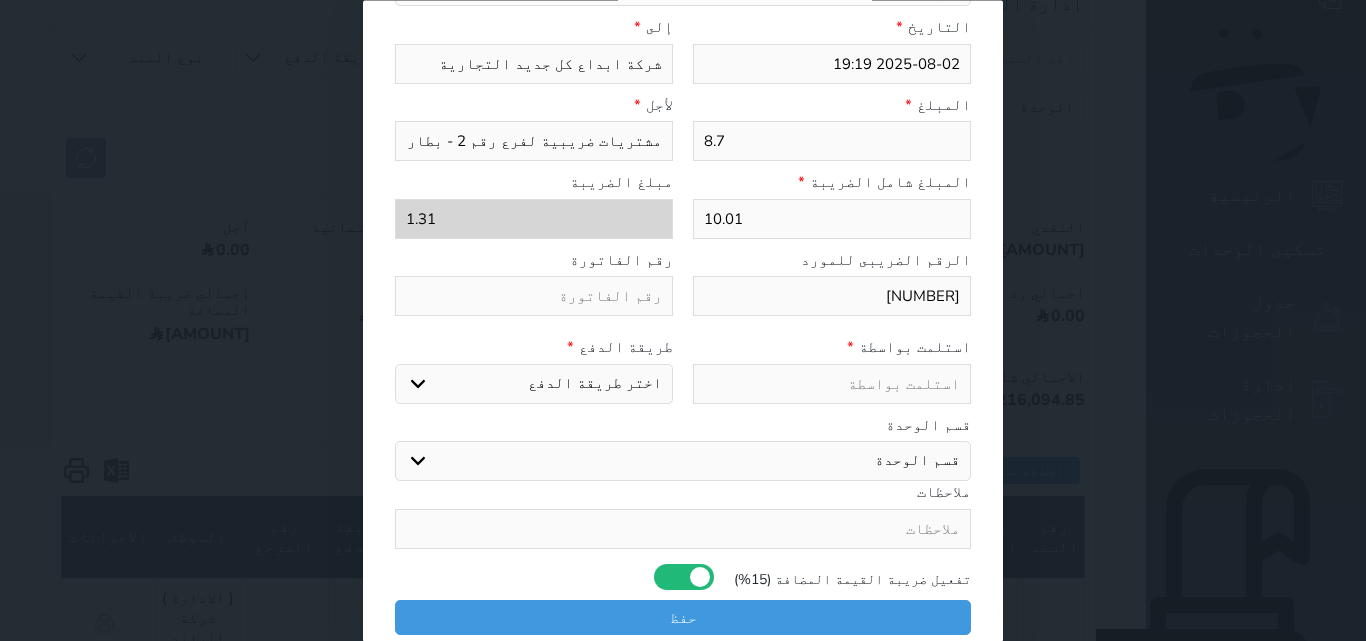 click at bounding box center [534, 297] 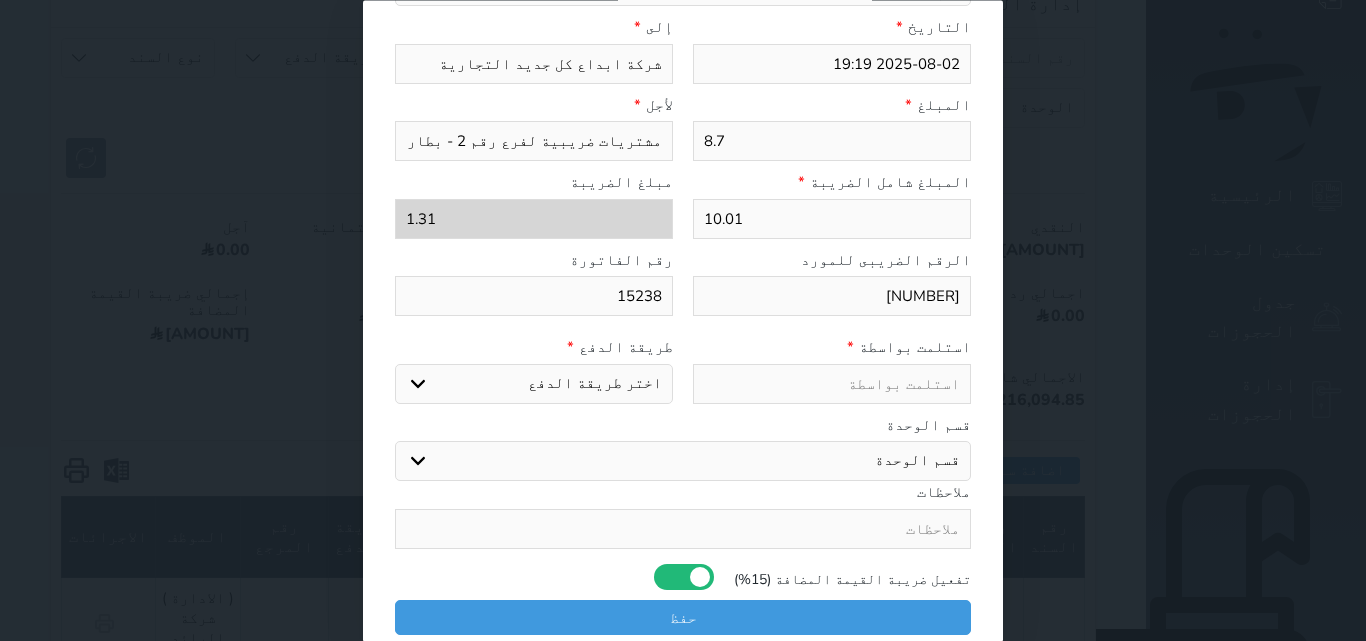 click on "اختر طريقة الدفع   دفع نقدى   تحويل بنكى   مدى   بطاقة ائتمان" at bounding box center [534, 384] 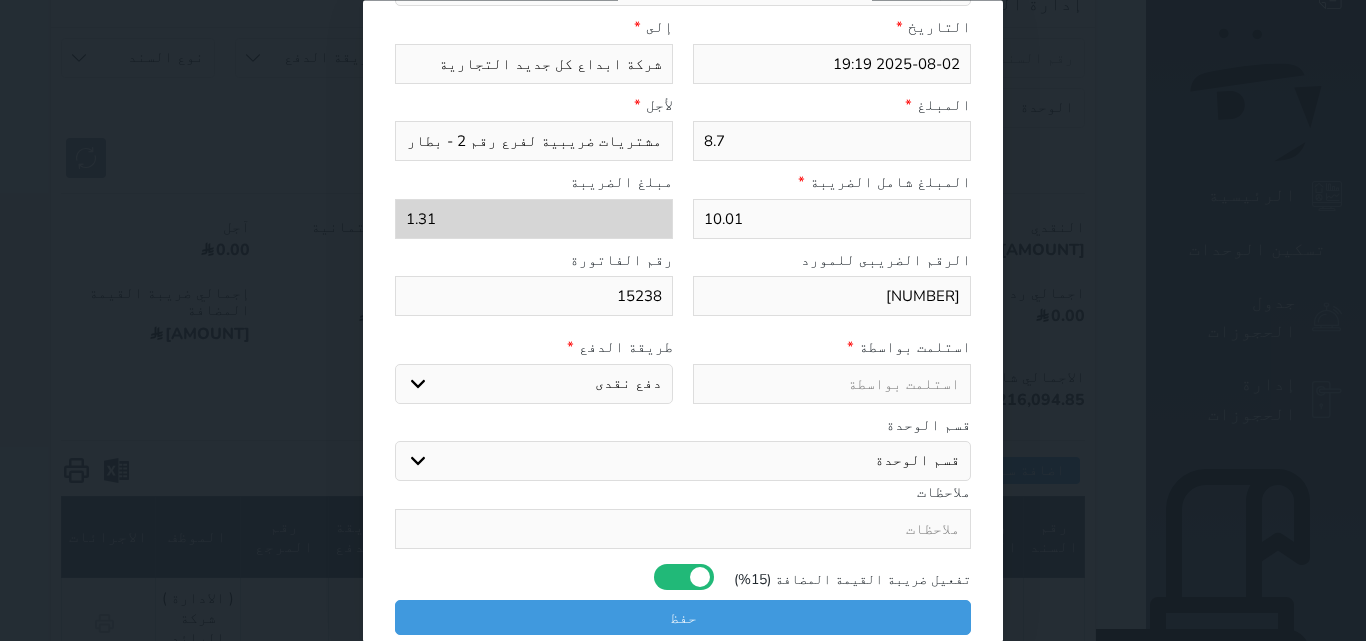 click on "اختر طريقة الدفع   دفع نقدى   تحويل بنكى   مدى   بطاقة ائتمان" at bounding box center [534, 384] 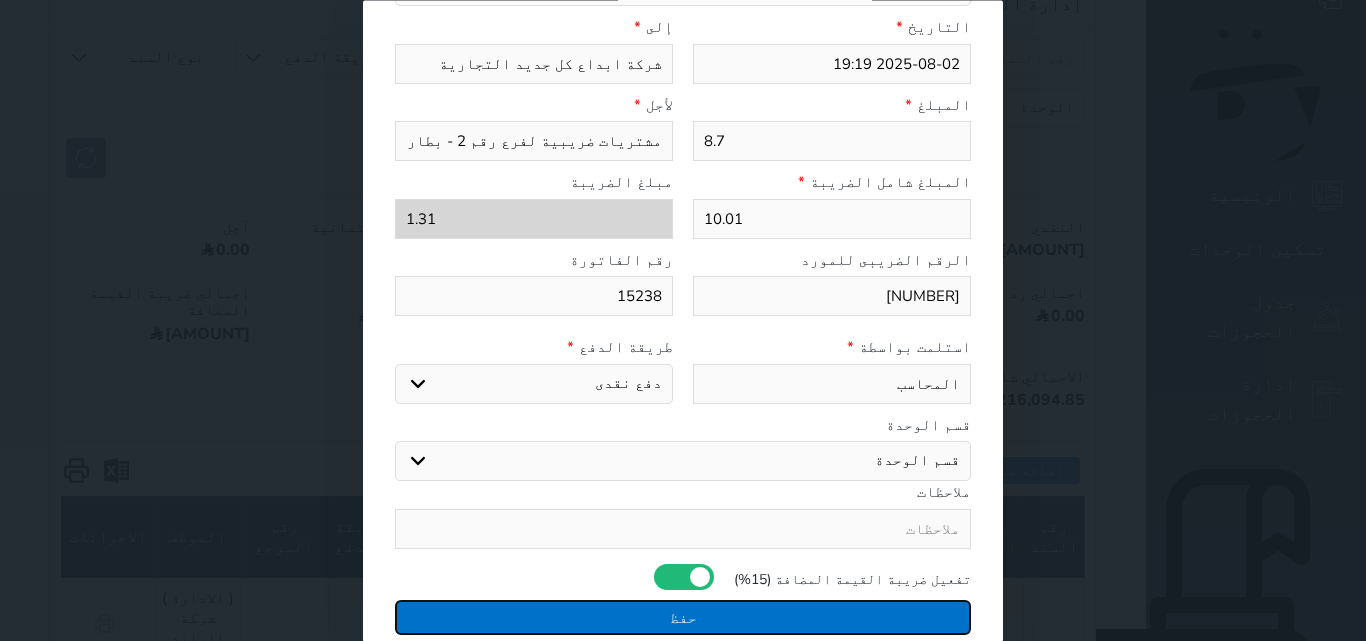 click on "حفظ" at bounding box center [683, 617] 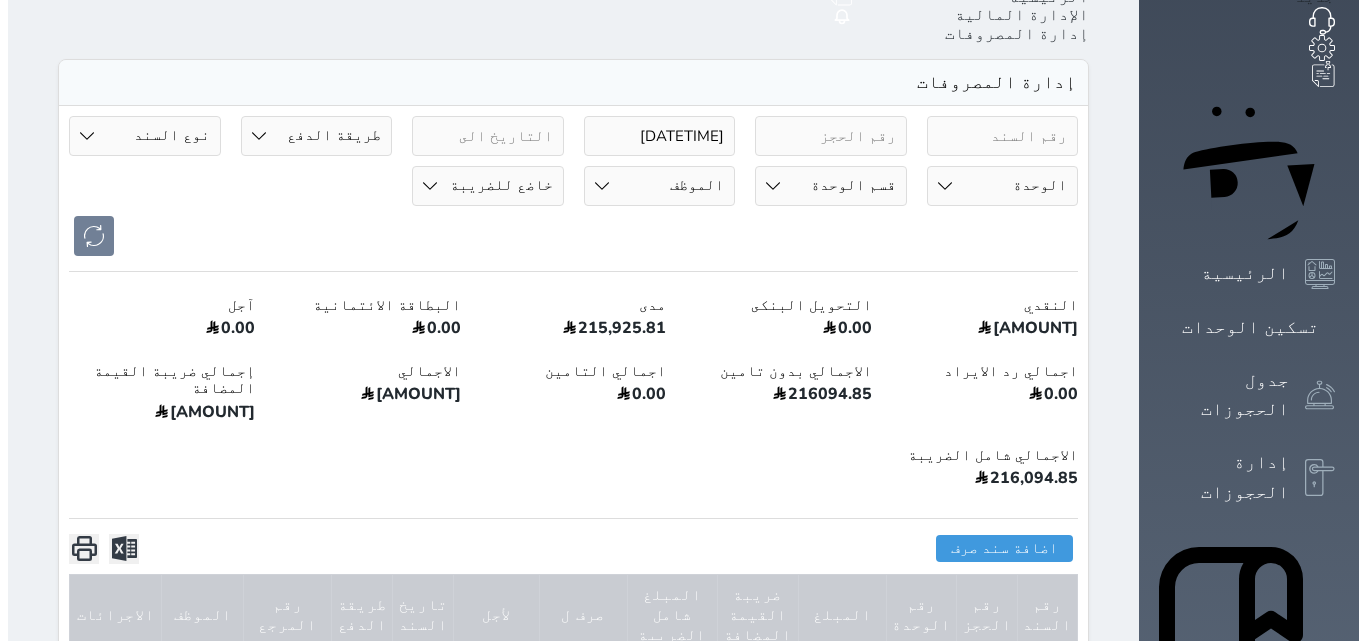 scroll, scrollTop: 100, scrollLeft: 0, axis: vertical 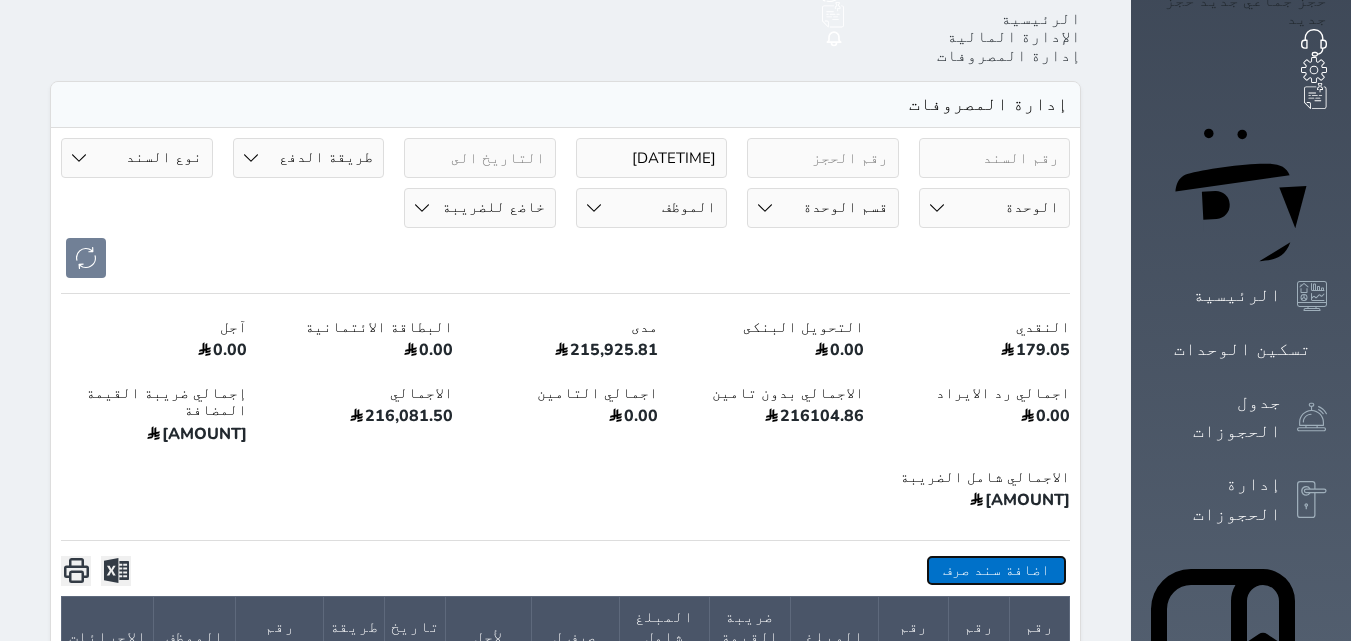 click on "اضافة سند صرف" at bounding box center (996, 570) 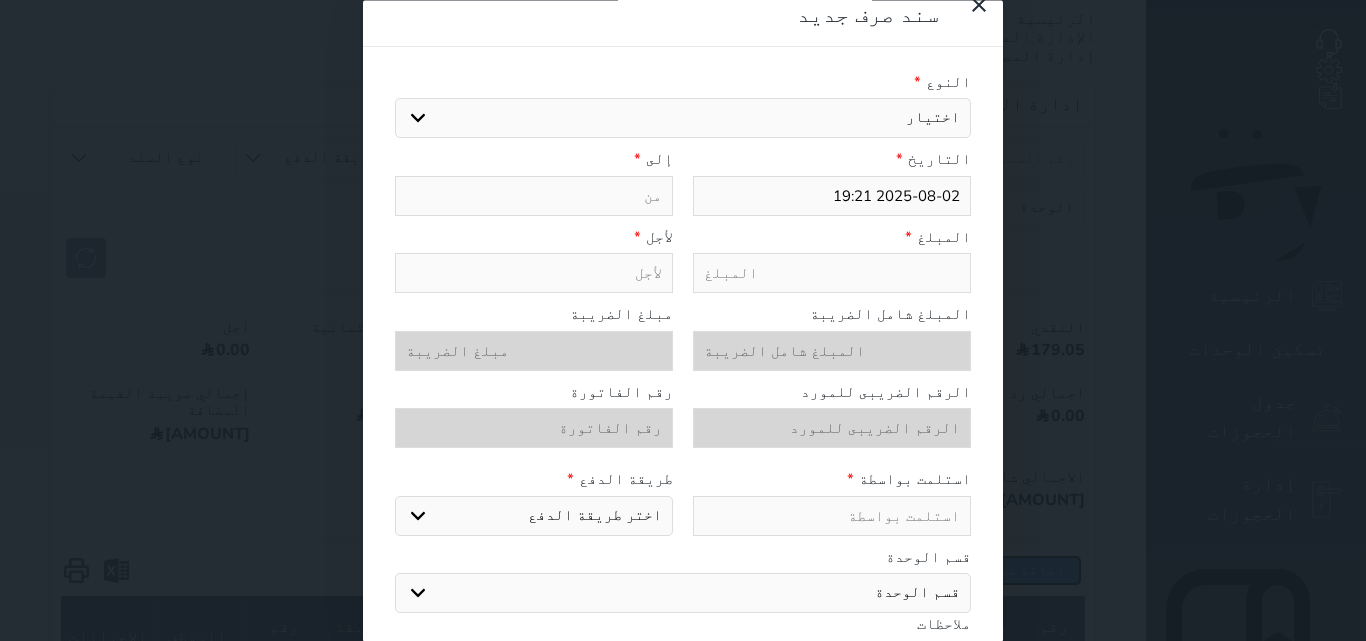 scroll, scrollTop: 0, scrollLeft: 0, axis: both 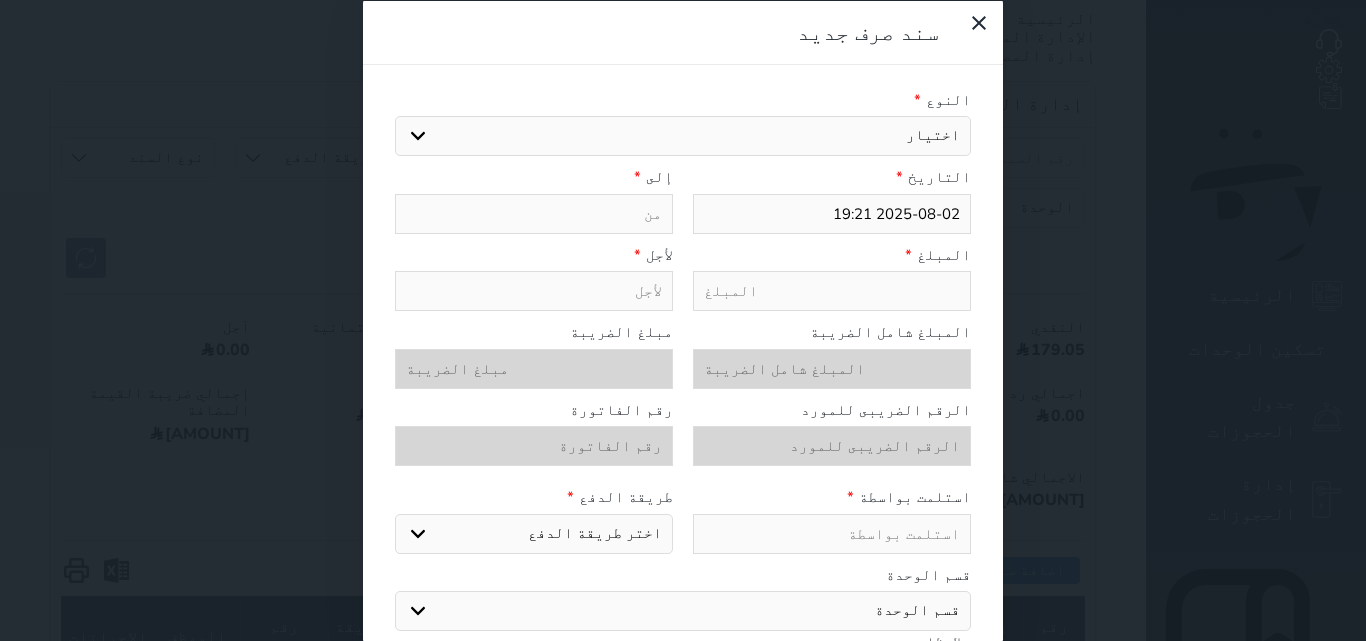 click on "اختيار مرتجع إيجار رواتب صيانة مصروفات عامة تحويل من الصندوق الى الادارة استرجاع تامين استرجاع العربون رواتب الموظفين ( موظفين فرع رقم 2 ) مشتريات ضريبية لفرع رقم 2 مصروفات المياه وشركات المياه للفرع رقم 2 مصروفات النت وشركات الاتصال لفرع رقم 2 الصيانة العامة وشغل يد المعلمين فرع رقم 2 عمولات البنوك والمصاريف البنكية مصروفات حكومية ضرائب حكومية مصروفات الكهرباء وشركات الكهرباء للفرع رقم 2 ايجارات فرع رقم 2" at bounding box center [683, 136] 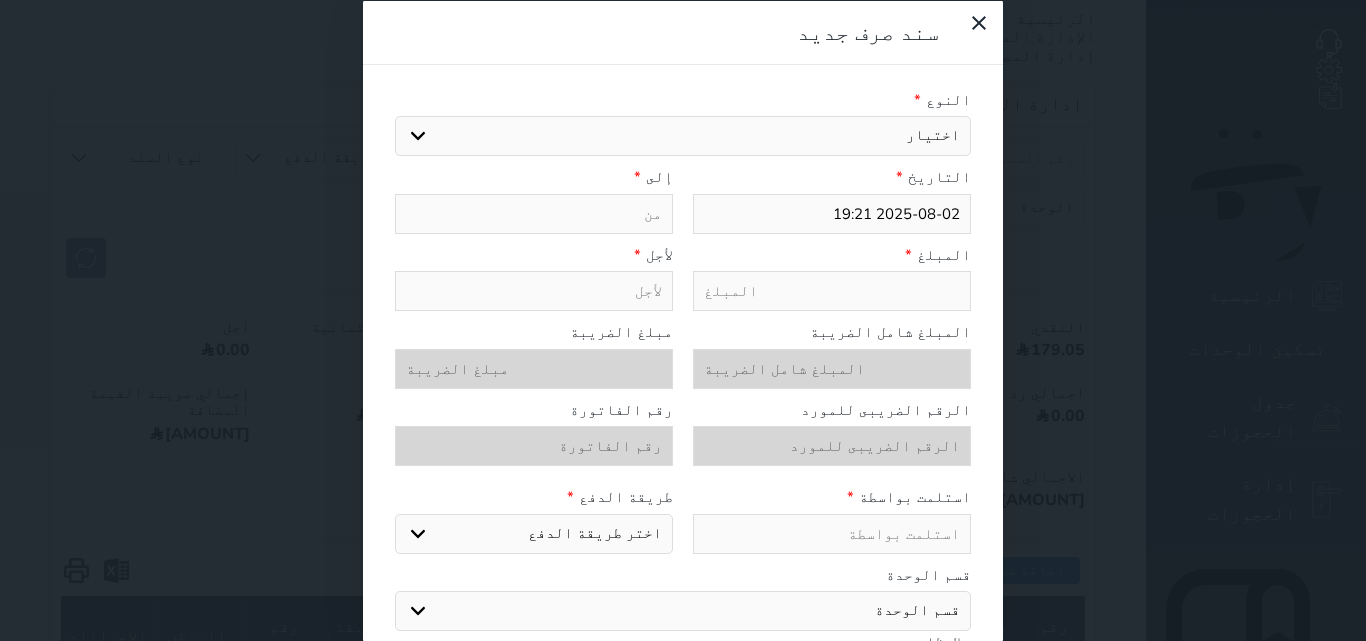 click on "اختيار مرتجع إيجار رواتب صيانة مصروفات عامة تحويل من الصندوق الى الادارة استرجاع تامين استرجاع العربون رواتب الموظفين ( موظفين فرع رقم 2 ) مشتريات ضريبية لفرع رقم 2 مصروفات المياه وشركات المياه للفرع رقم 2 مصروفات النت وشركات الاتصال لفرع رقم 2 الصيانة العامة وشغل يد المعلمين فرع رقم 2 عمولات البنوك والمصاريف البنكية مصروفات حكومية ضرائب حكومية مصروفات الكهرباء وشركات الكهرباء للفرع رقم 2 ايجارات فرع رقم 2" at bounding box center [683, 136] 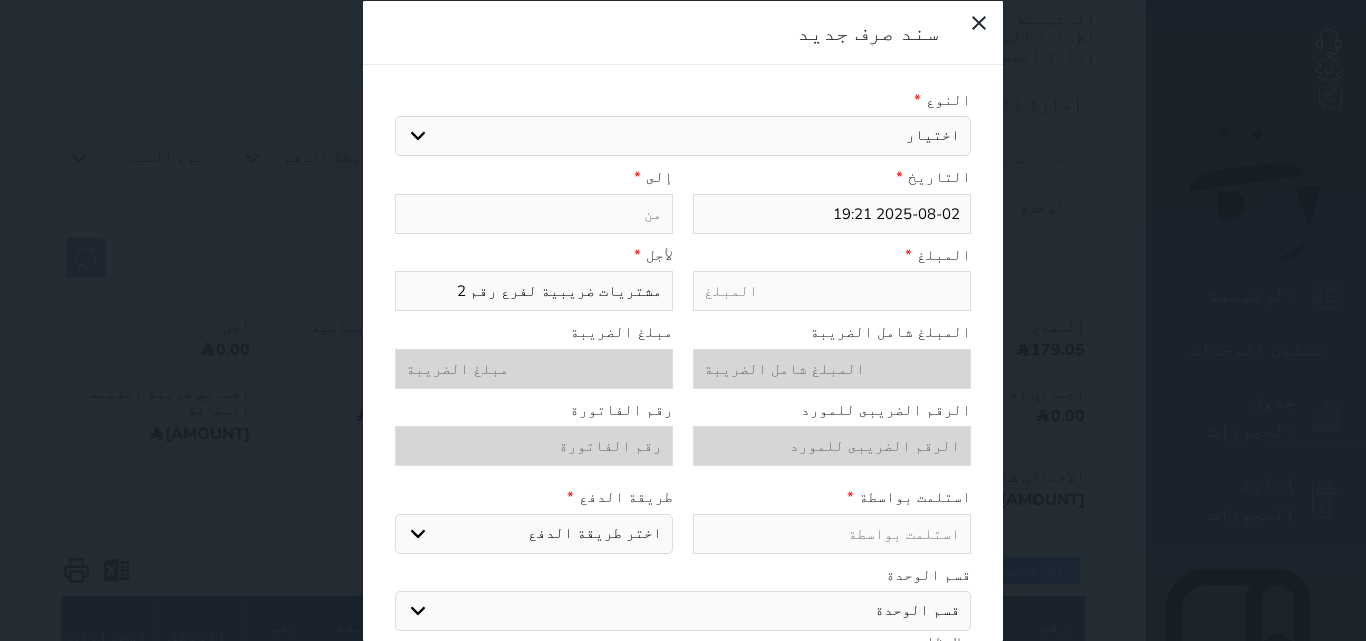 click at bounding box center [534, 213] 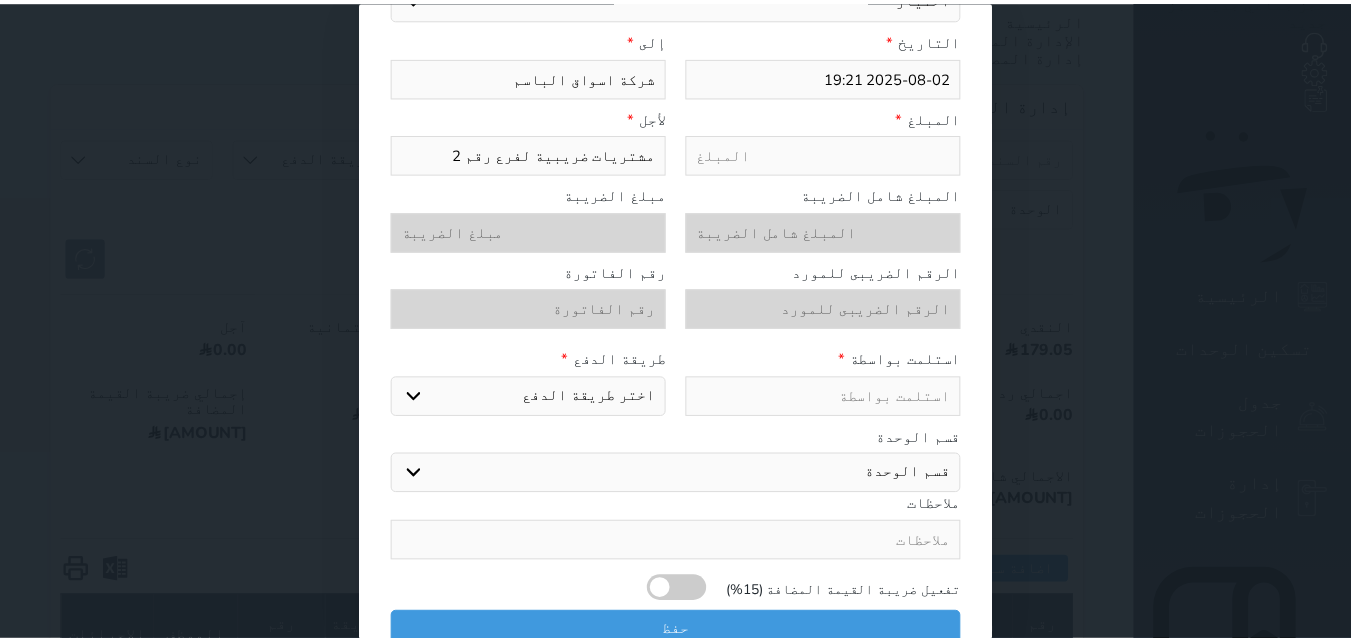 scroll, scrollTop: 149, scrollLeft: 0, axis: vertical 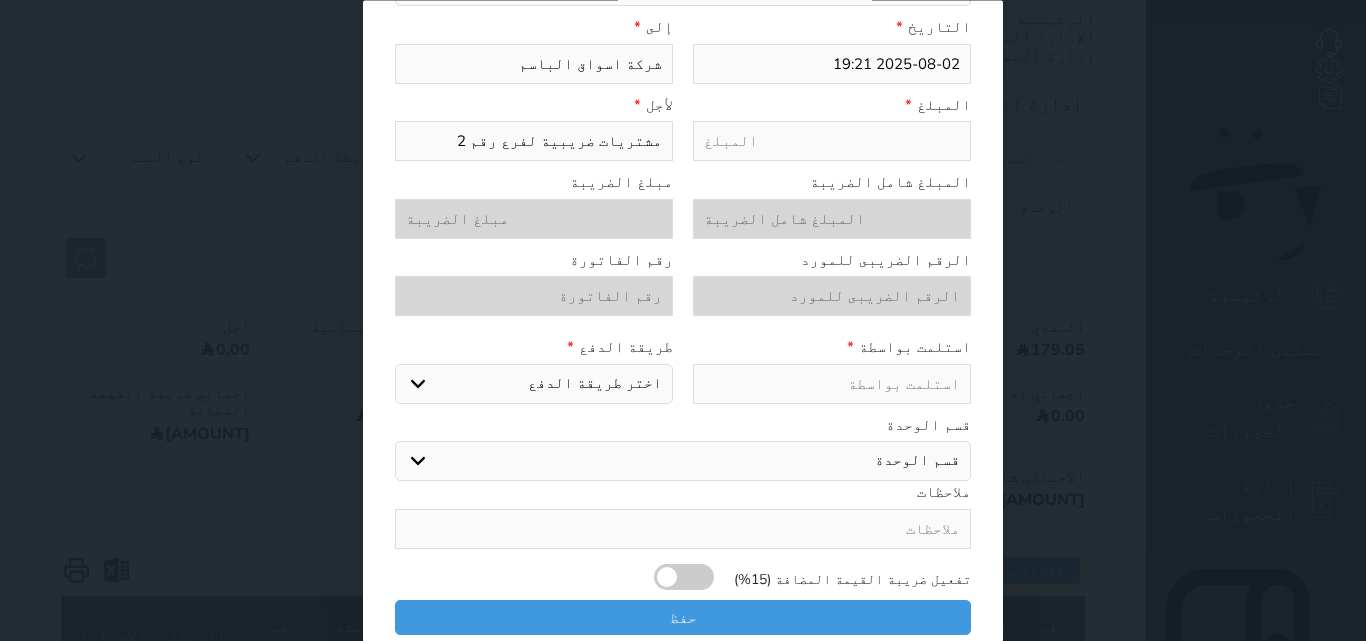 click at bounding box center (686, 577) 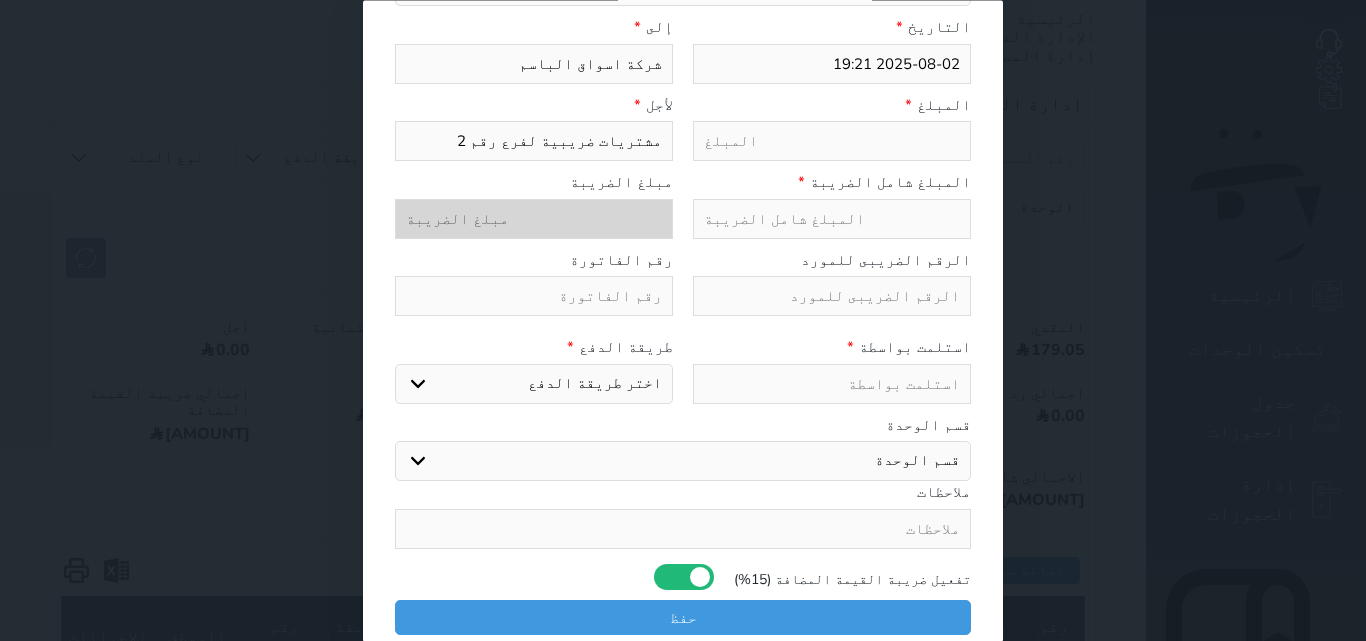 click at bounding box center [832, 219] 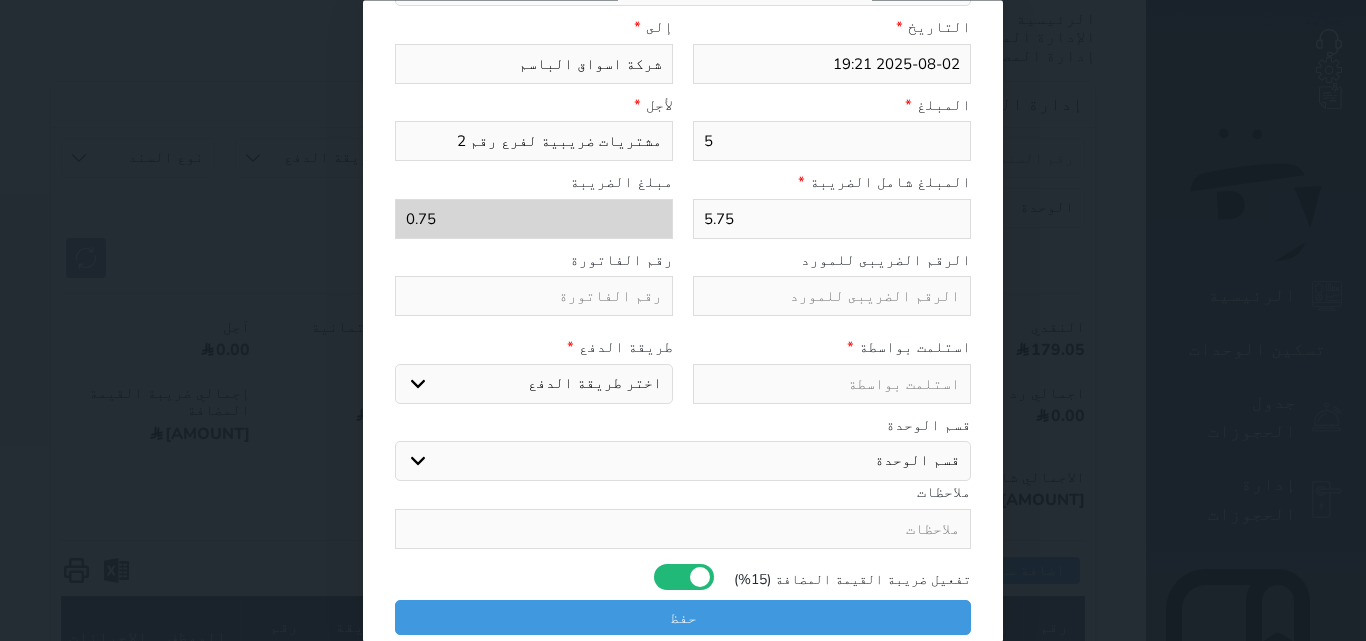 click on "مشتريات ضريبية لفرع رقم 2" at bounding box center (534, 142) 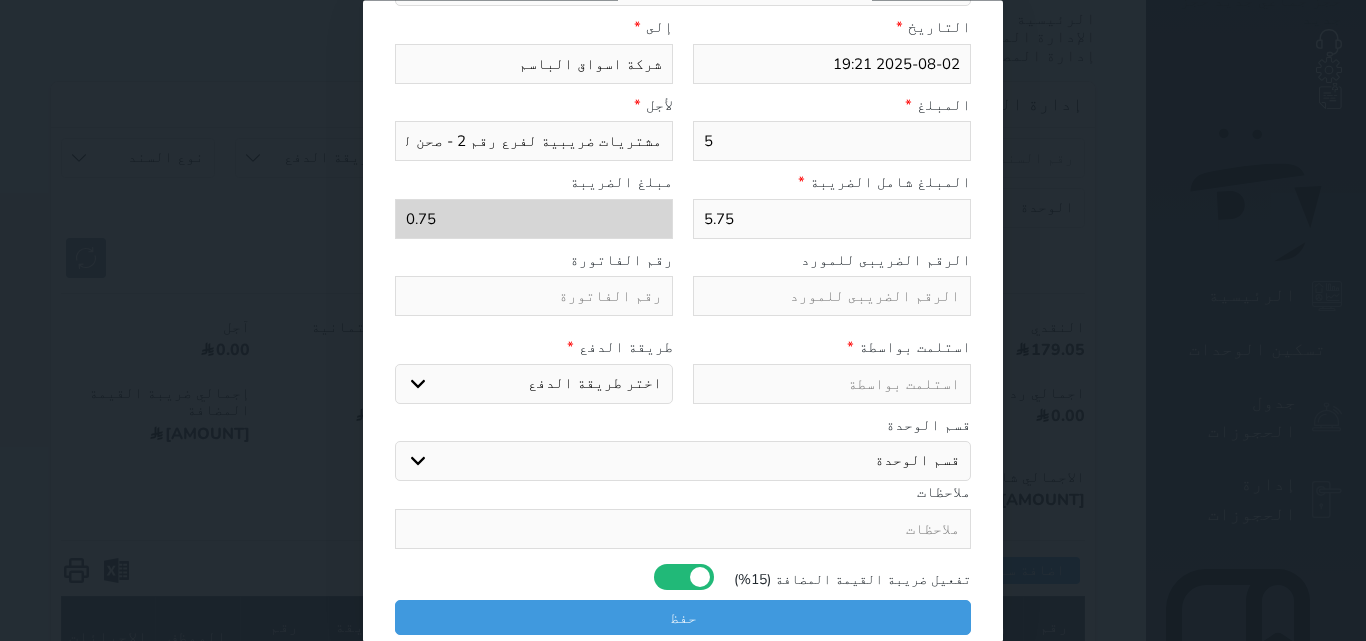 click at bounding box center [534, 297] 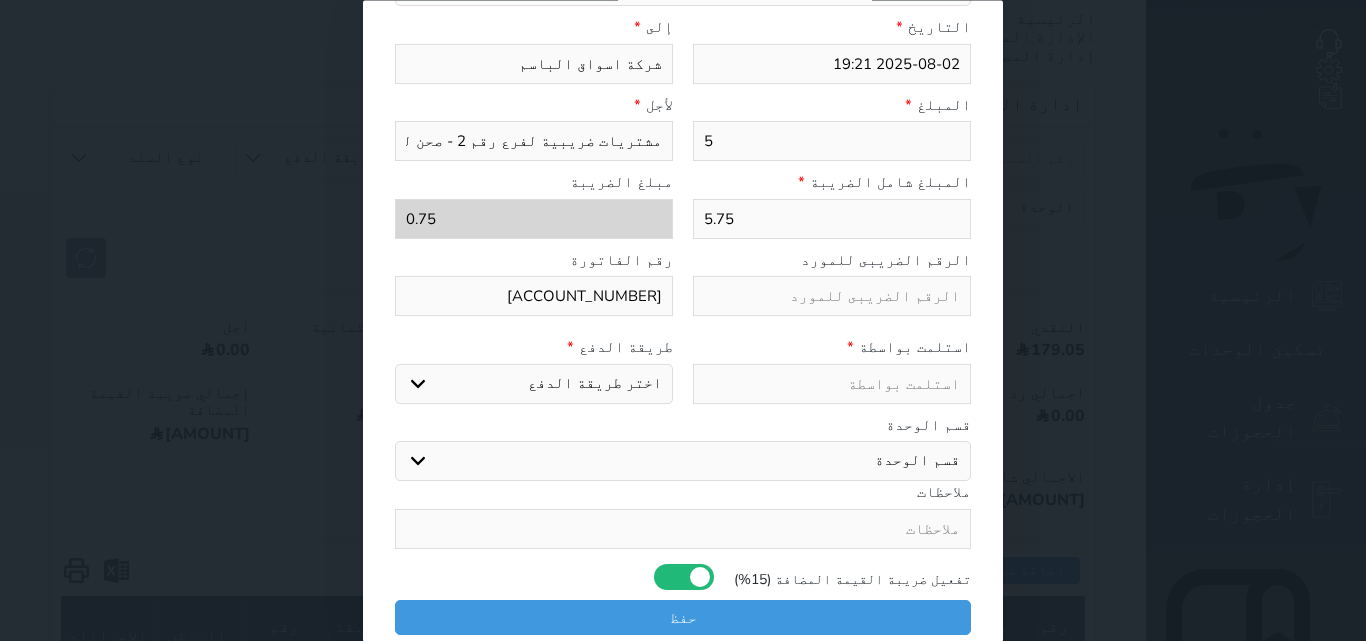 click on "الرقم الضريبى للمورد     رقم الفاتورة   [NUMBER]" at bounding box center [683, 288] 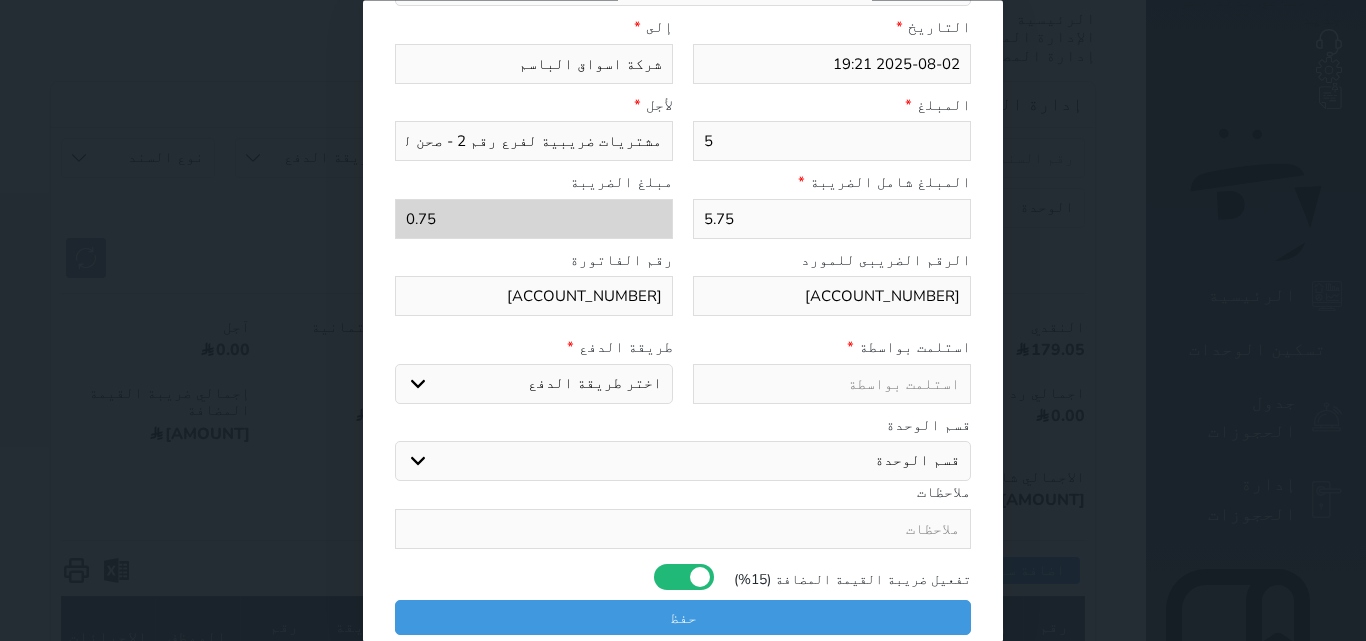 click at bounding box center [832, 384] 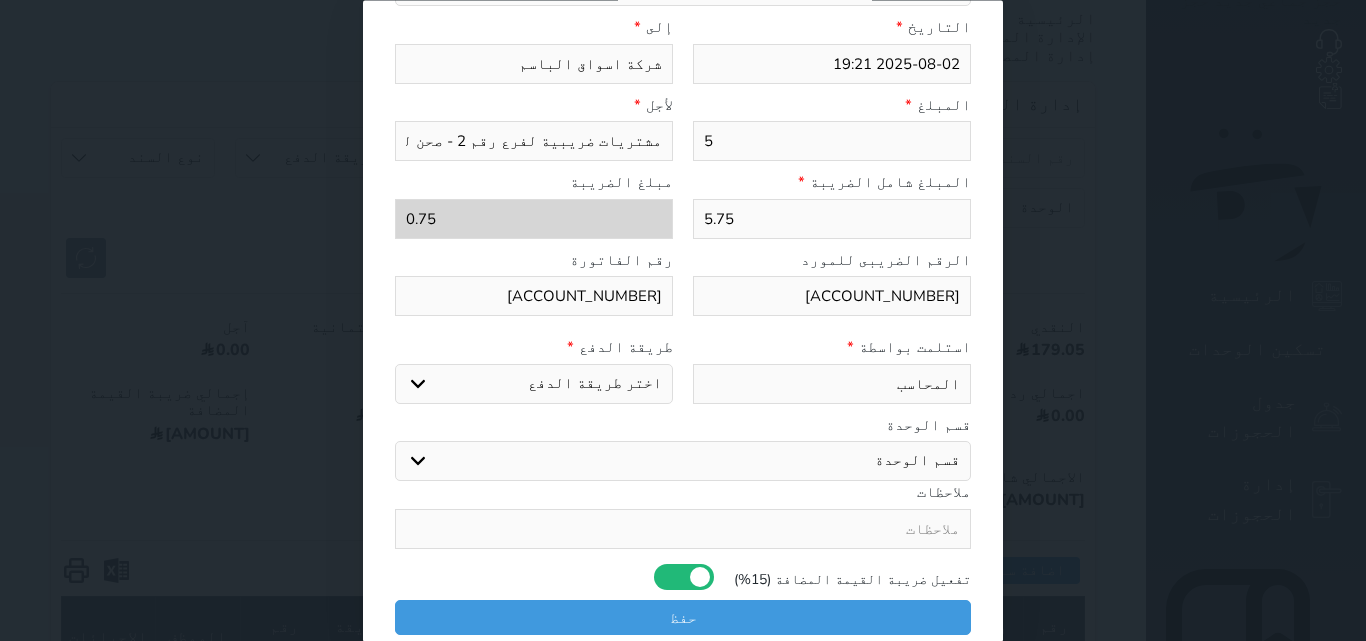 click on "اختر طريقة الدفع   دفع نقدى   تحويل بنكى   مدى   بطاقة ائتمان" at bounding box center (534, 384) 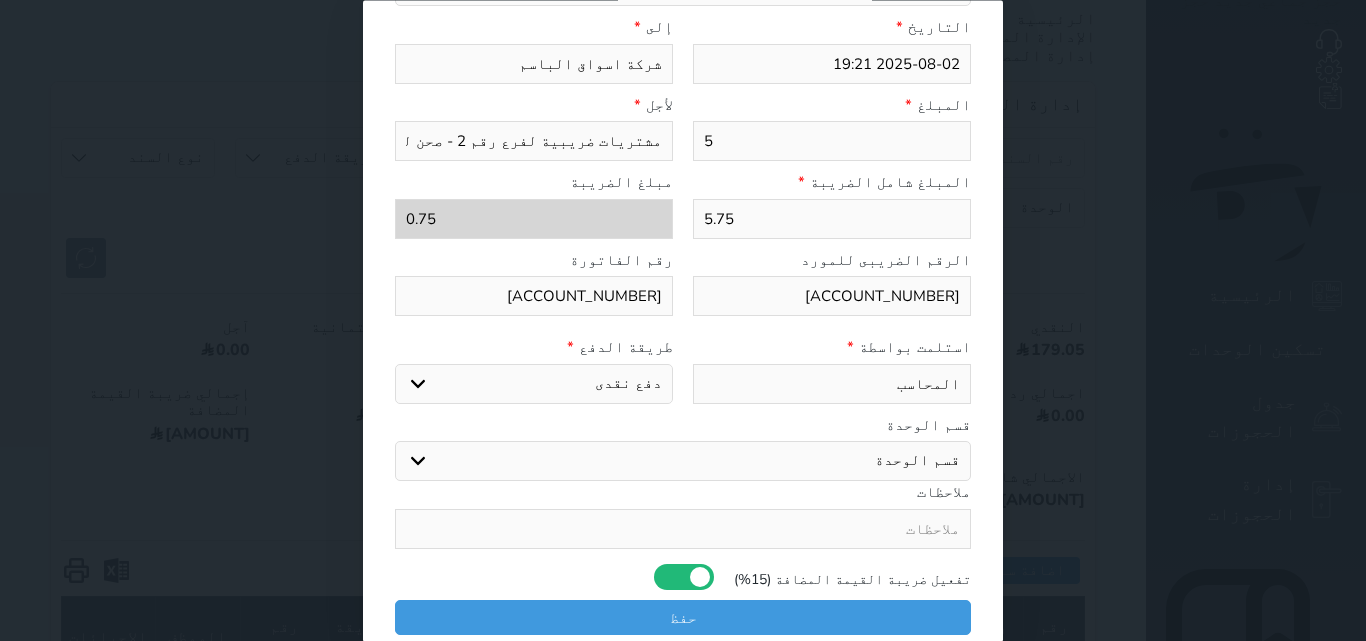 click on "اختر طريقة الدفع   دفع نقدى   تحويل بنكى   مدى   بطاقة ائتمان" at bounding box center (534, 384) 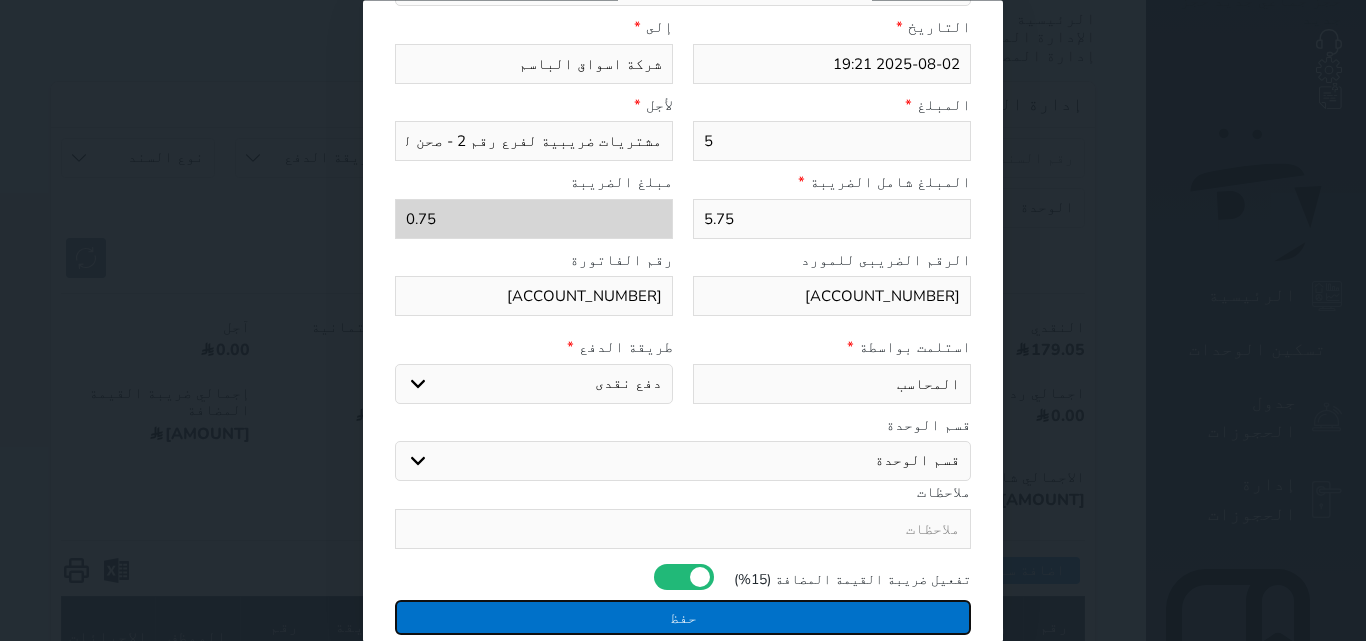 click on "حفظ" at bounding box center [683, 617] 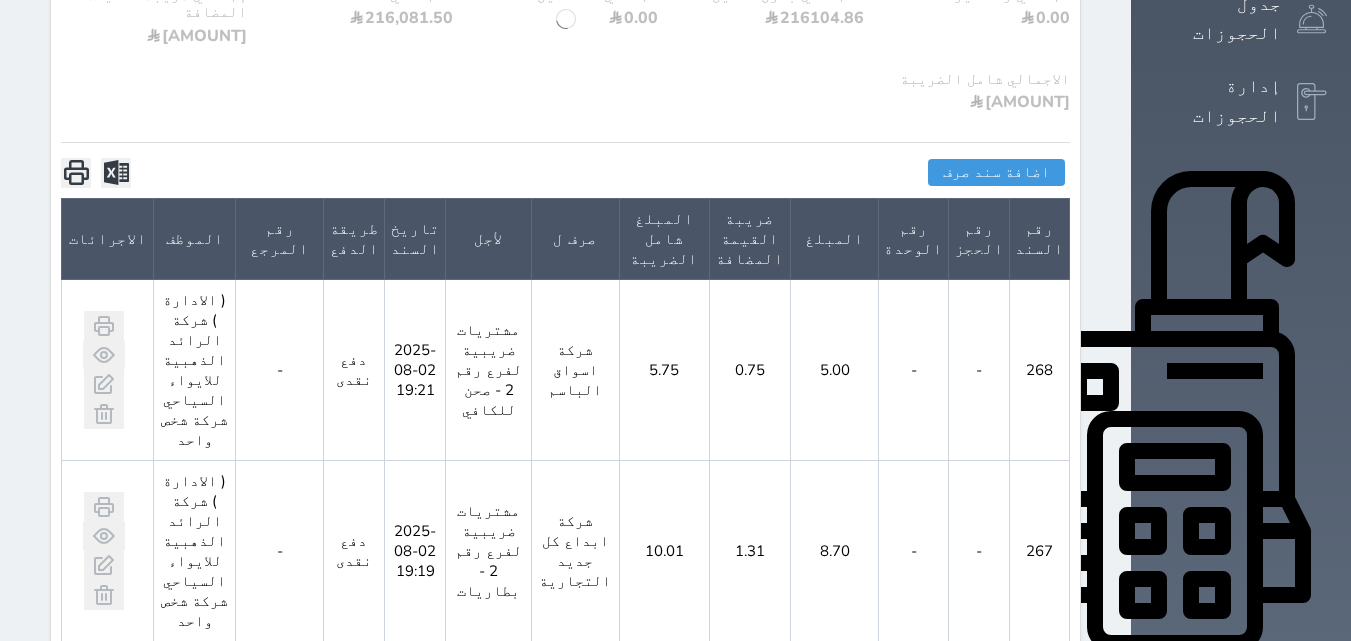 scroll, scrollTop: 400, scrollLeft: 0, axis: vertical 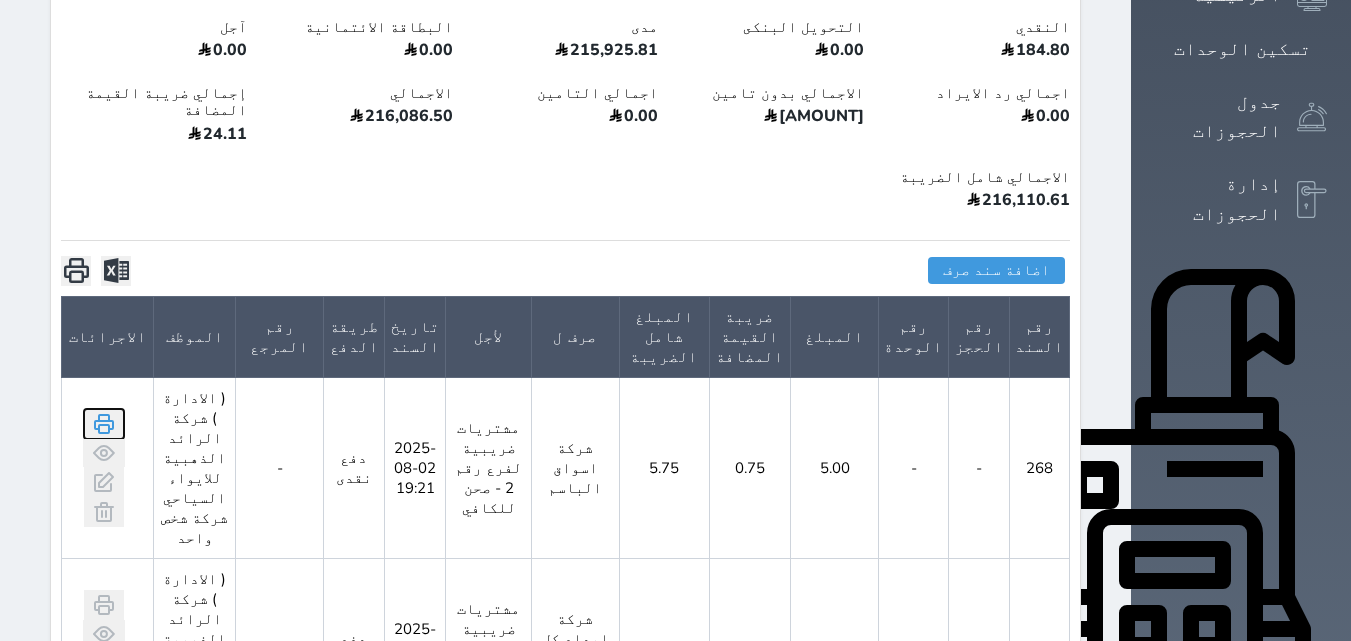 click 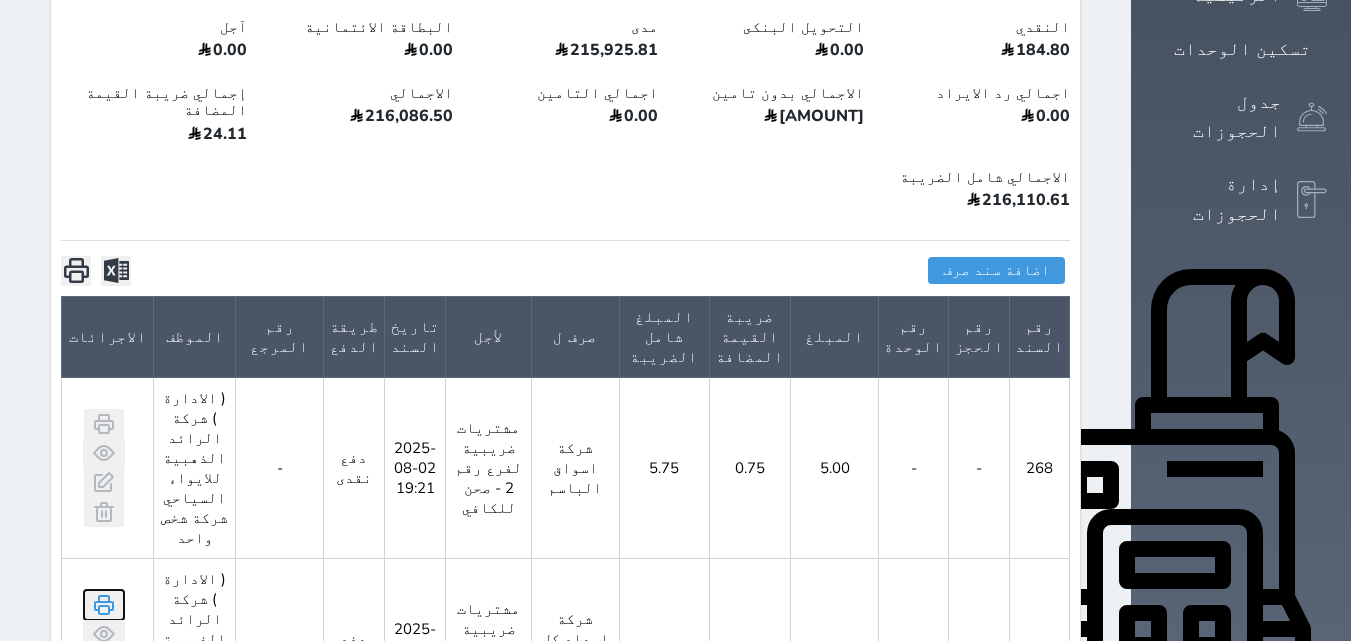 click at bounding box center (103, 604) 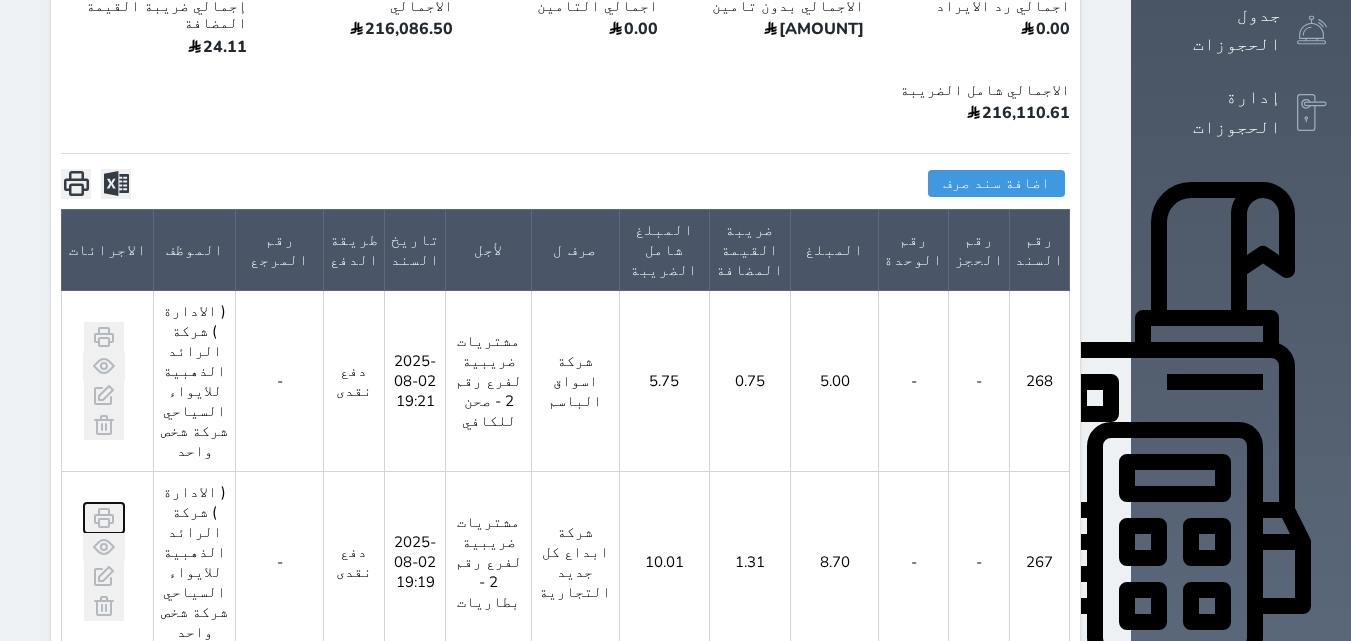 scroll, scrollTop: 600, scrollLeft: 0, axis: vertical 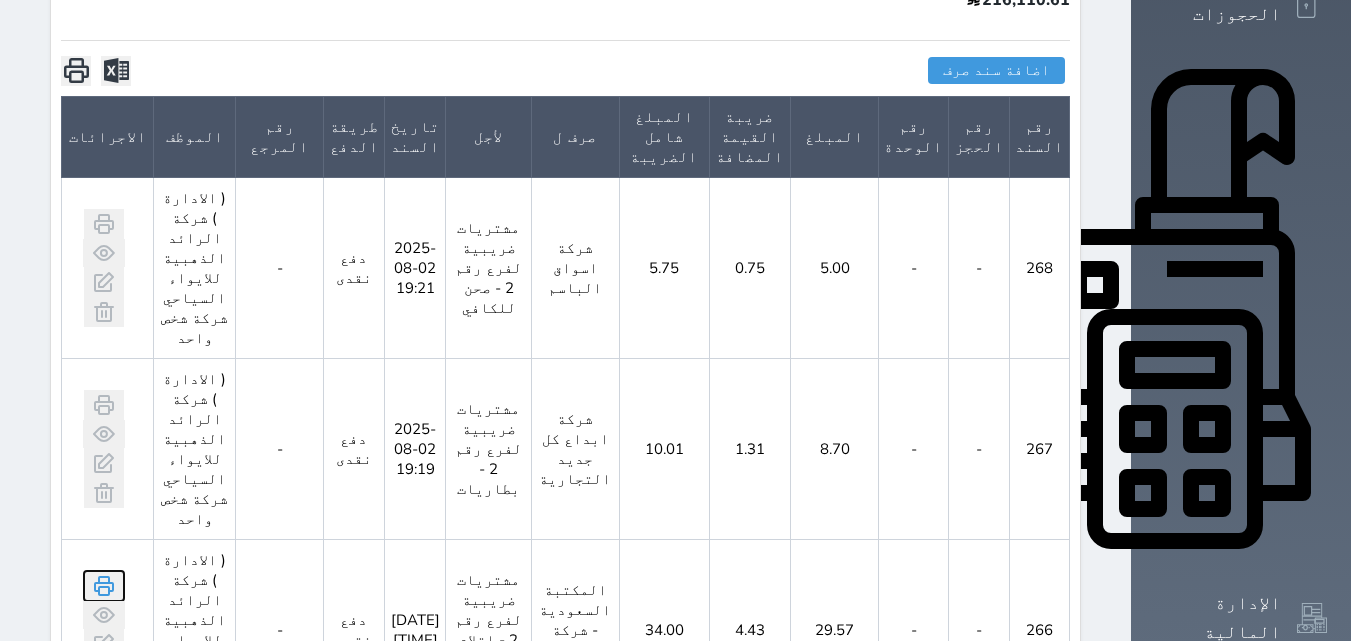 click 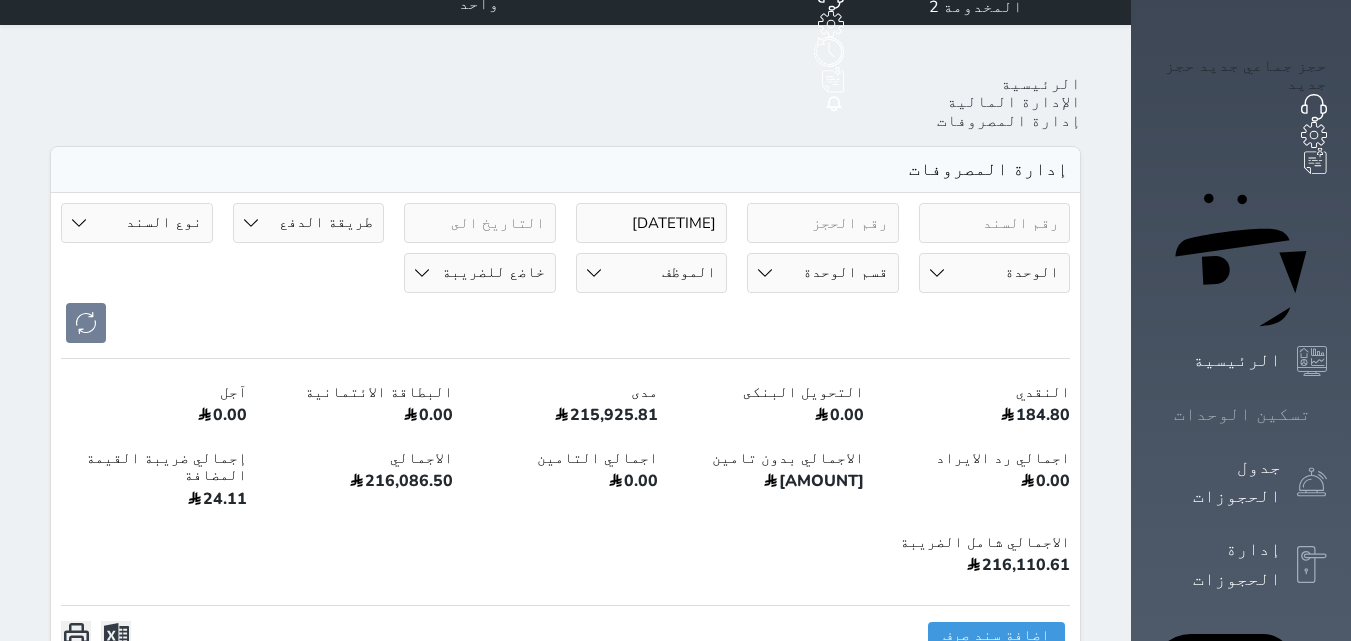 scroll, scrollTop: 0, scrollLeft: 0, axis: both 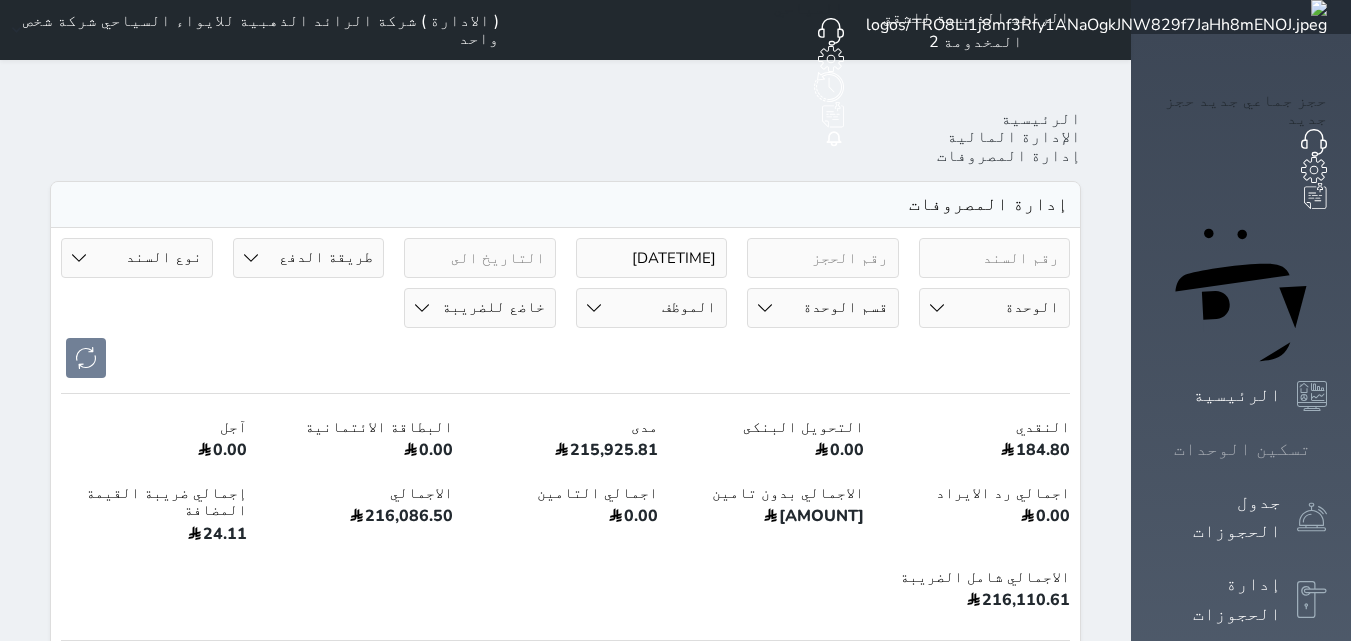 click 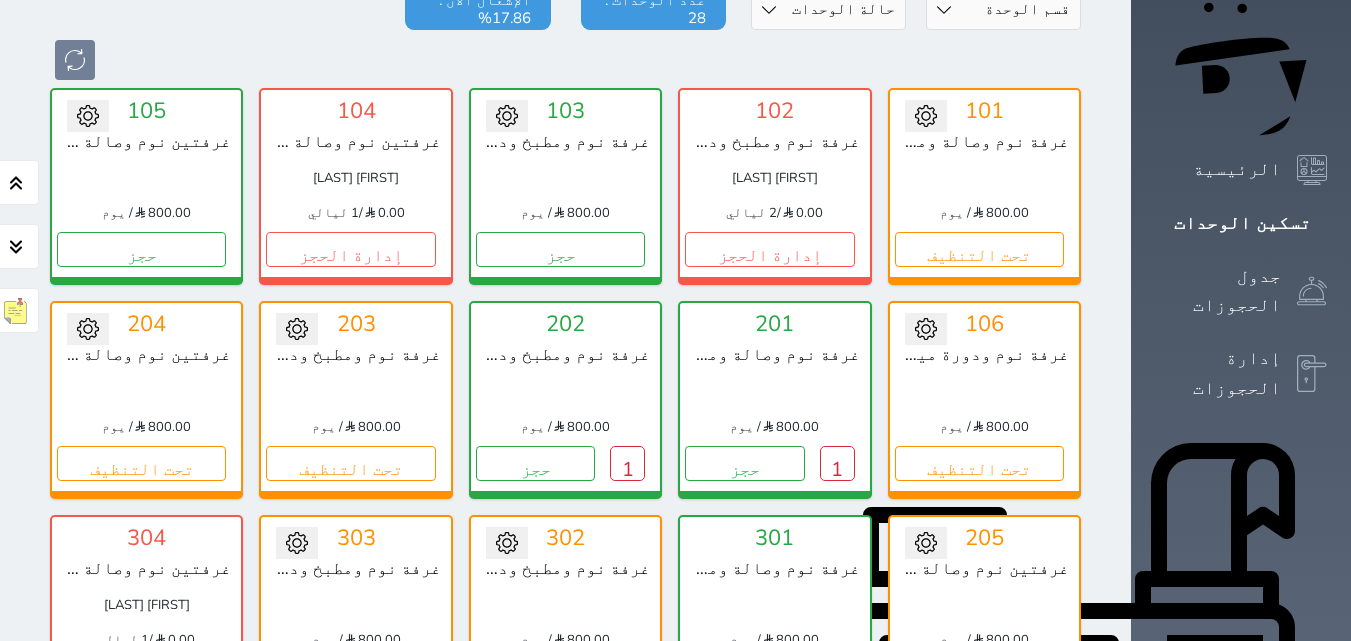 scroll, scrollTop: 0, scrollLeft: 0, axis: both 